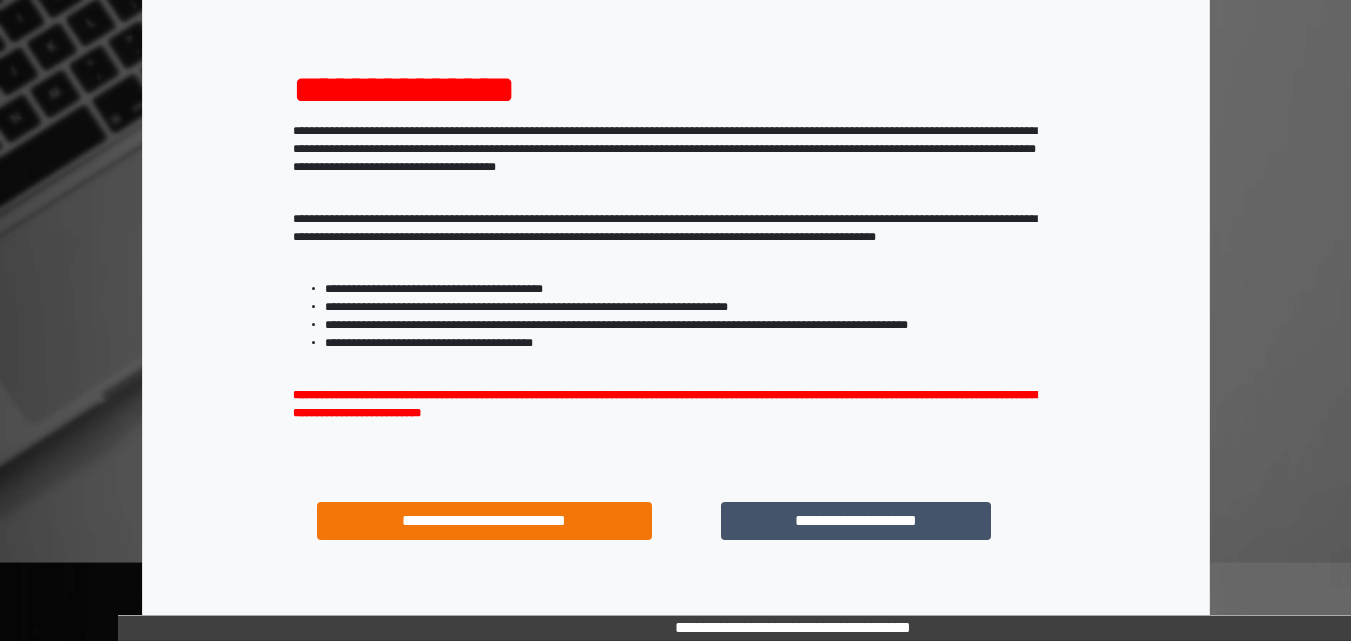 scroll, scrollTop: 200, scrollLeft: 0, axis: vertical 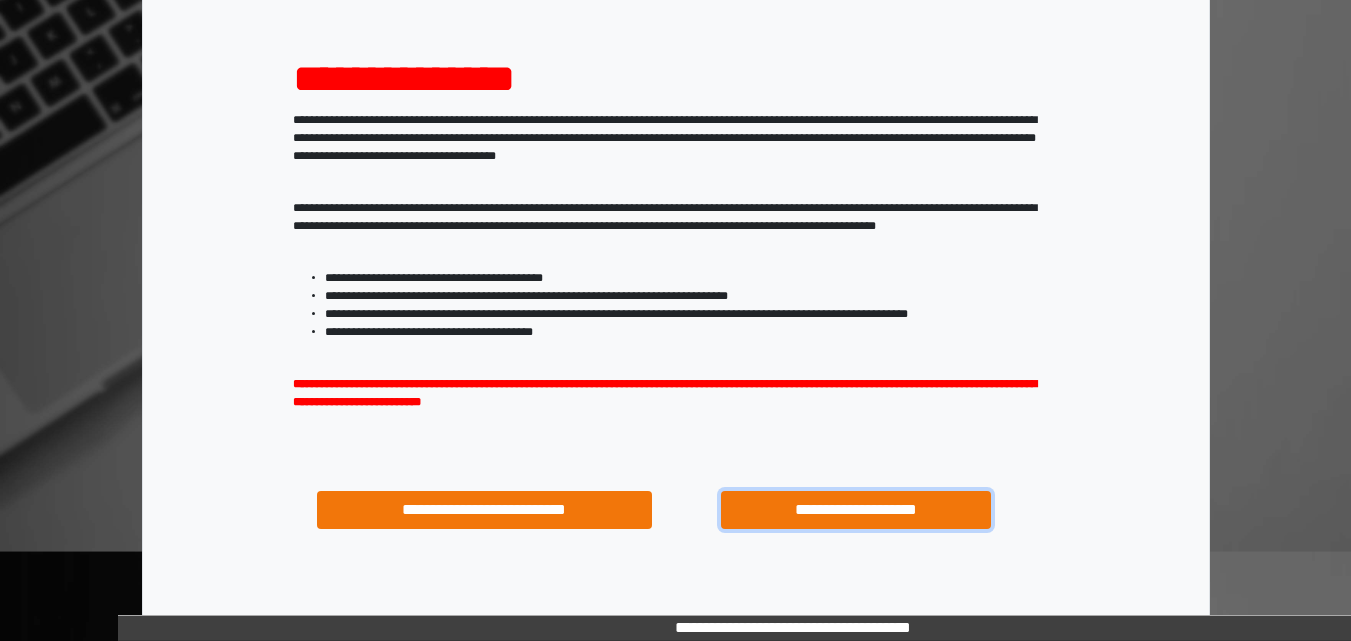 click on "**********" at bounding box center (855, 510) 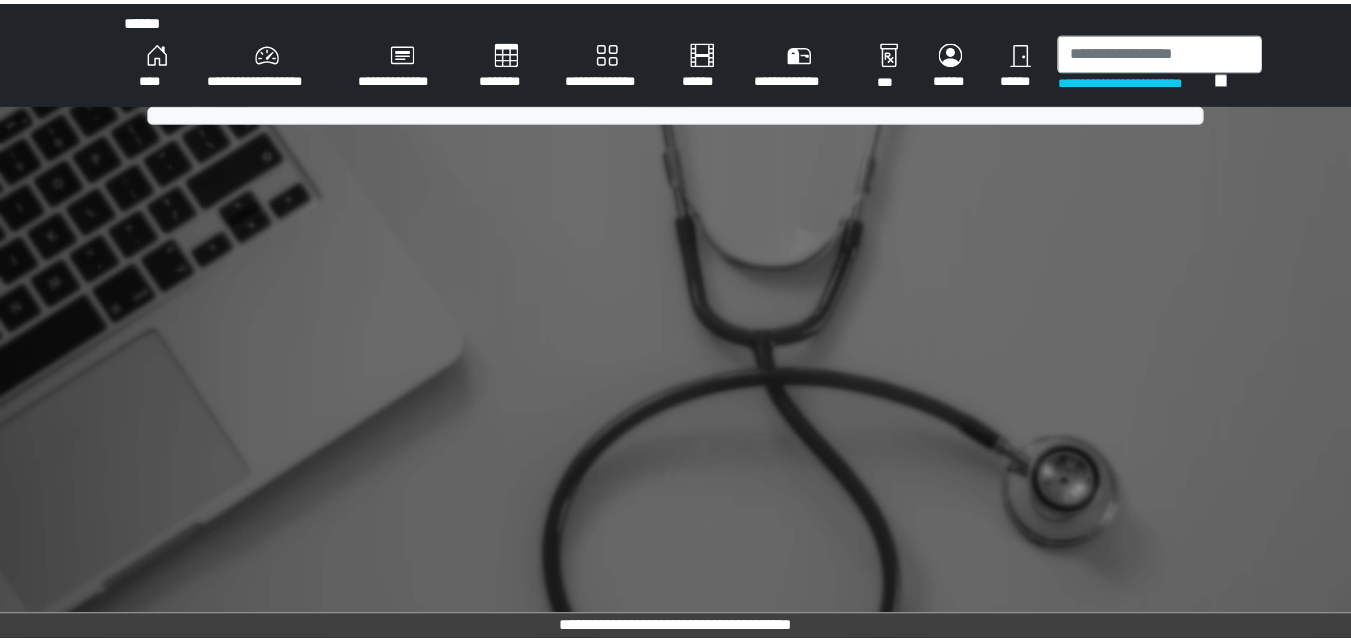 scroll, scrollTop: 0, scrollLeft: 0, axis: both 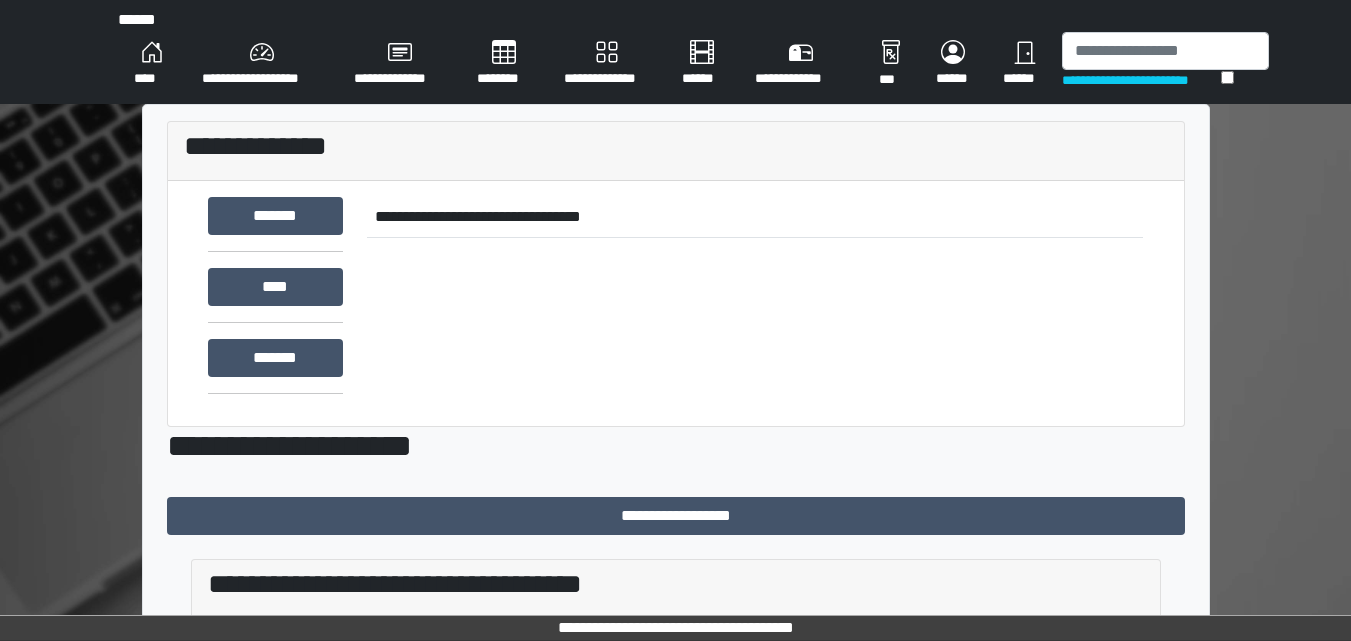 click on "**********" at bounding box center [262, 64] 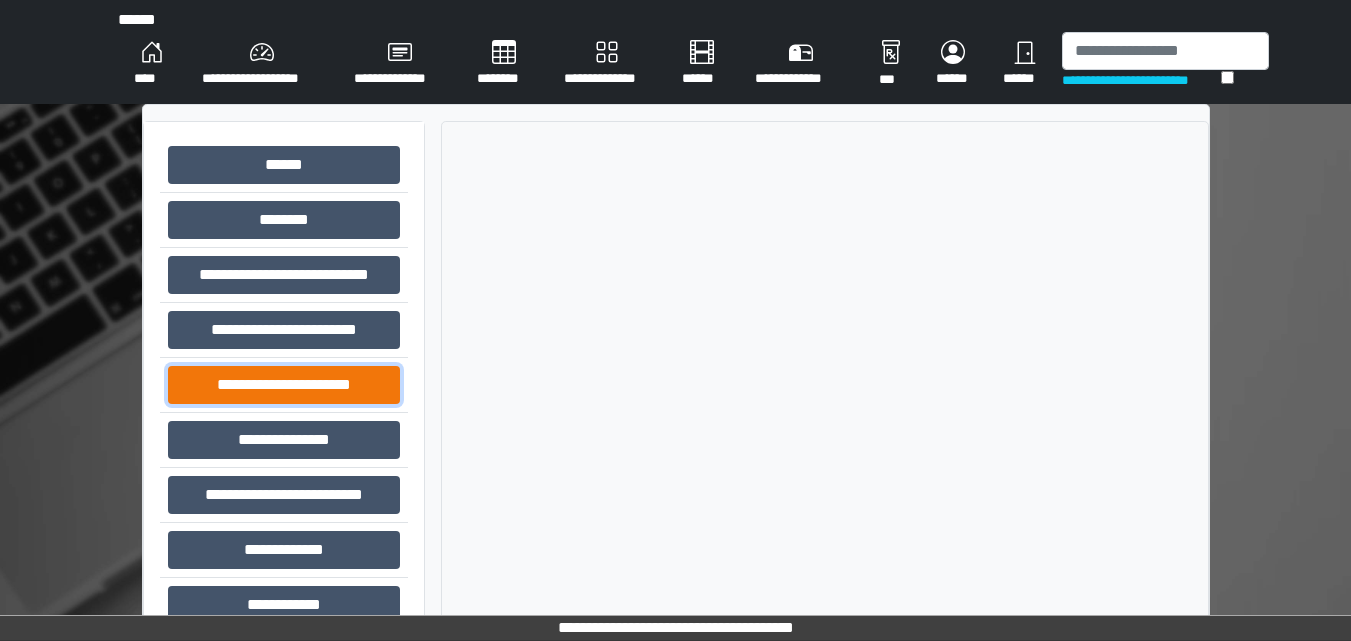 click on "**********" at bounding box center (284, 385) 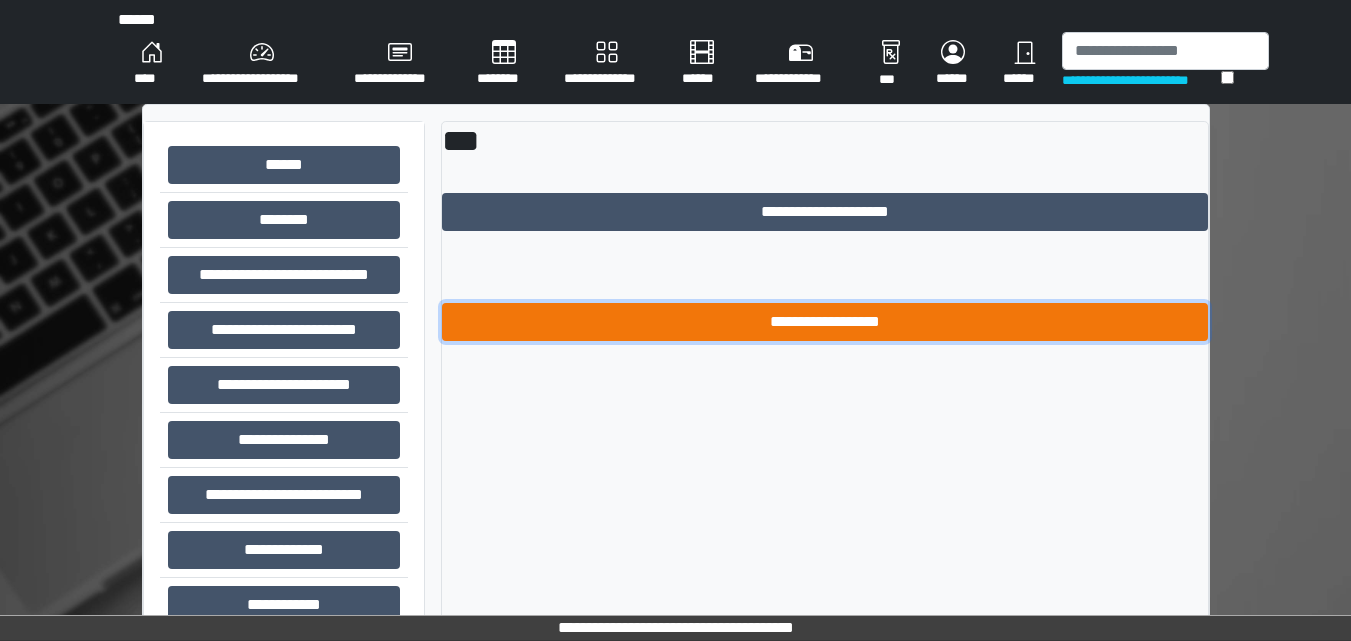 click on "**********" at bounding box center (825, 322) 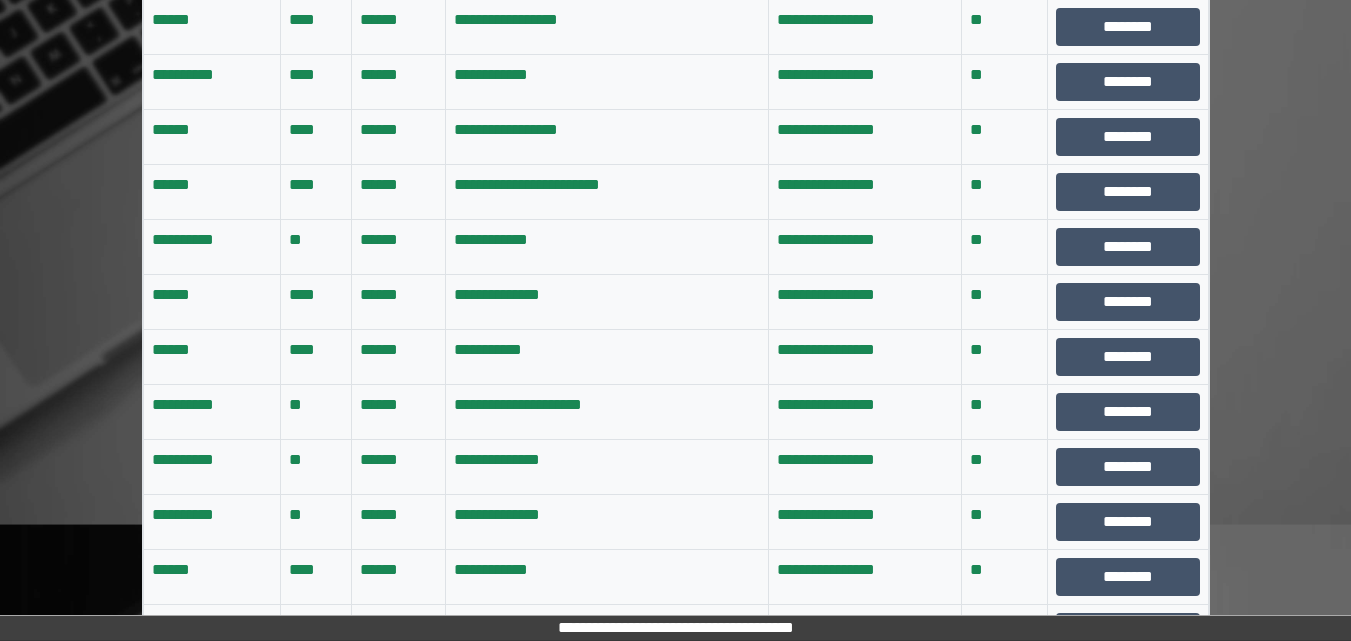scroll, scrollTop: 271, scrollLeft: 0, axis: vertical 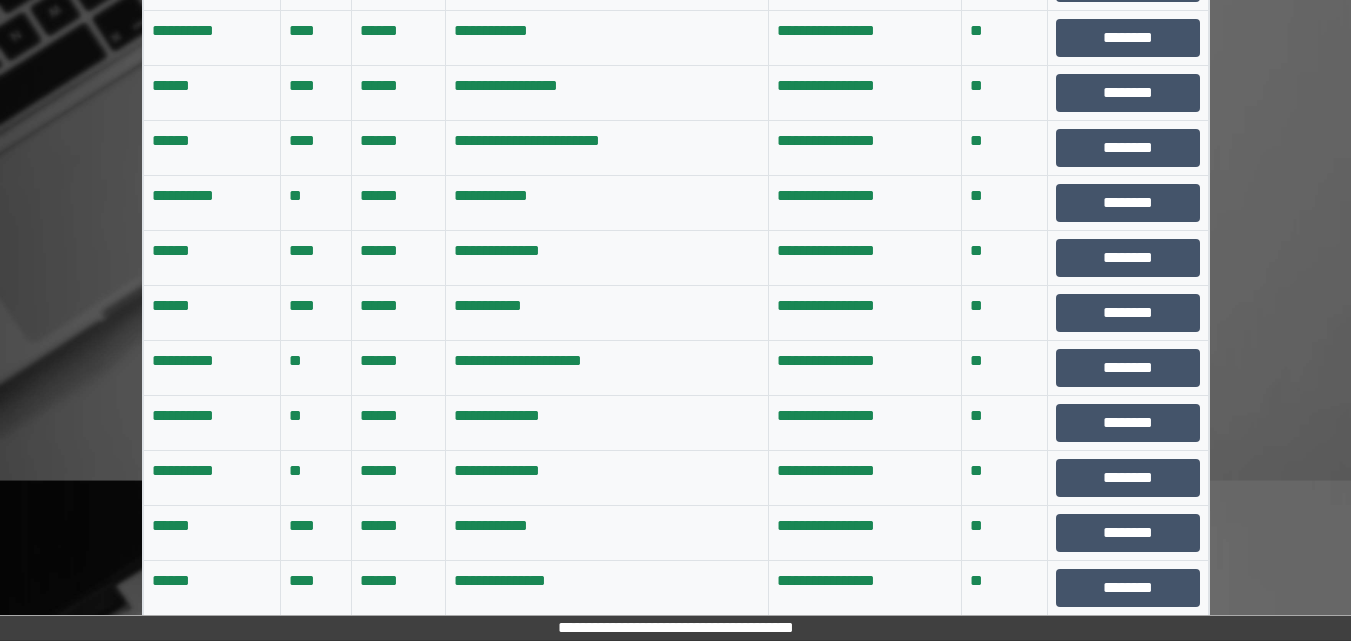 drag, startPoint x: 1352, startPoint y: 629, endPoint x: 249, endPoint y: 283, distance: 1155.9952 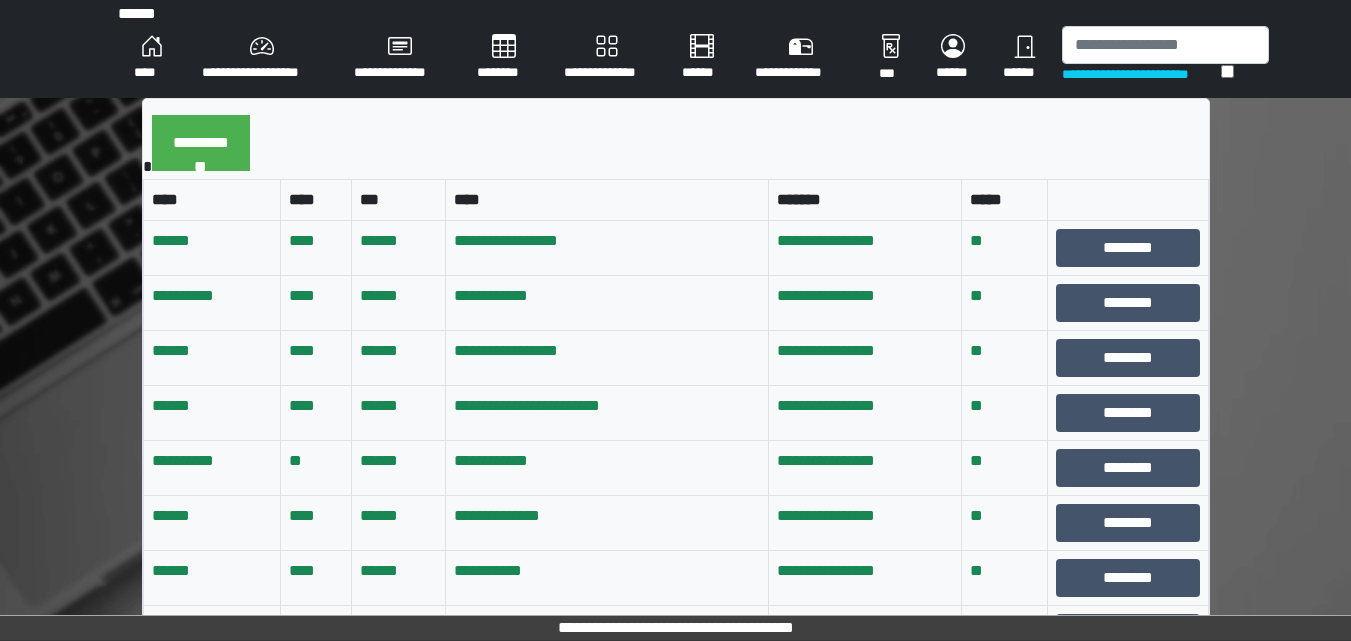 scroll, scrollTop: 2, scrollLeft: 0, axis: vertical 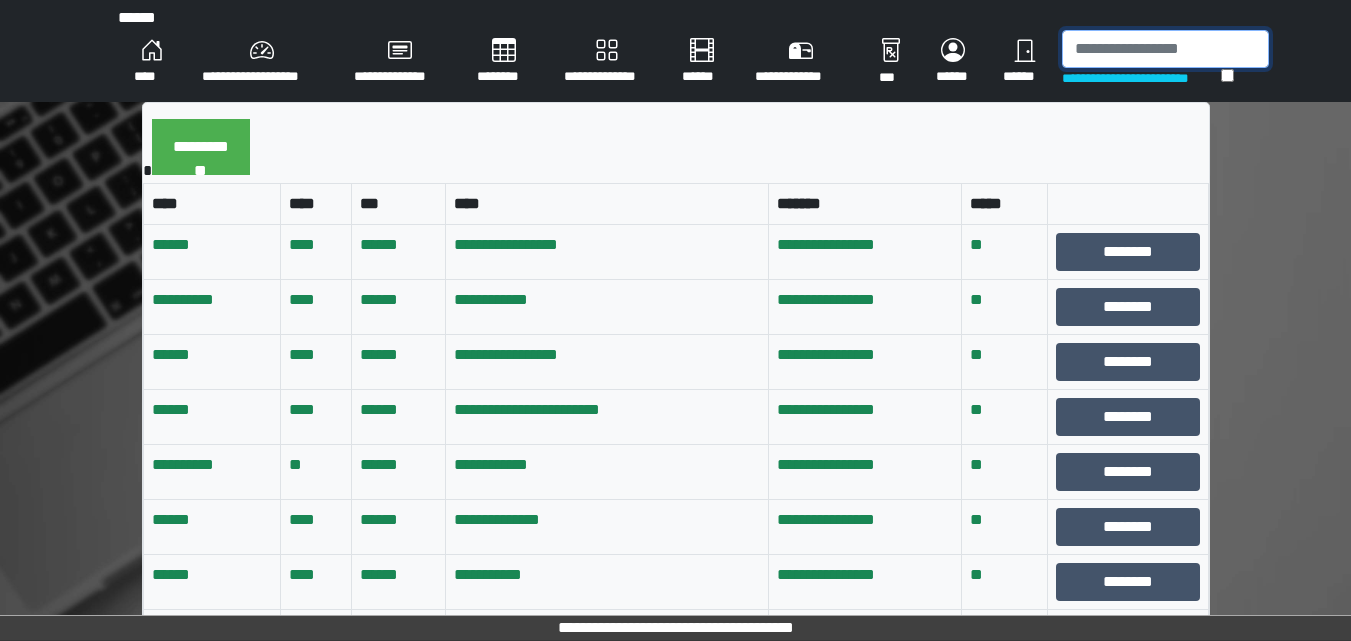 click at bounding box center [1165, 49] 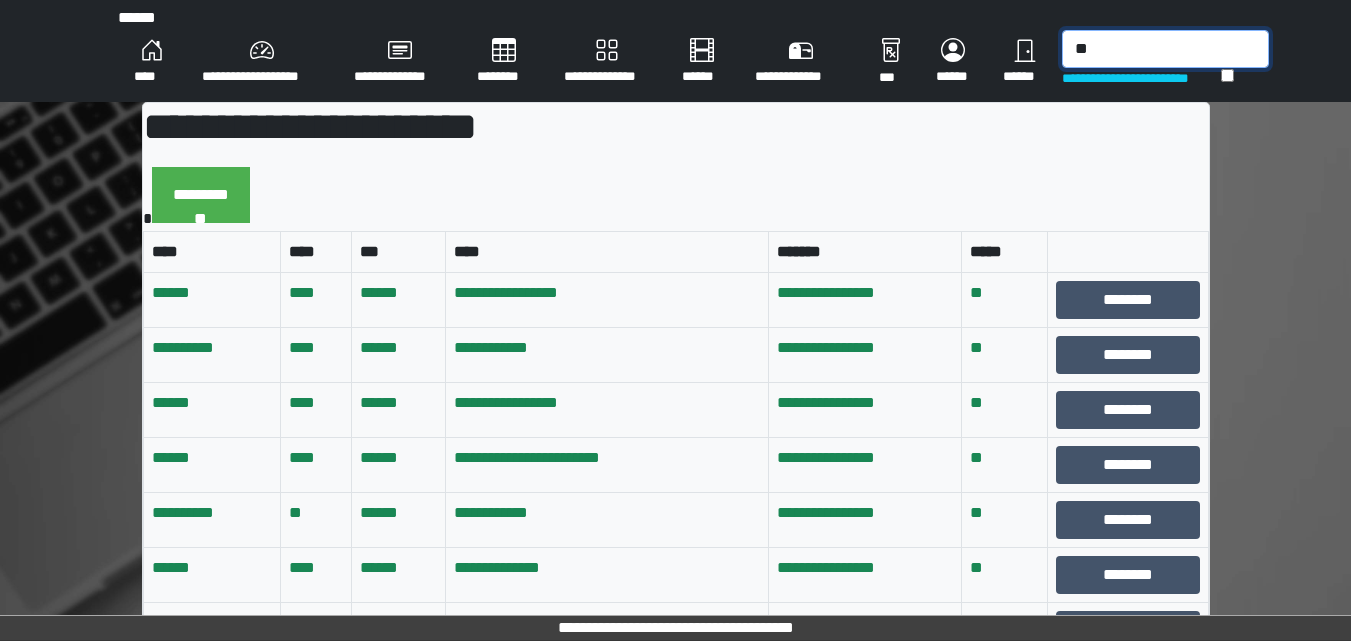 type on "*" 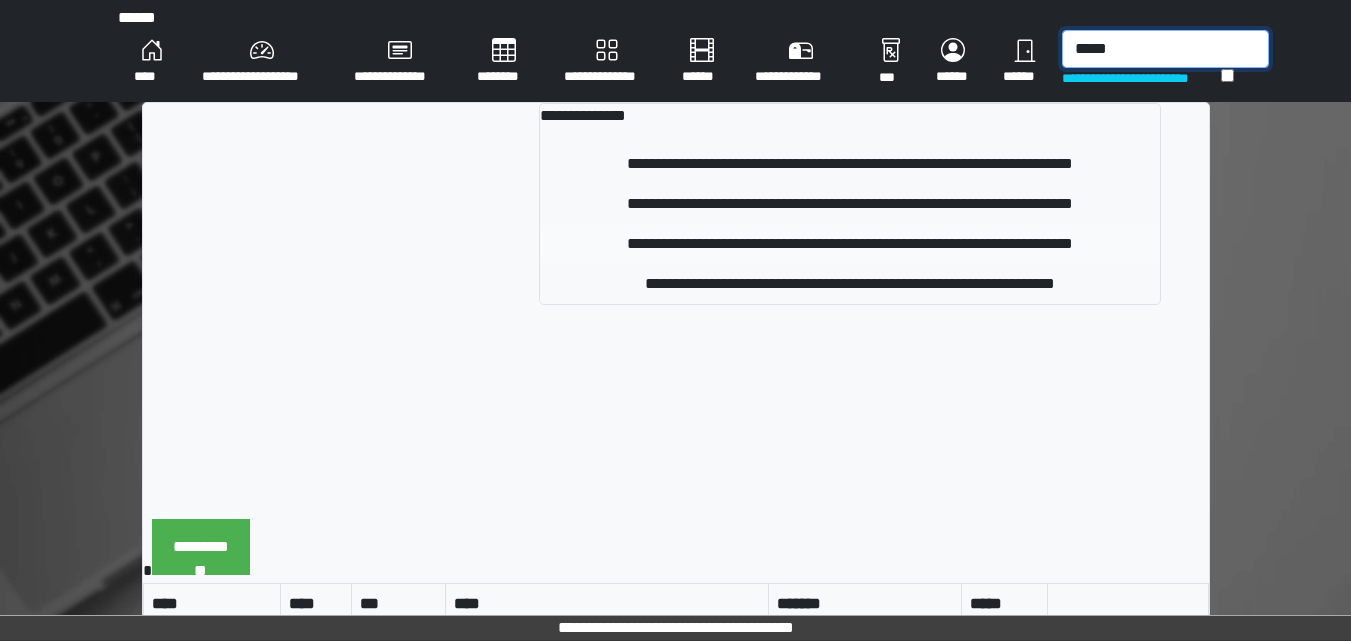 type on "*****" 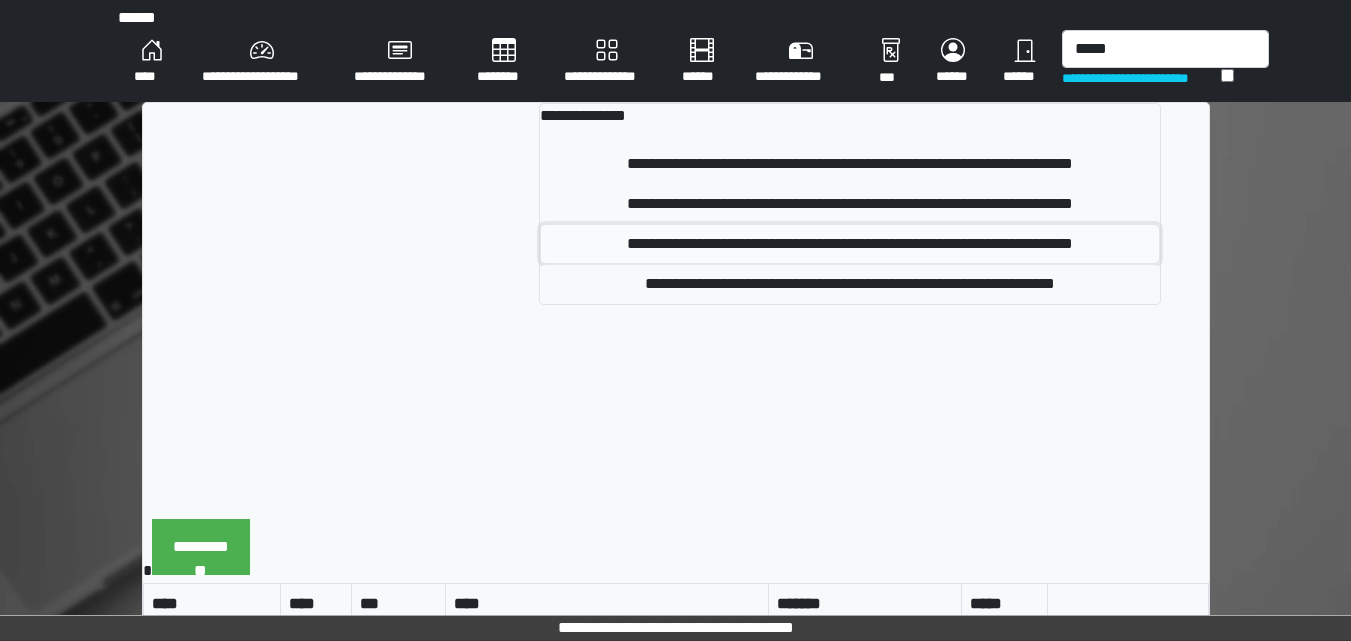 click on "**********" at bounding box center (849, 244) 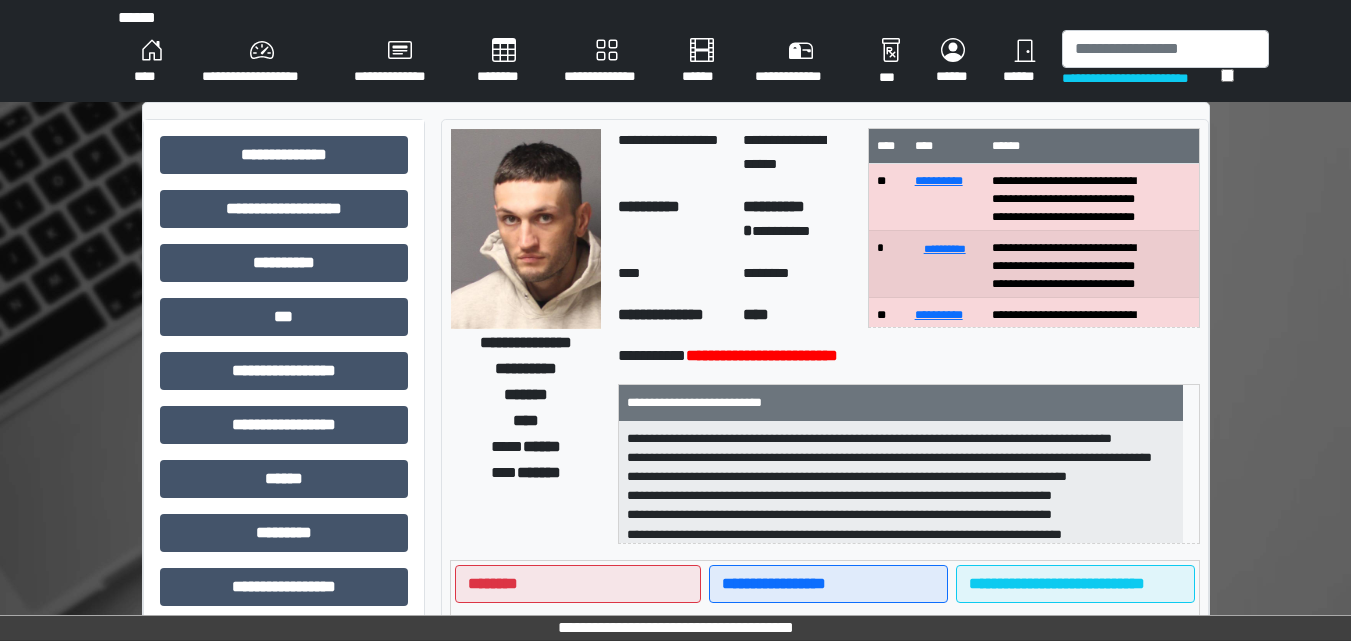 drag, startPoint x: 253, startPoint y: 50, endPoint x: 242, endPoint y: 69, distance: 21.954498 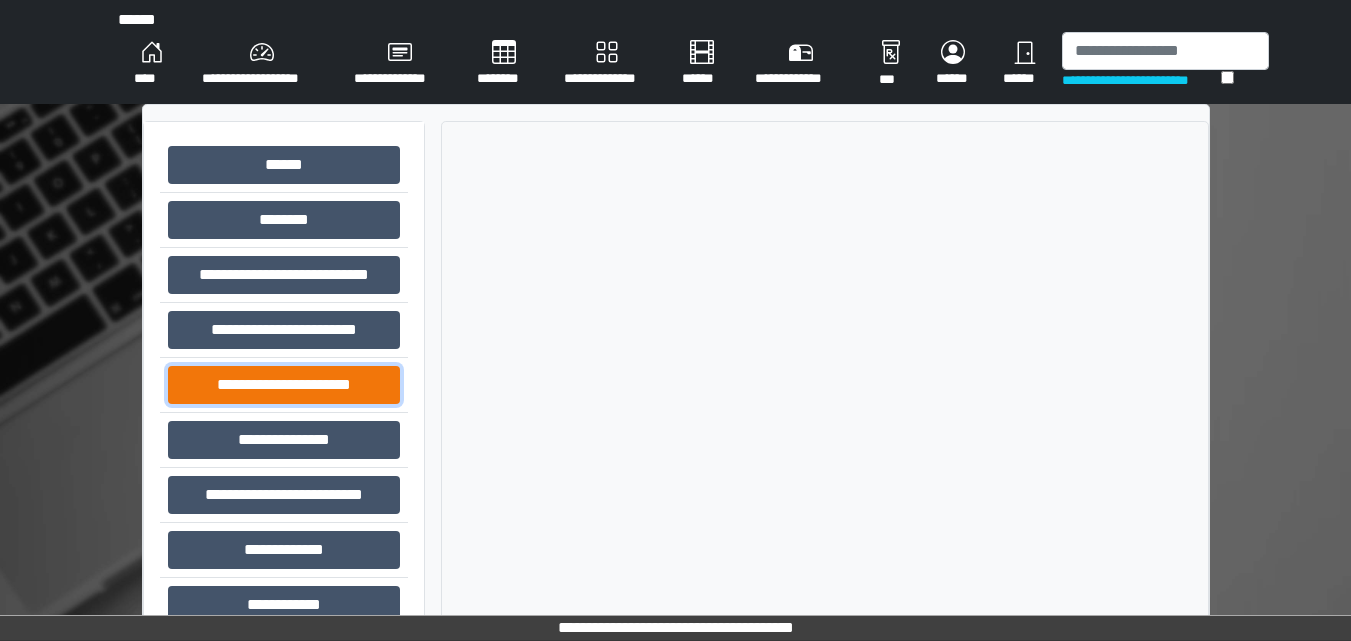 click on "**********" at bounding box center (284, 385) 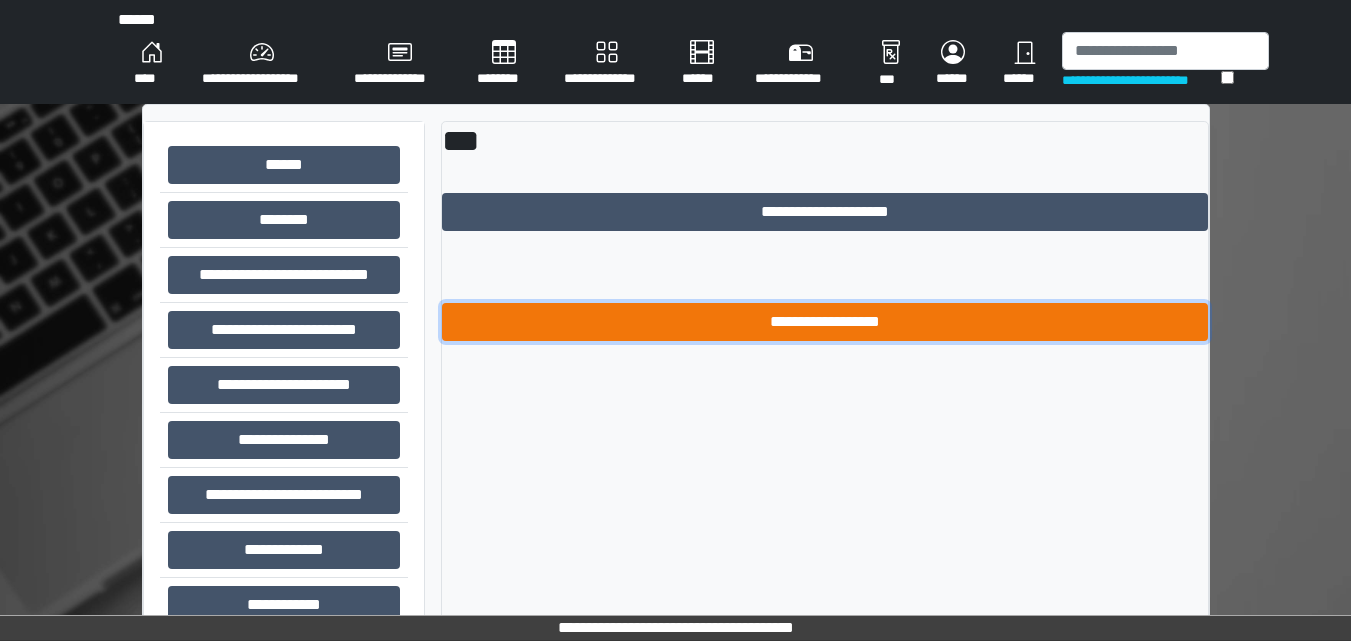 click on "**********" at bounding box center (825, 322) 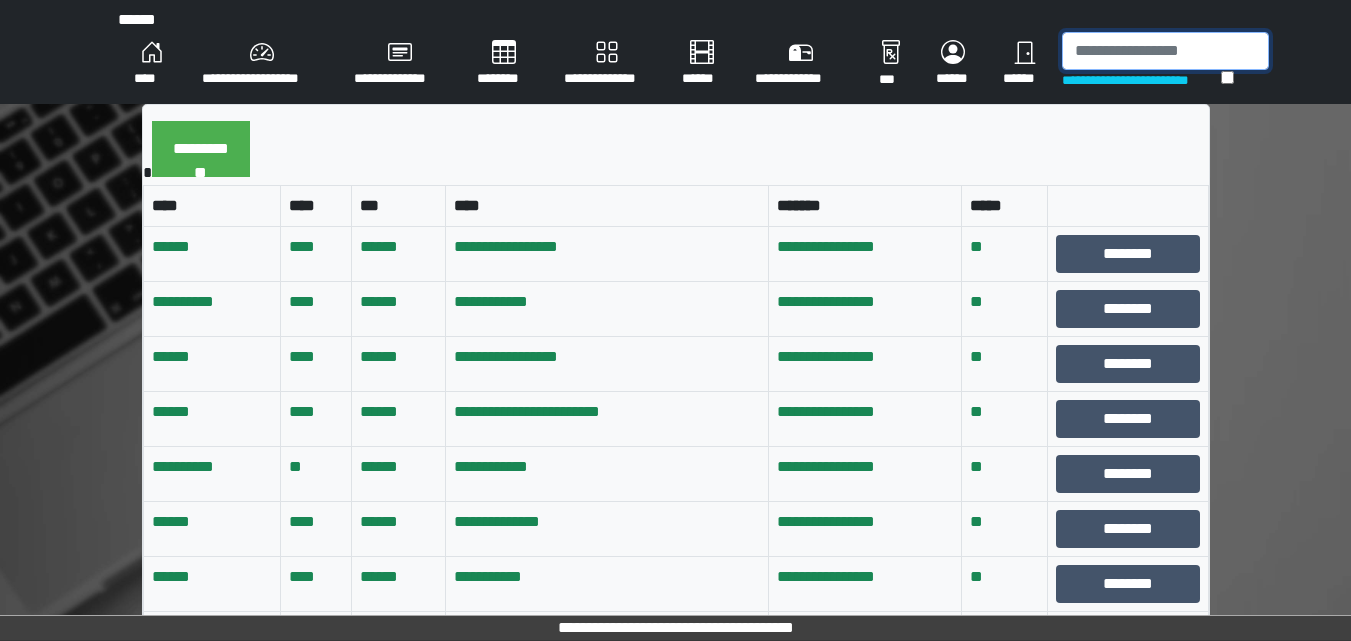 click at bounding box center (1165, 51) 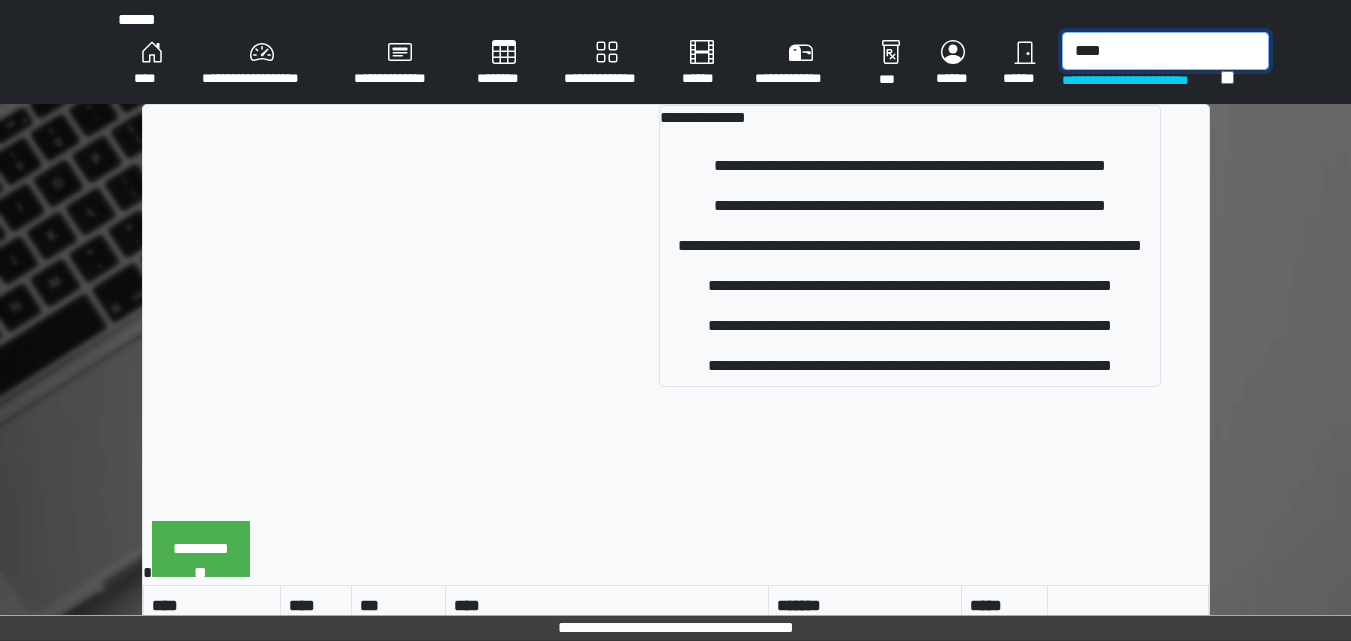 type on "*****" 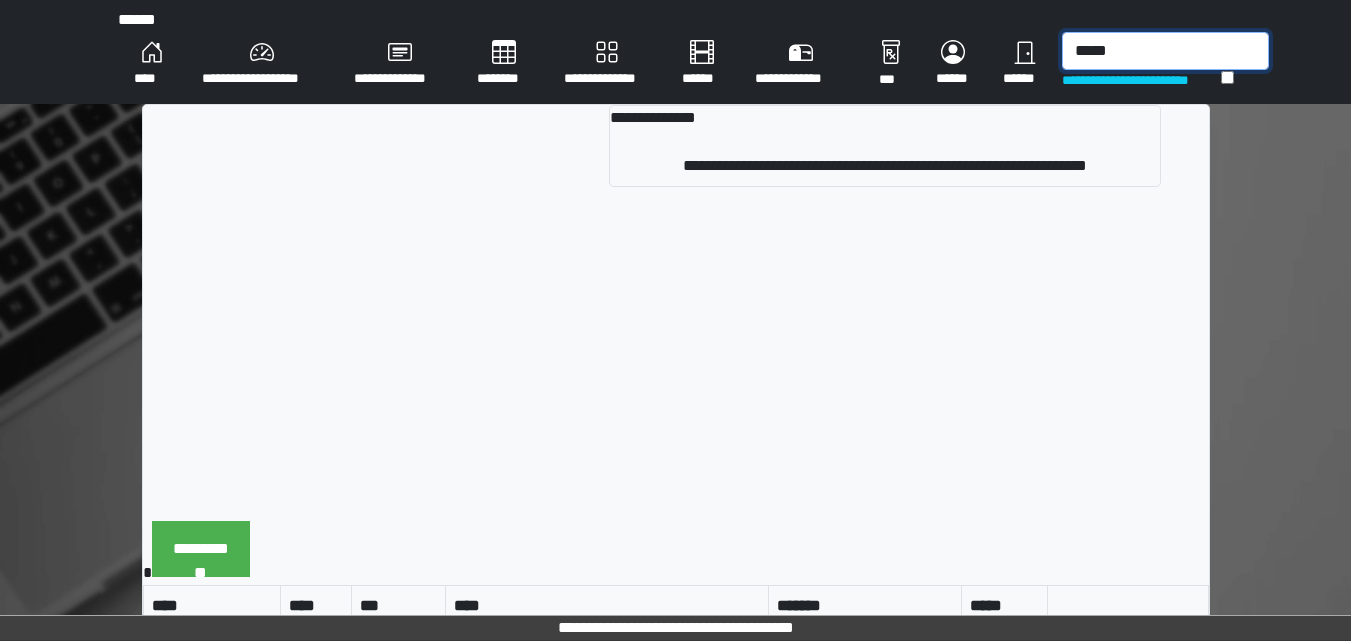 drag, startPoint x: 1145, startPoint y: 61, endPoint x: 1010, endPoint y: 73, distance: 135.53229 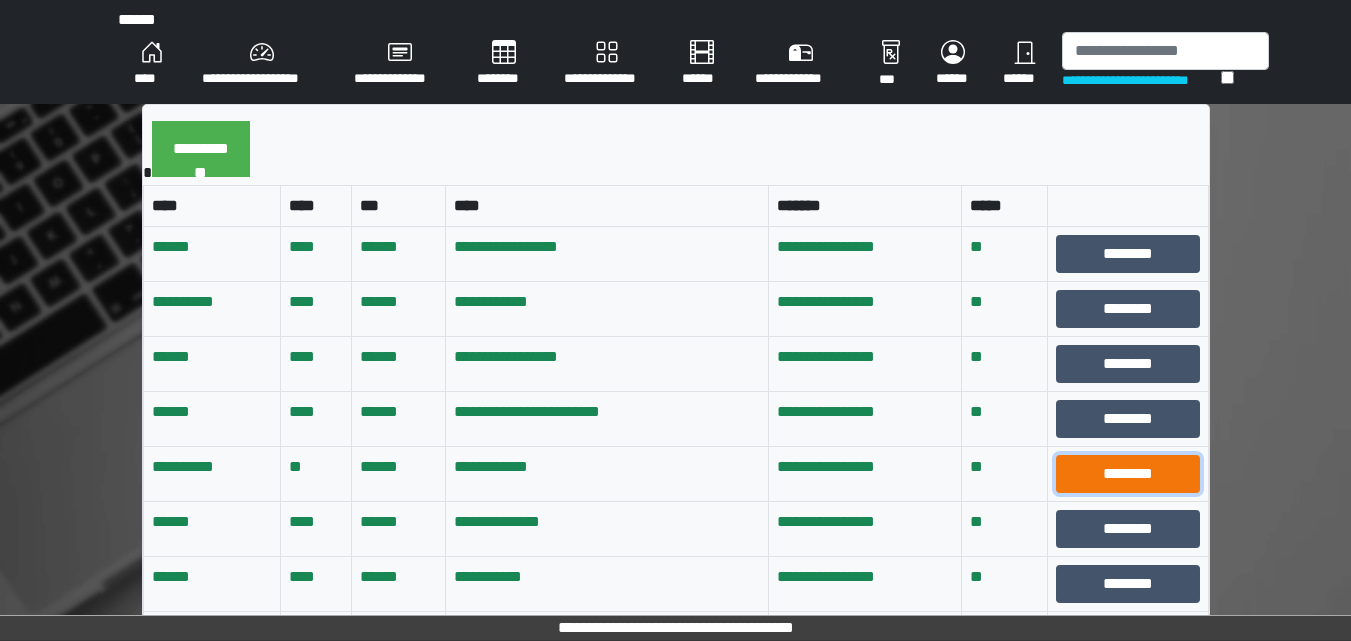 click on "********" at bounding box center (1128, 474) 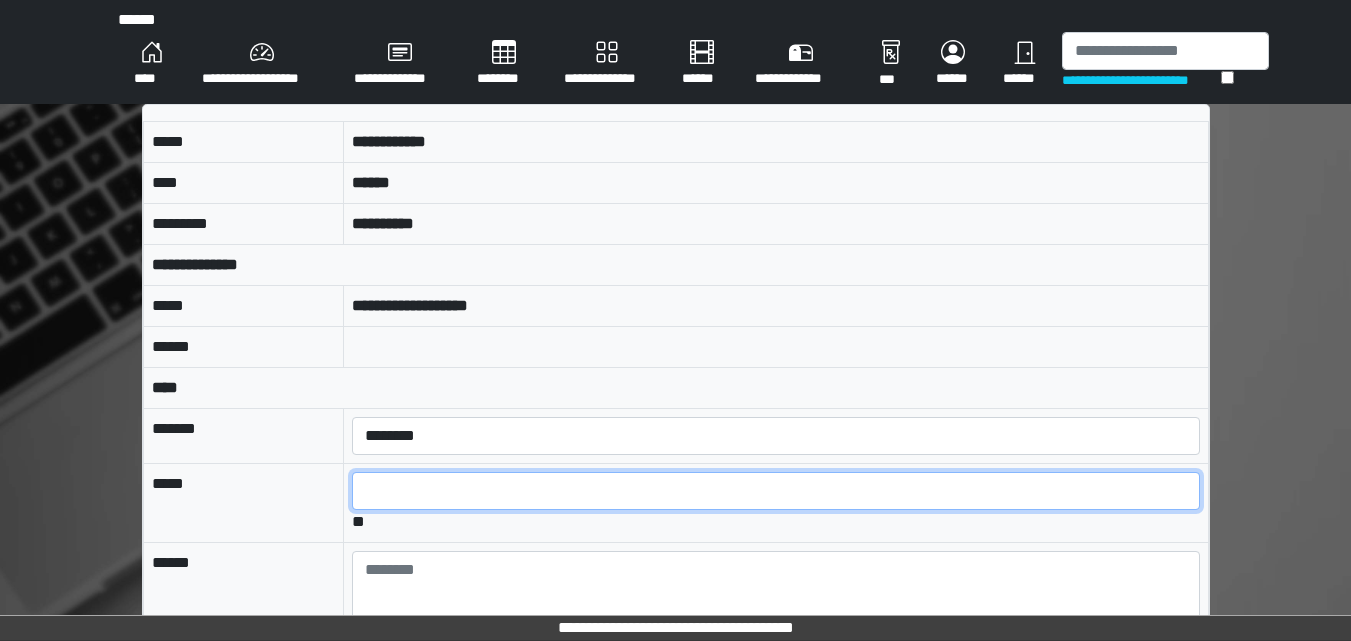 click at bounding box center [775, 491] 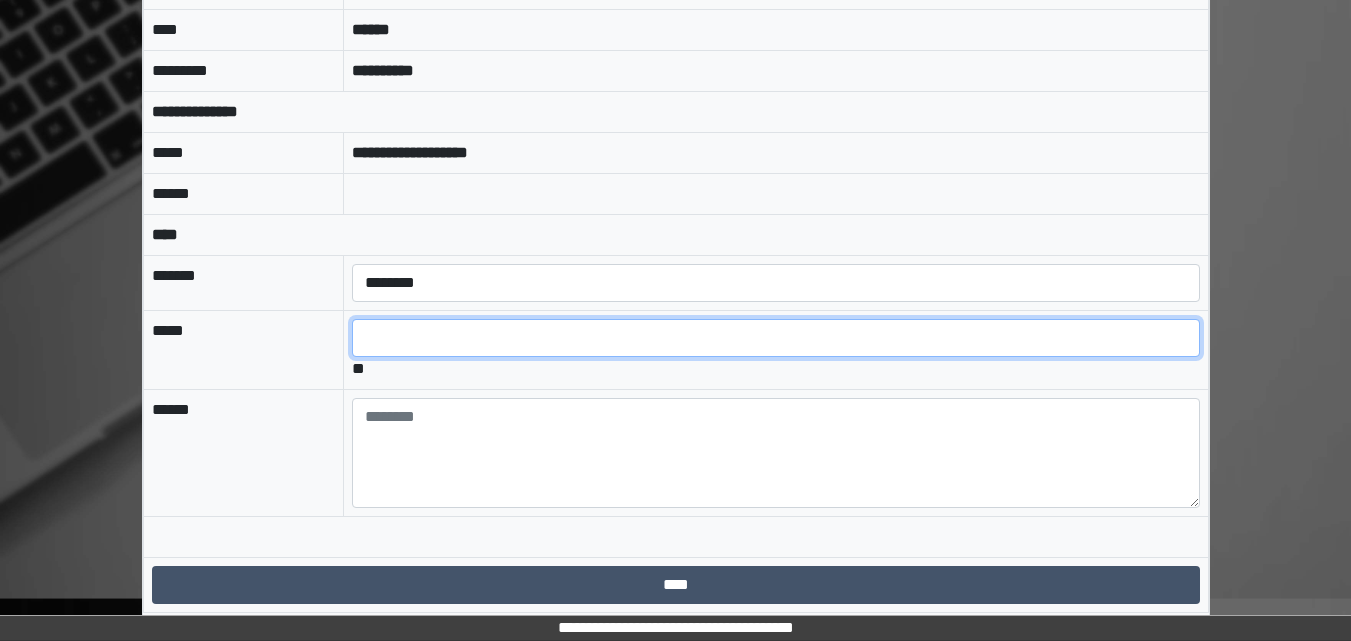 scroll, scrollTop: 158, scrollLeft: 0, axis: vertical 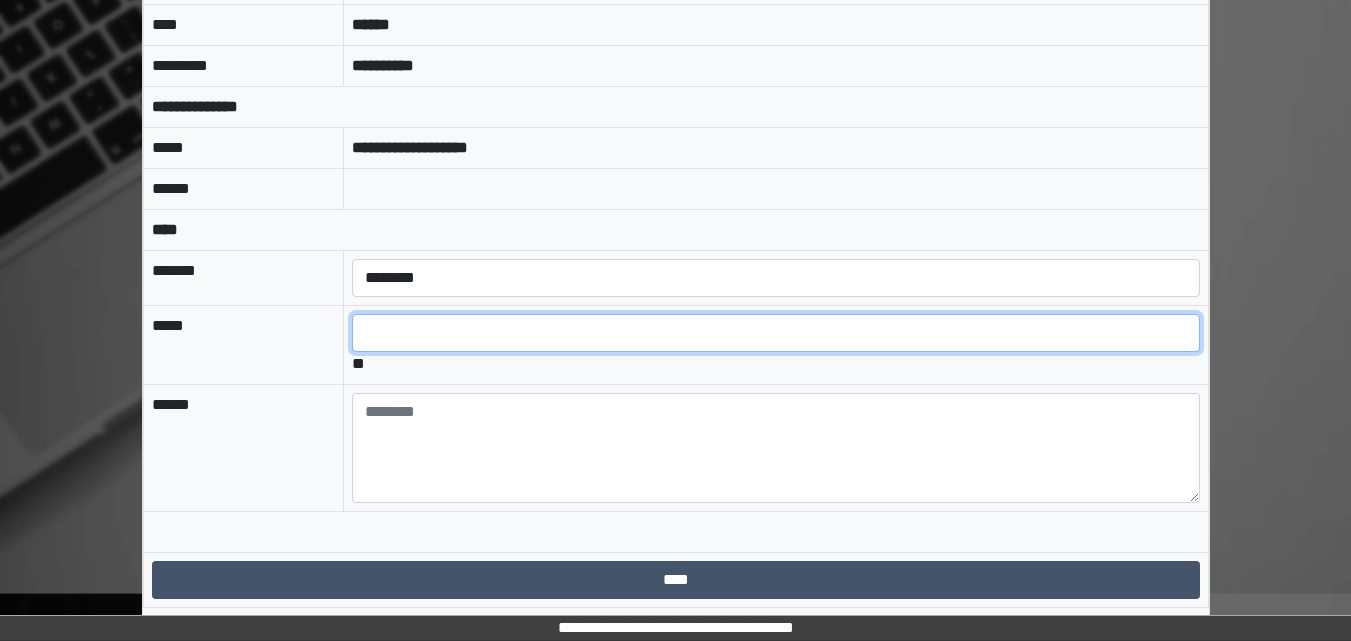 type on "*" 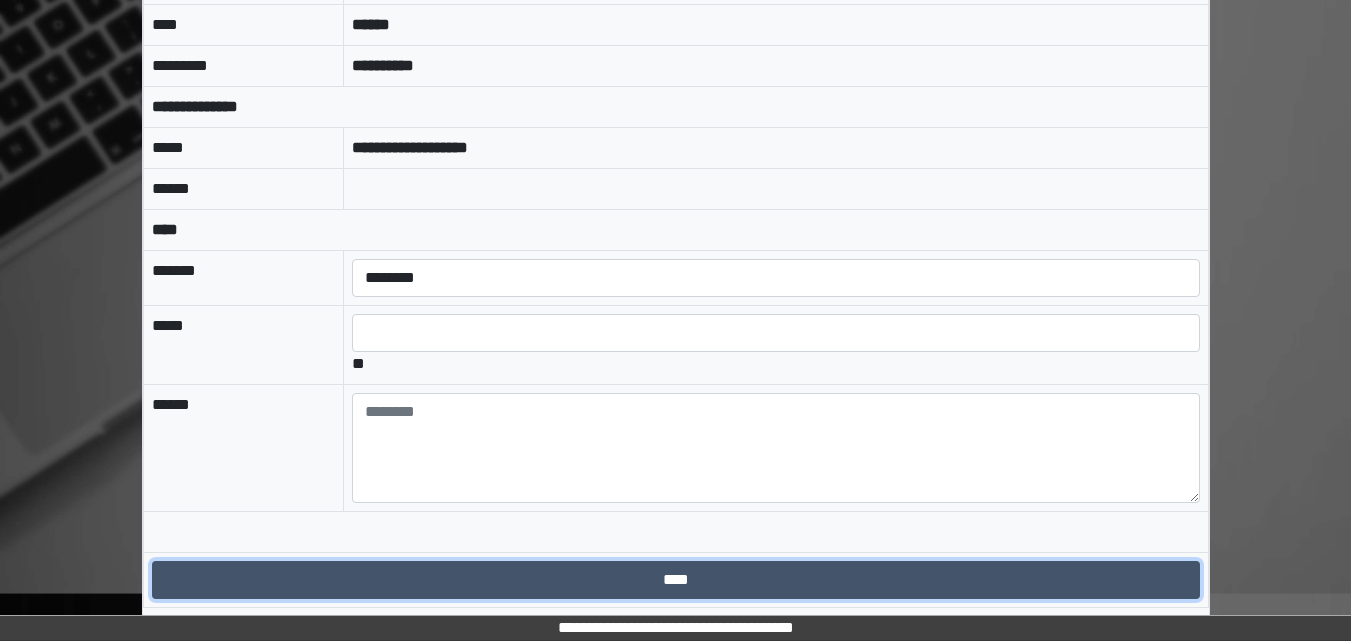 click on "****" at bounding box center [676, 580] 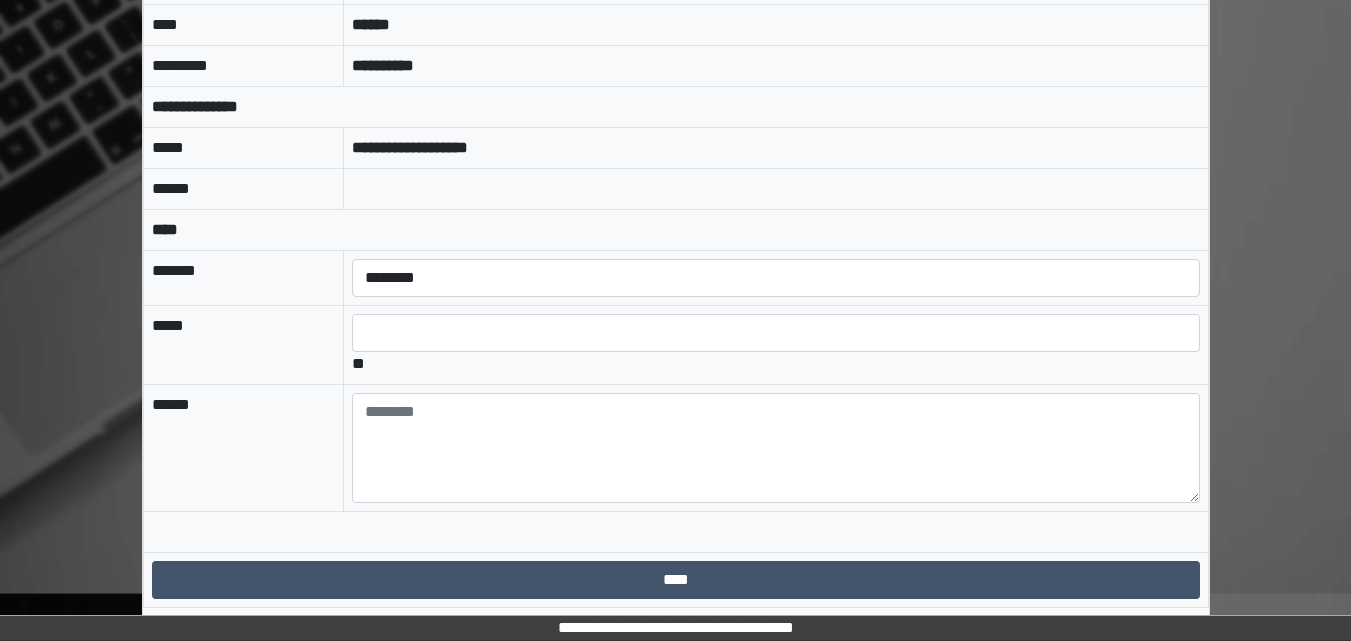 scroll, scrollTop: 0, scrollLeft: 0, axis: both 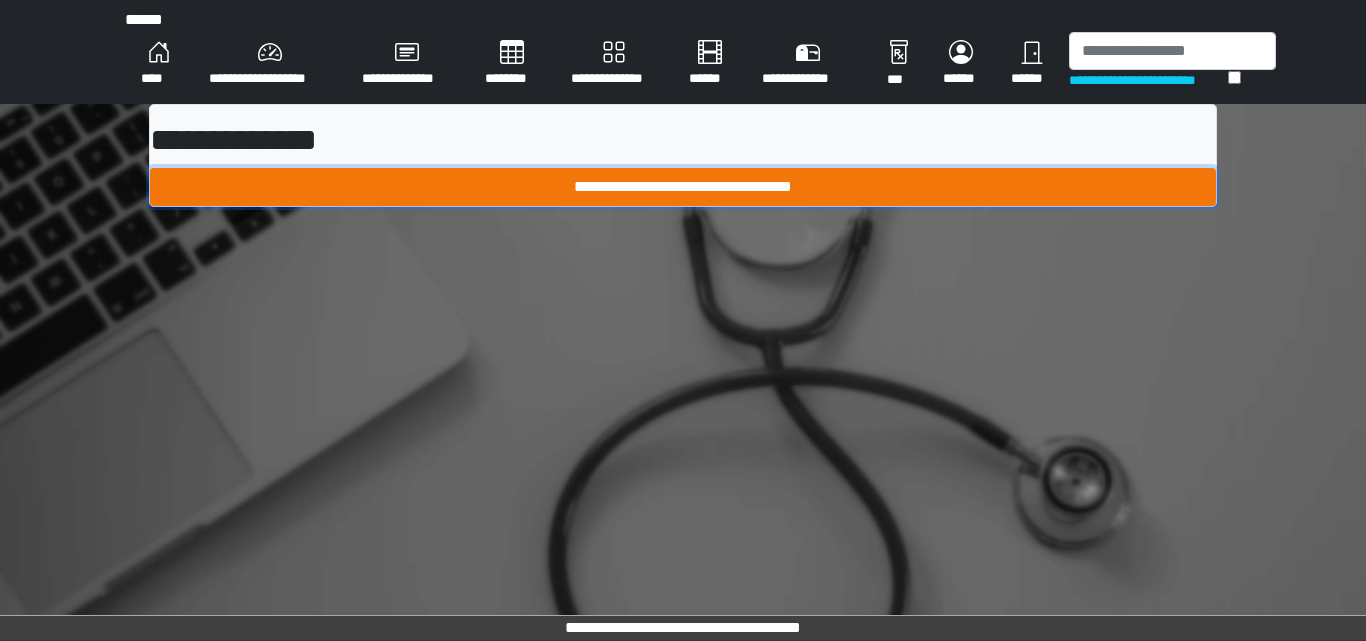 click on "**********" at bounding box center (683, 187) 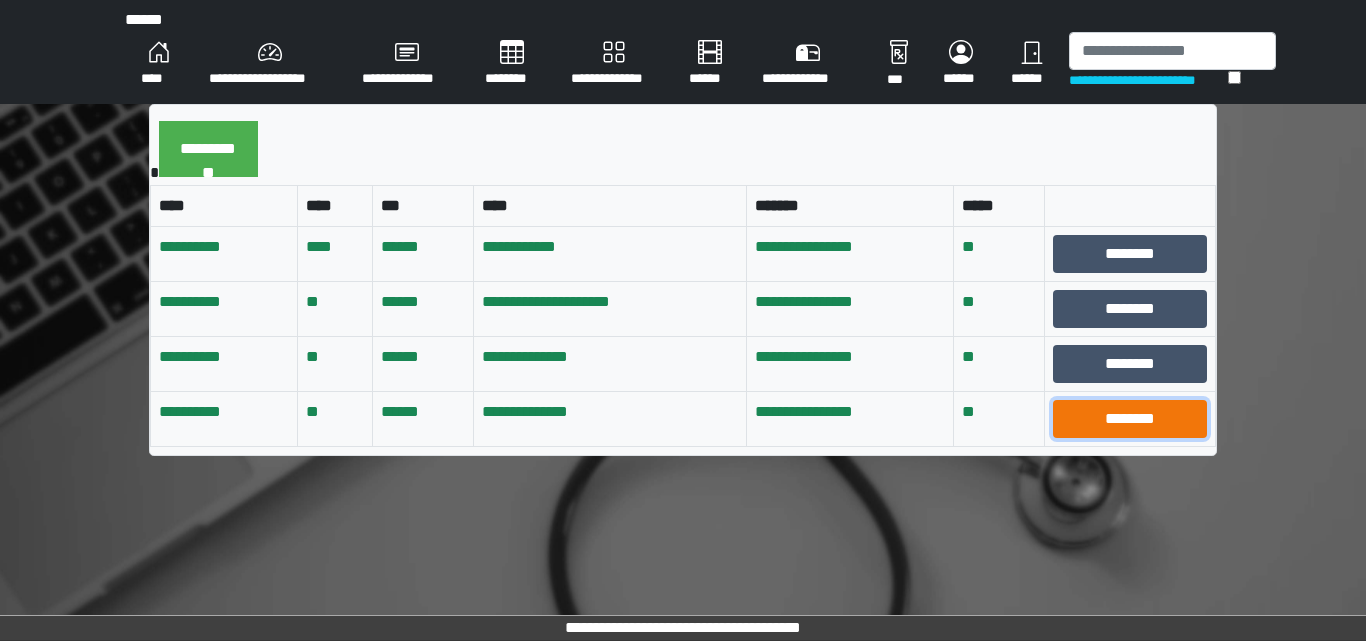click on "********" at bounding box center (1130, 419) 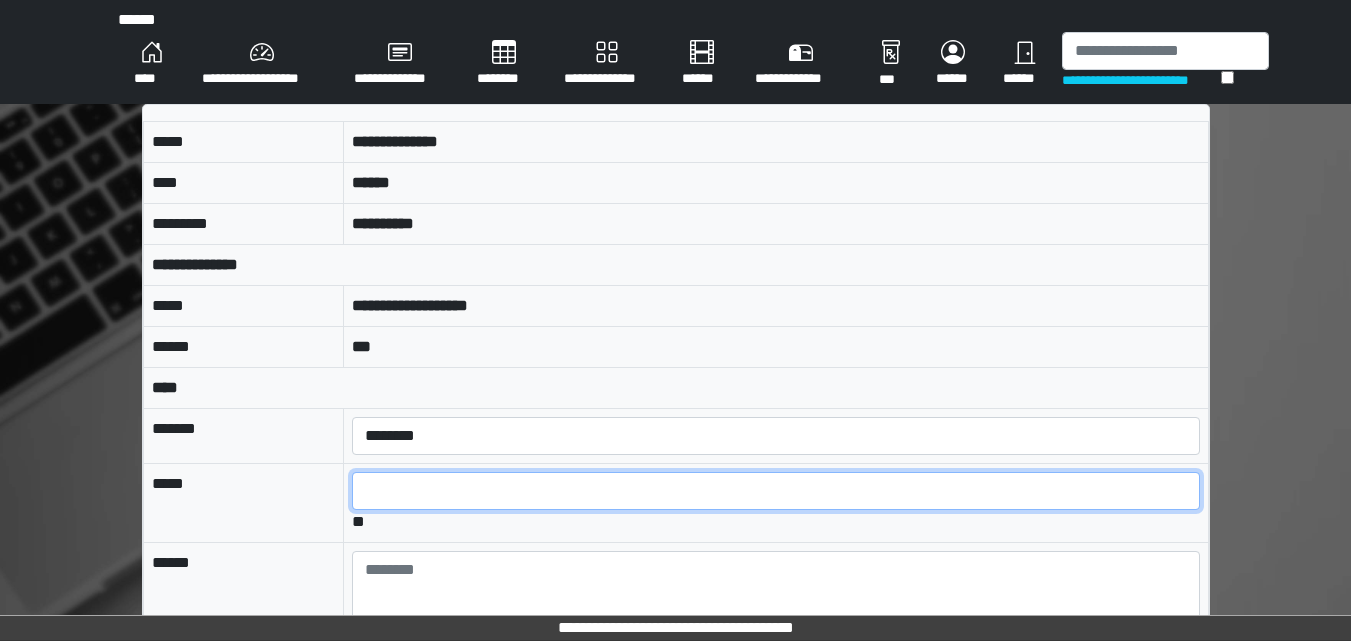 click at bounding box center (775, 491) 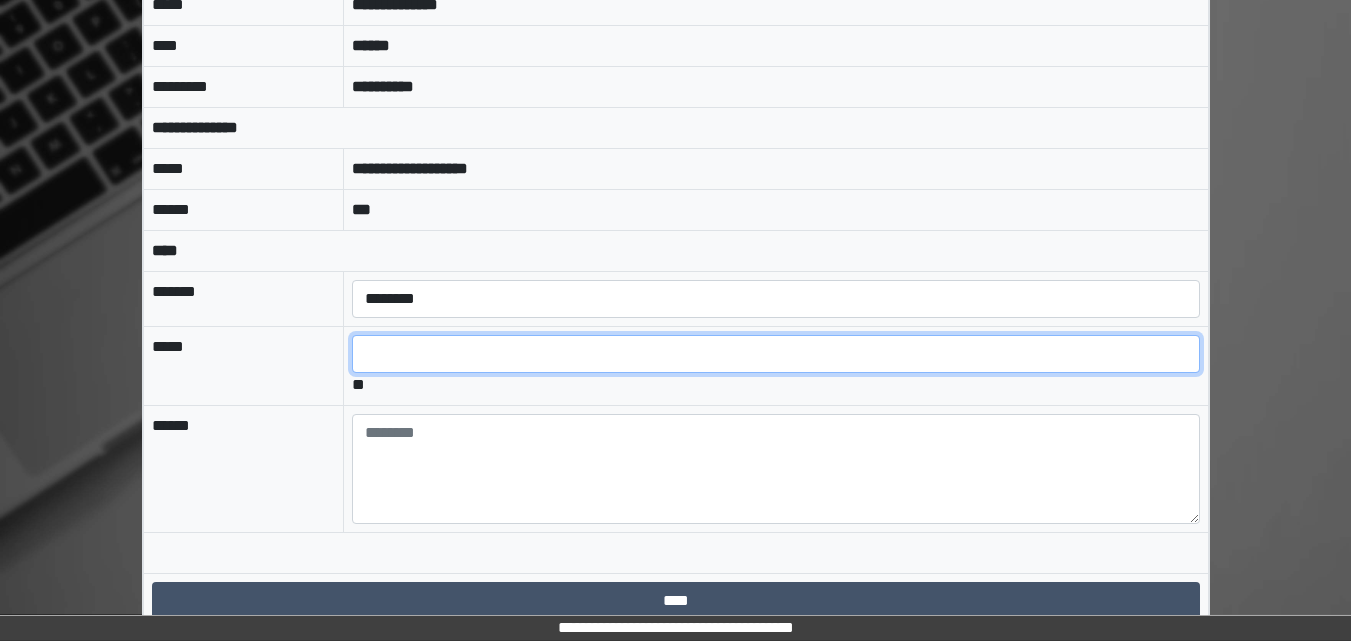 scroll, scrollTop: 158, scrollLeft: 0, axis: vertical 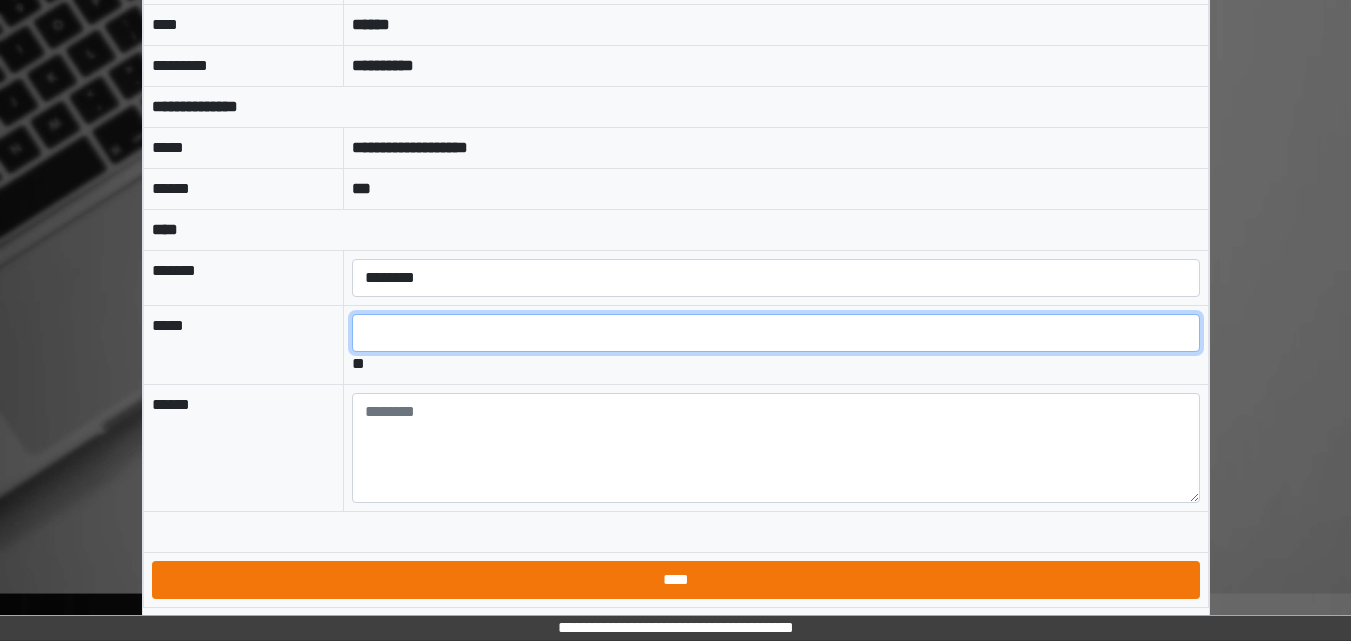 type on "*" 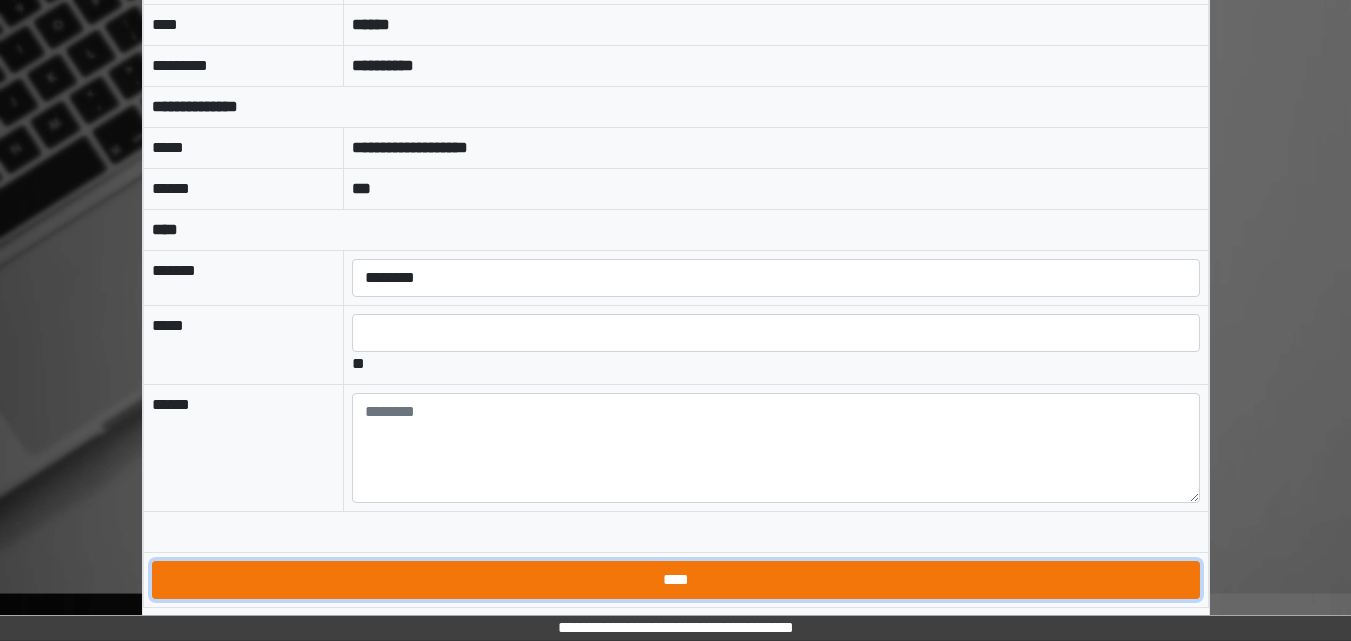 click on "****" at bounding box center (676, 580) 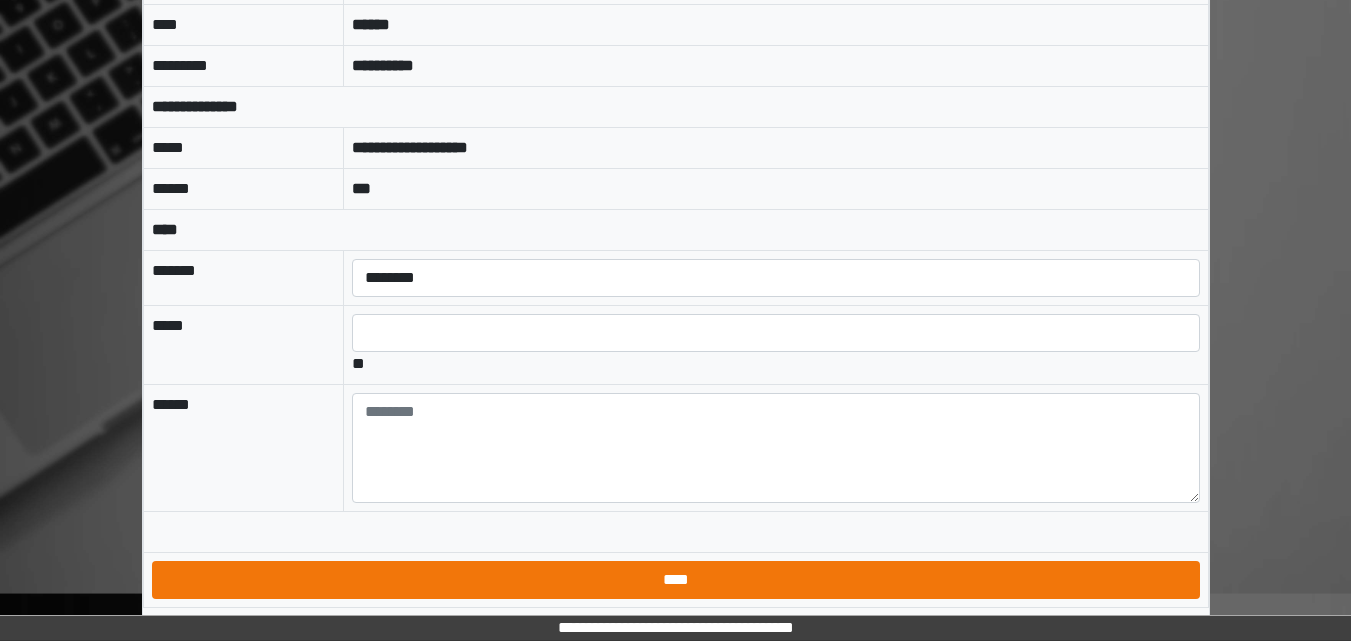 scroll, scrollTop: 0, scrollLeft: 0, axis: both 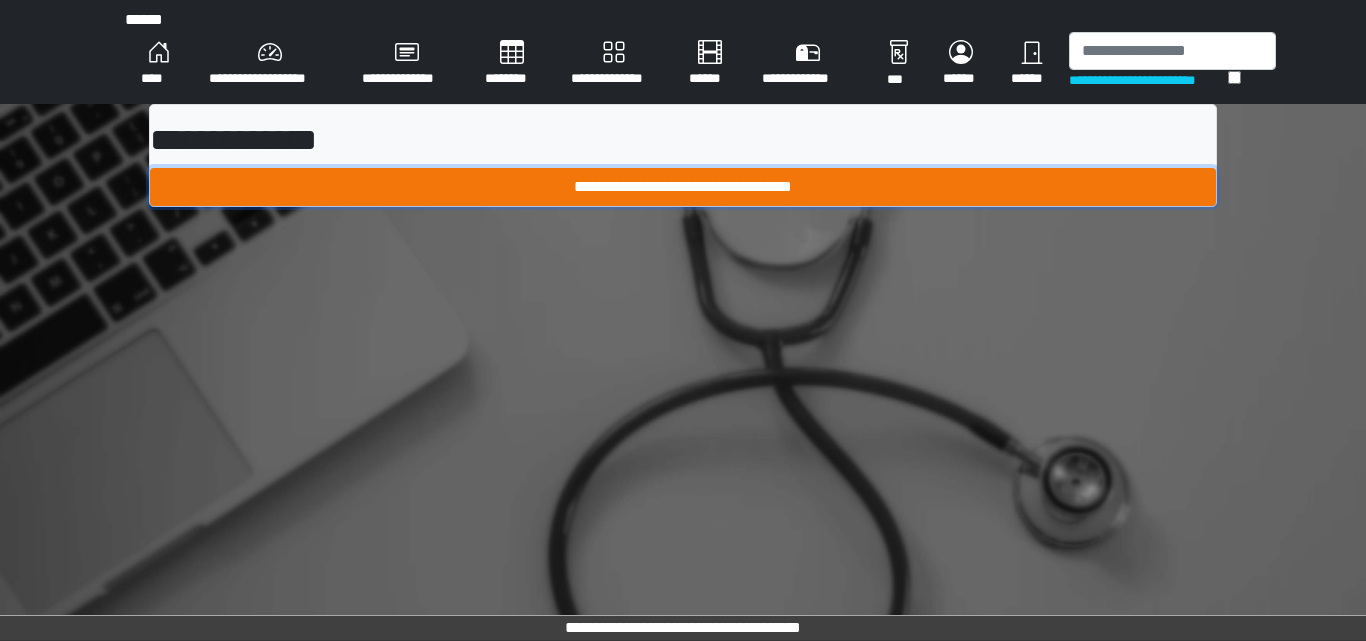 click on "**********" at bounding box center [683, 187] 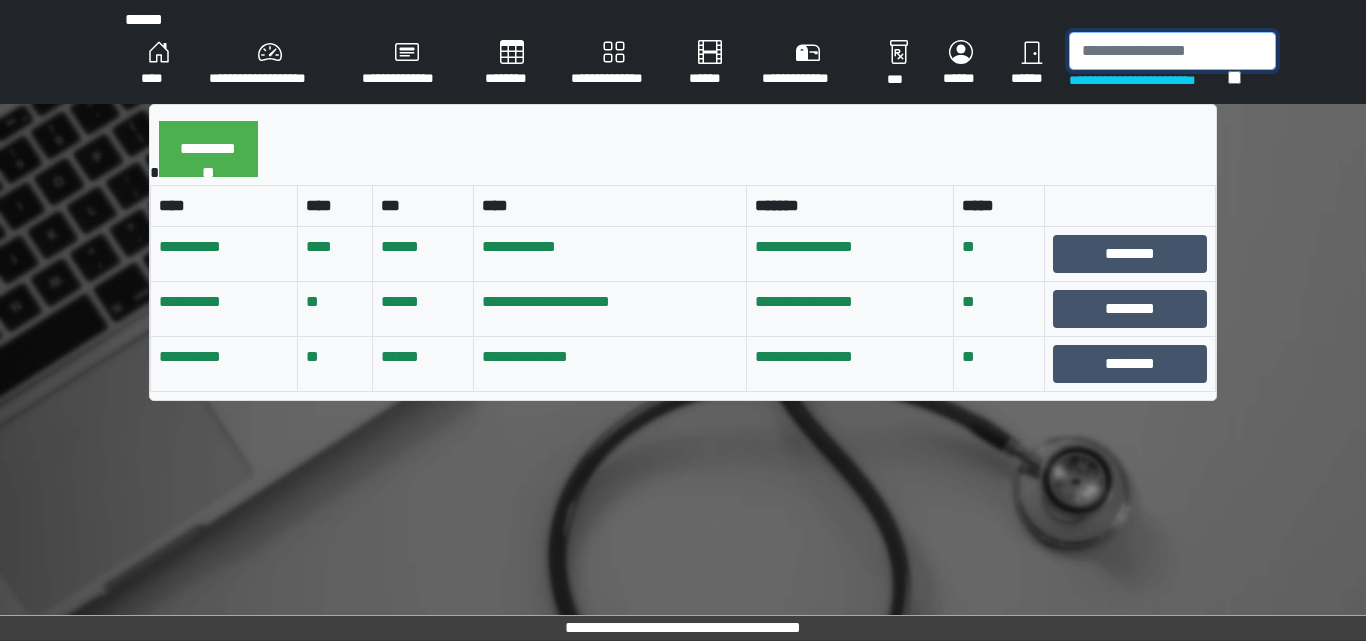 click at bounding box center (1172, 51) 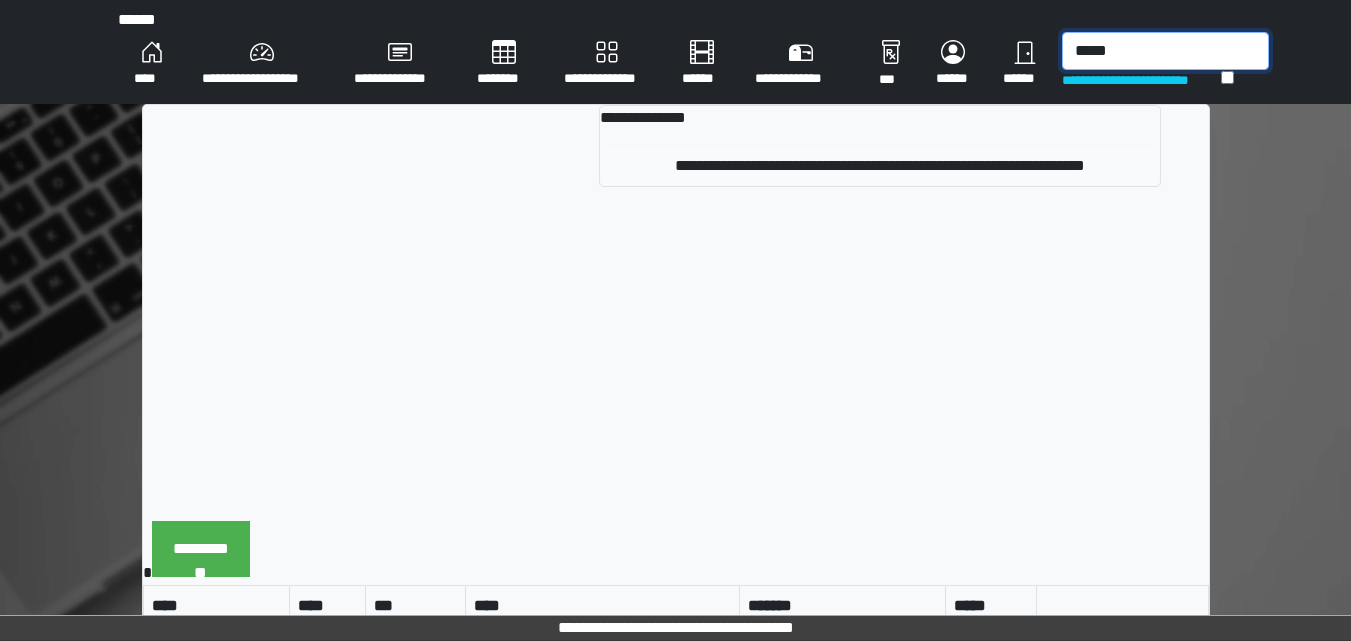 type on "*****" 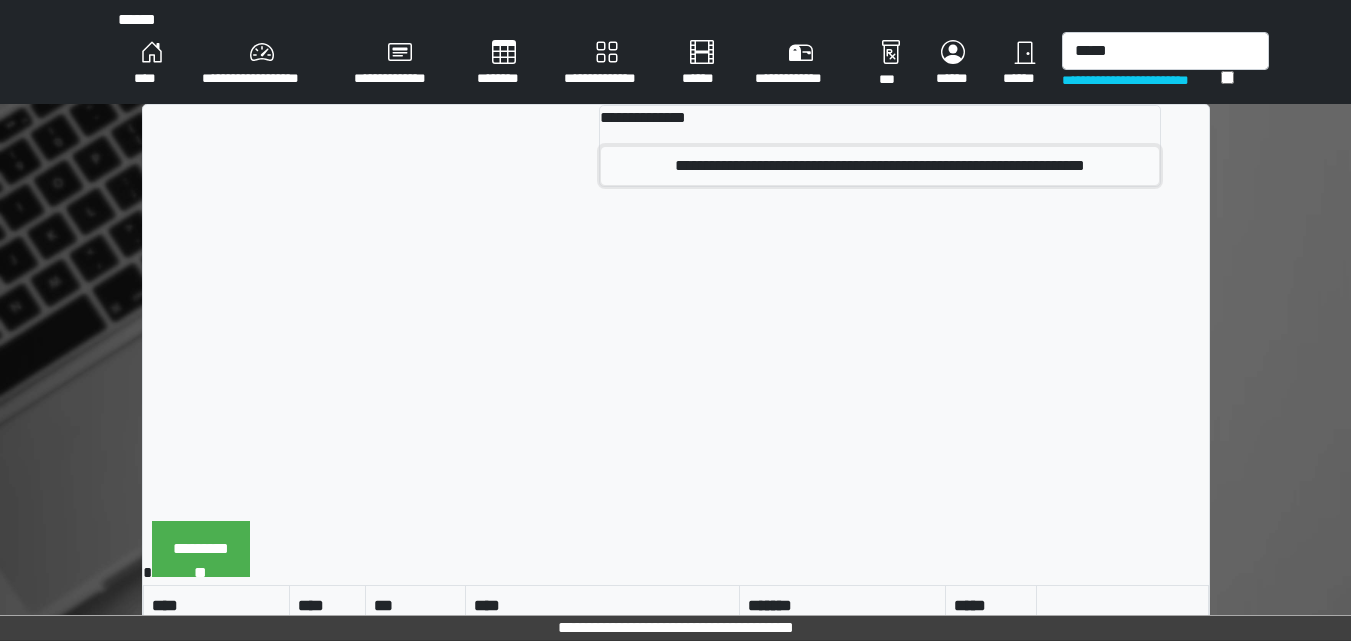 click on "**********" at bounding box center (880, 166) 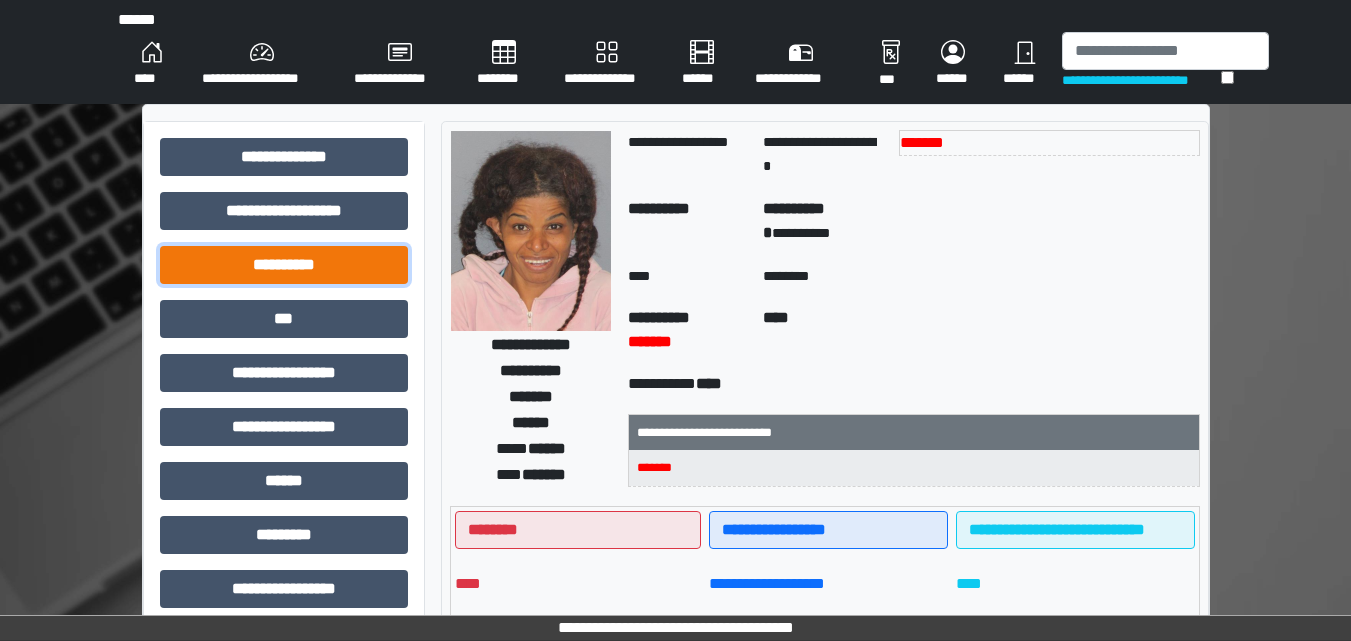 click on "**********" at bounding box center [284, 265] 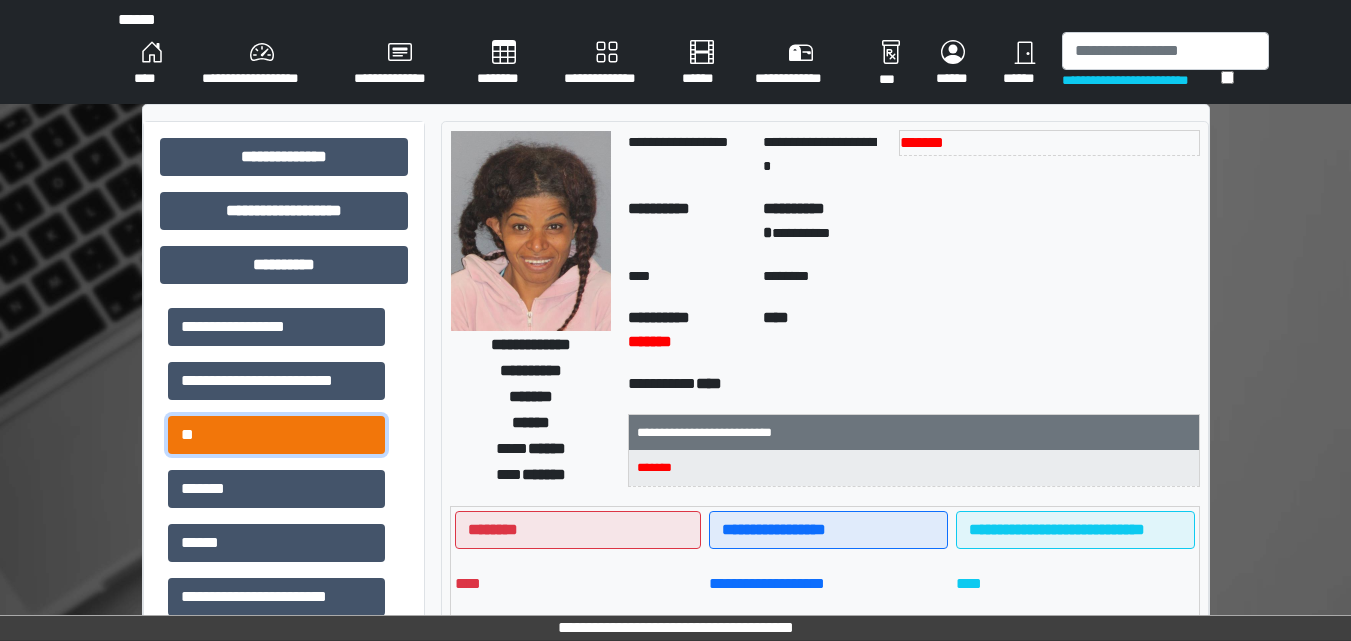 click on "**" at bounding box center [276, 435] 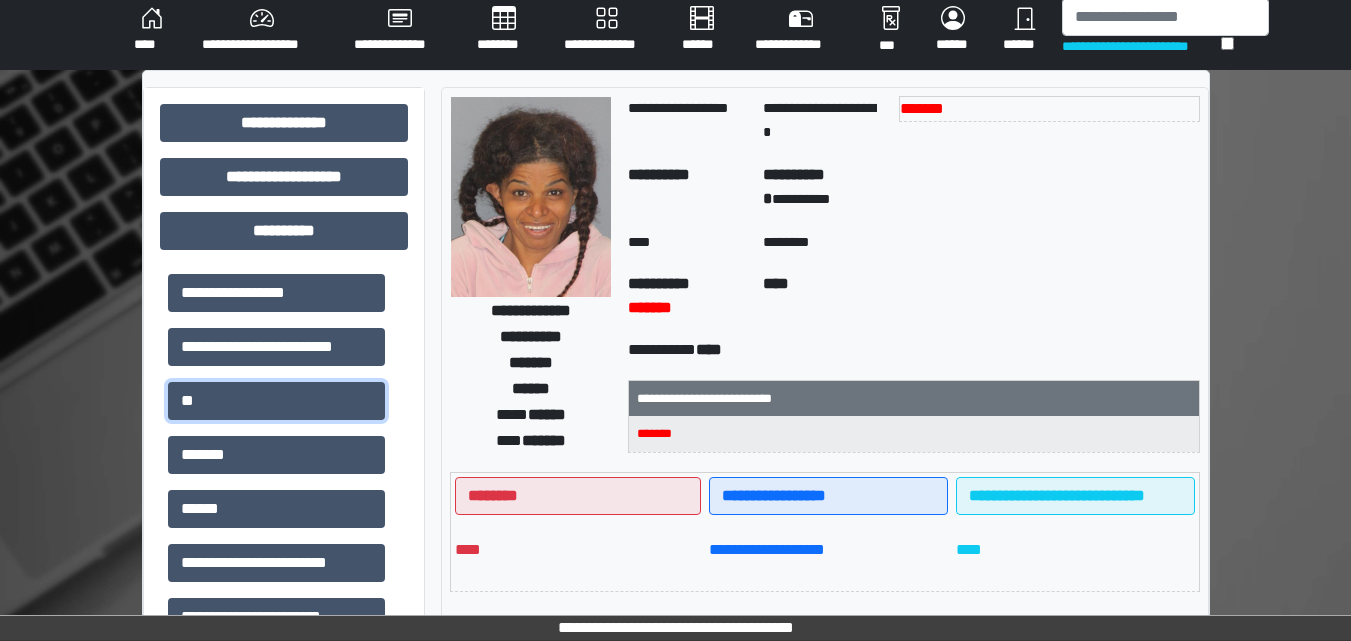 scroll, scrollTop: 0, scrollLeft: 0, axis: both 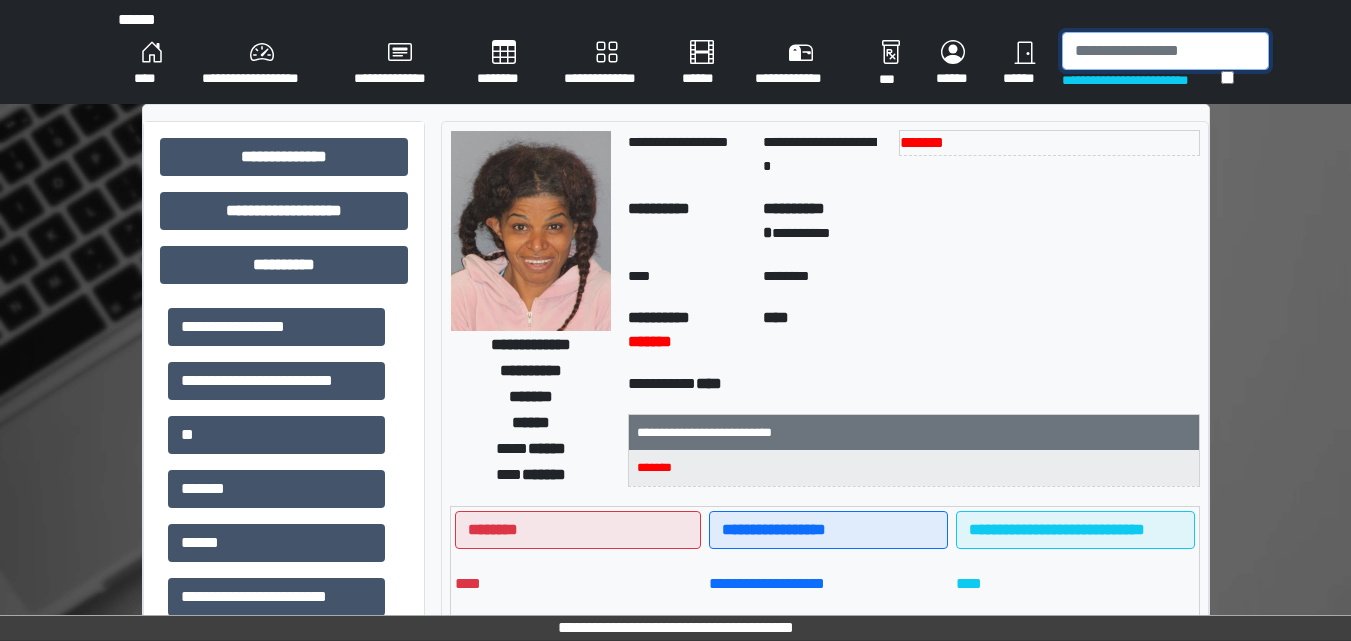 click at bounding box center [1165, 51] 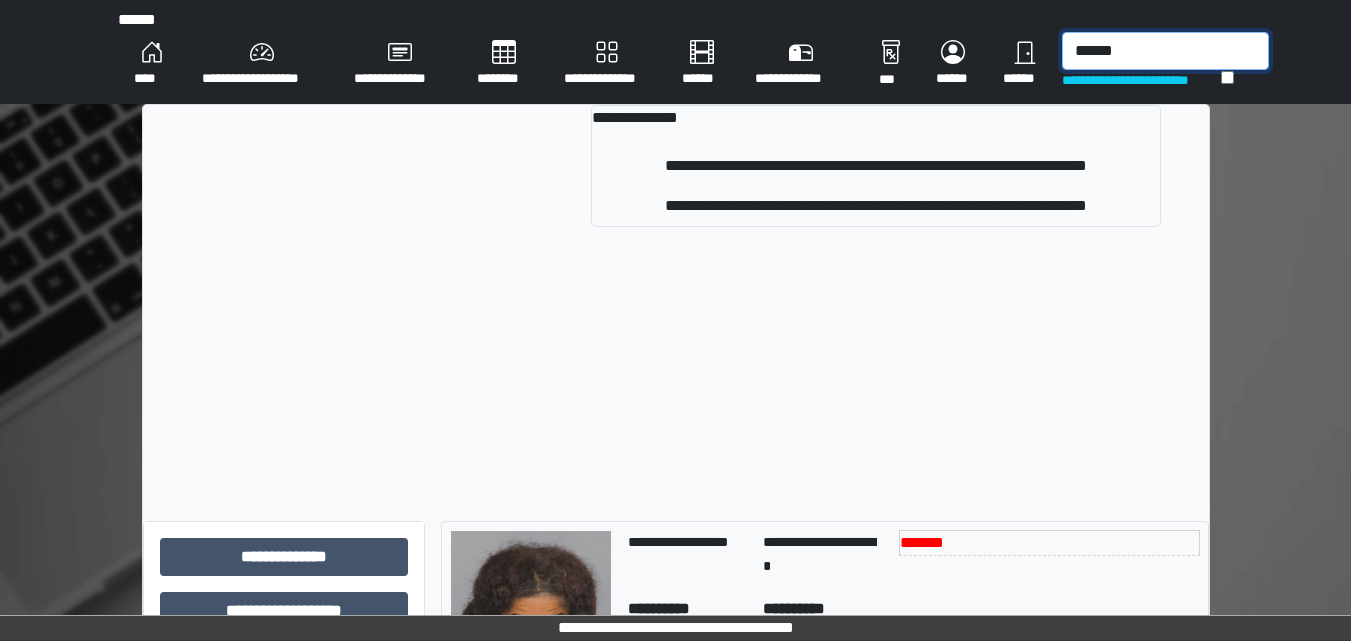type on "******" 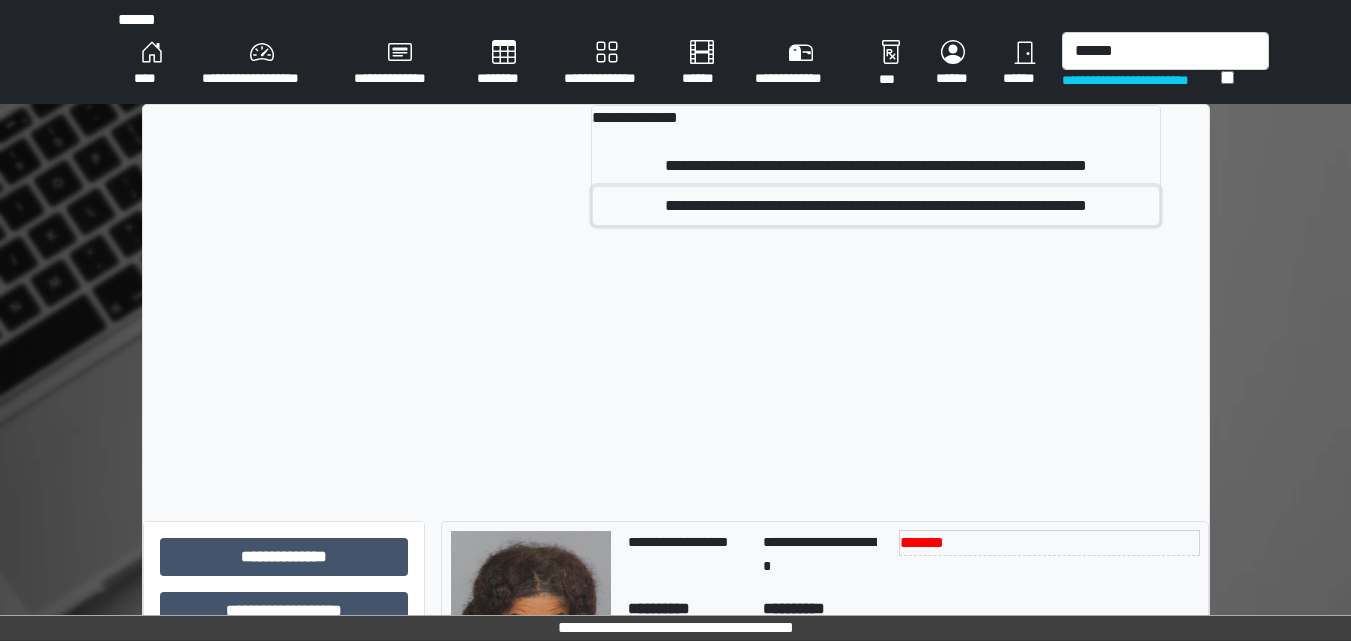 click on "**********" at bounding box center (875, 206) 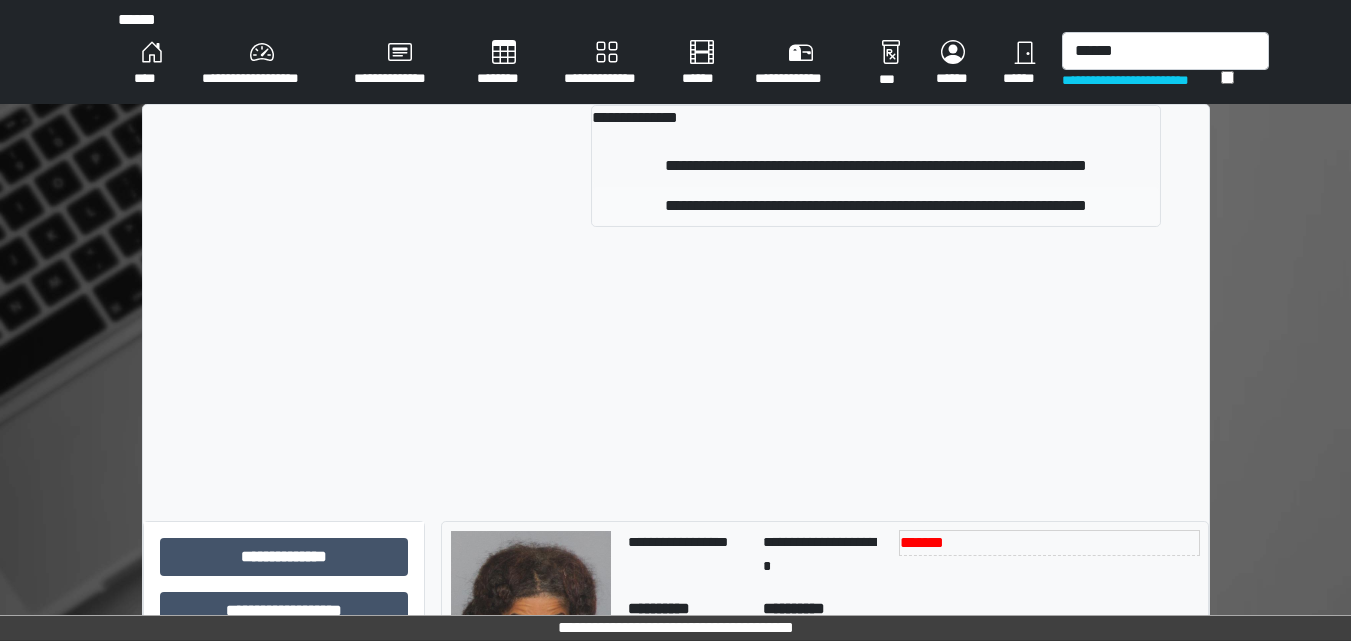 type 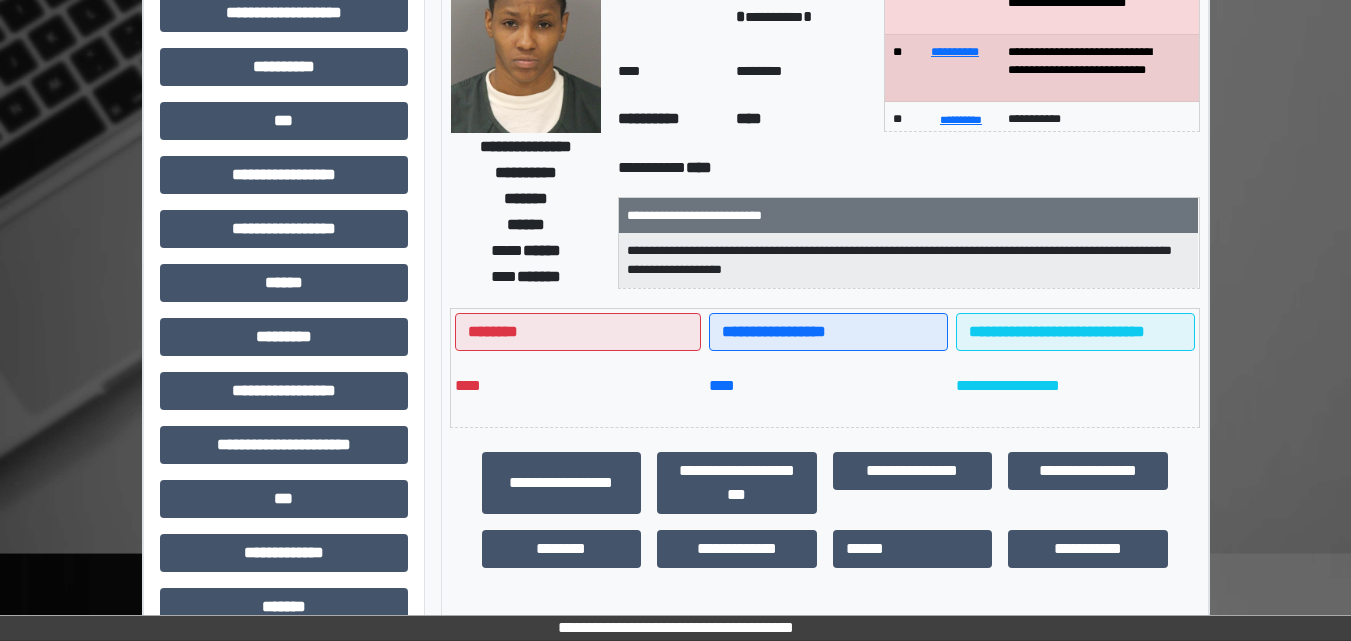 scroll, scrollTop: 200, scrollLeft: 0, axis: vertical 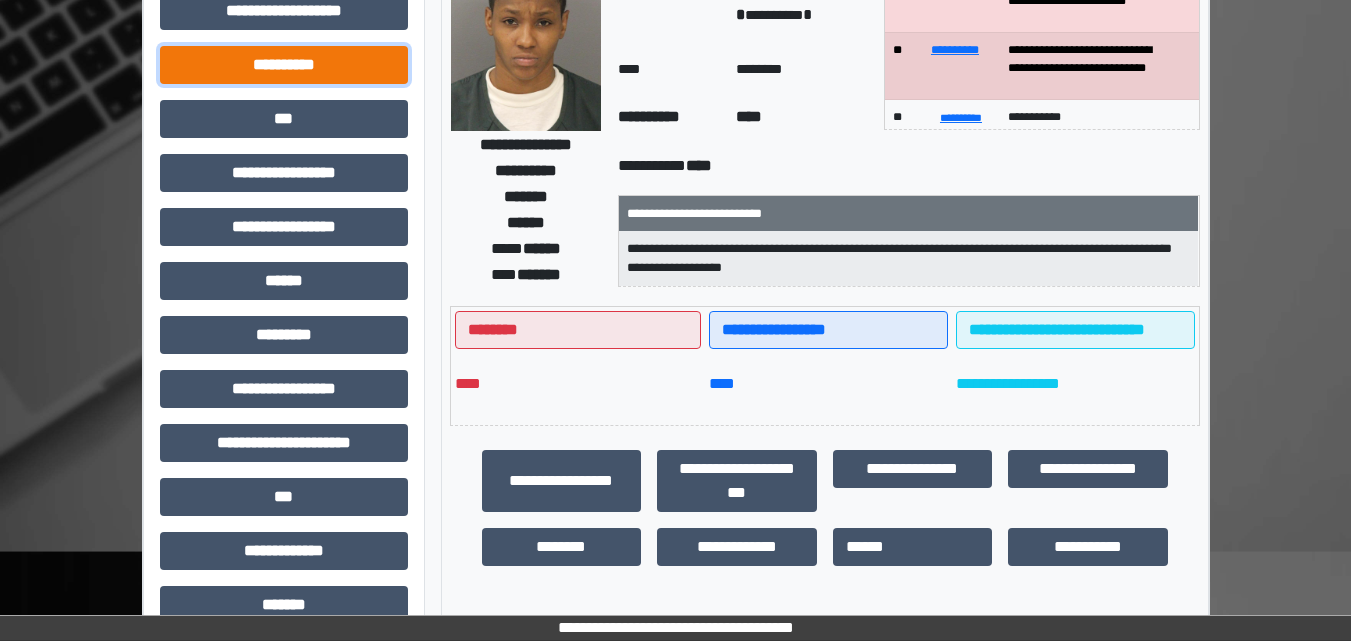 click on "**********" at bounding box center (284, 65) 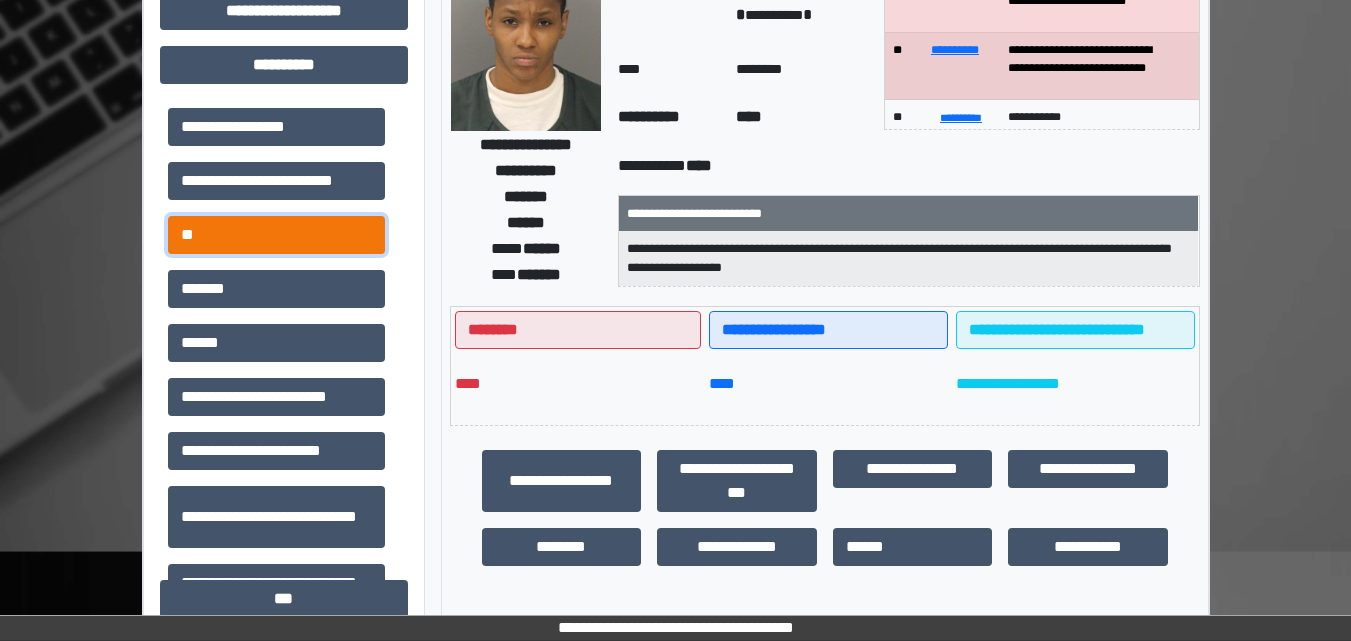 click on "**" at bounding box center [276, 235] 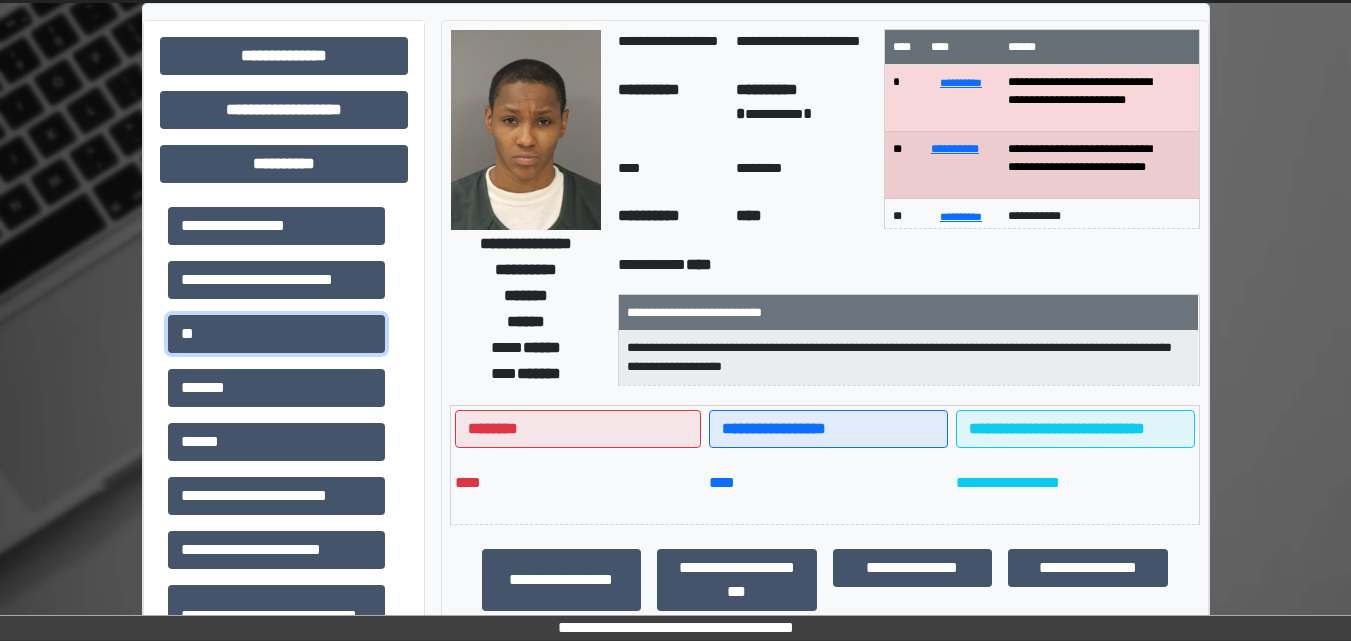 scroll, scrollTop: 100, scrollLeft: 0, axis: vertical 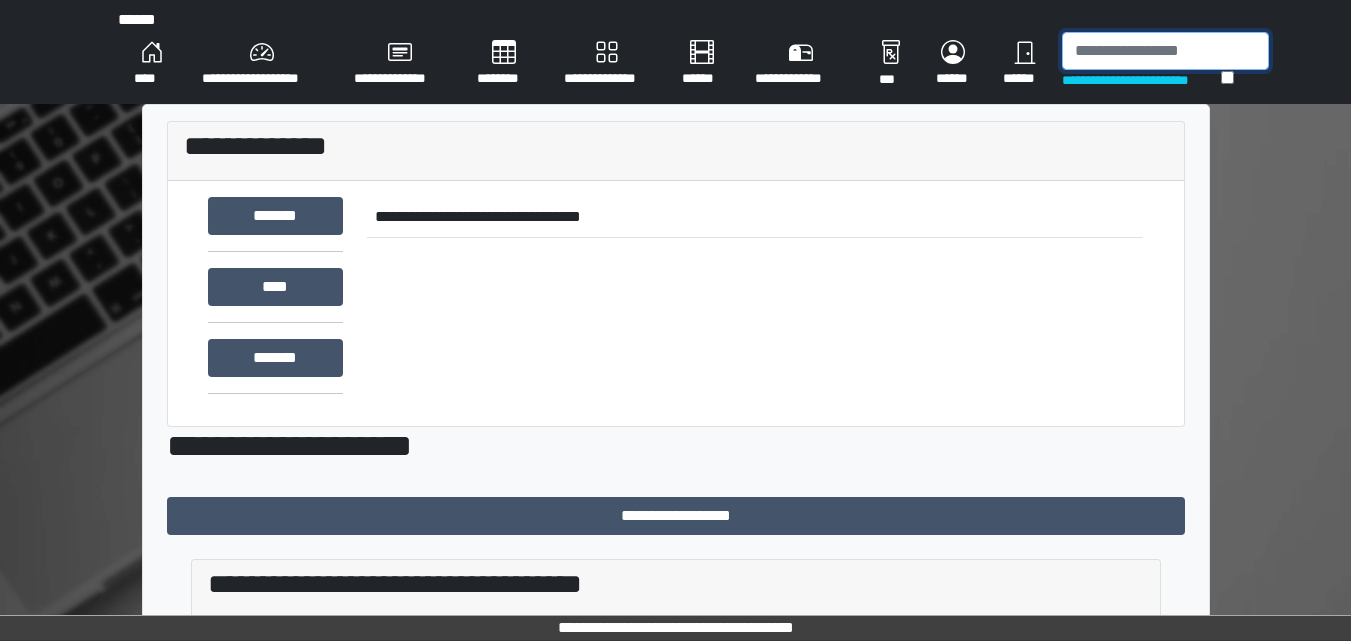 click at bounding box center [1165, 51] 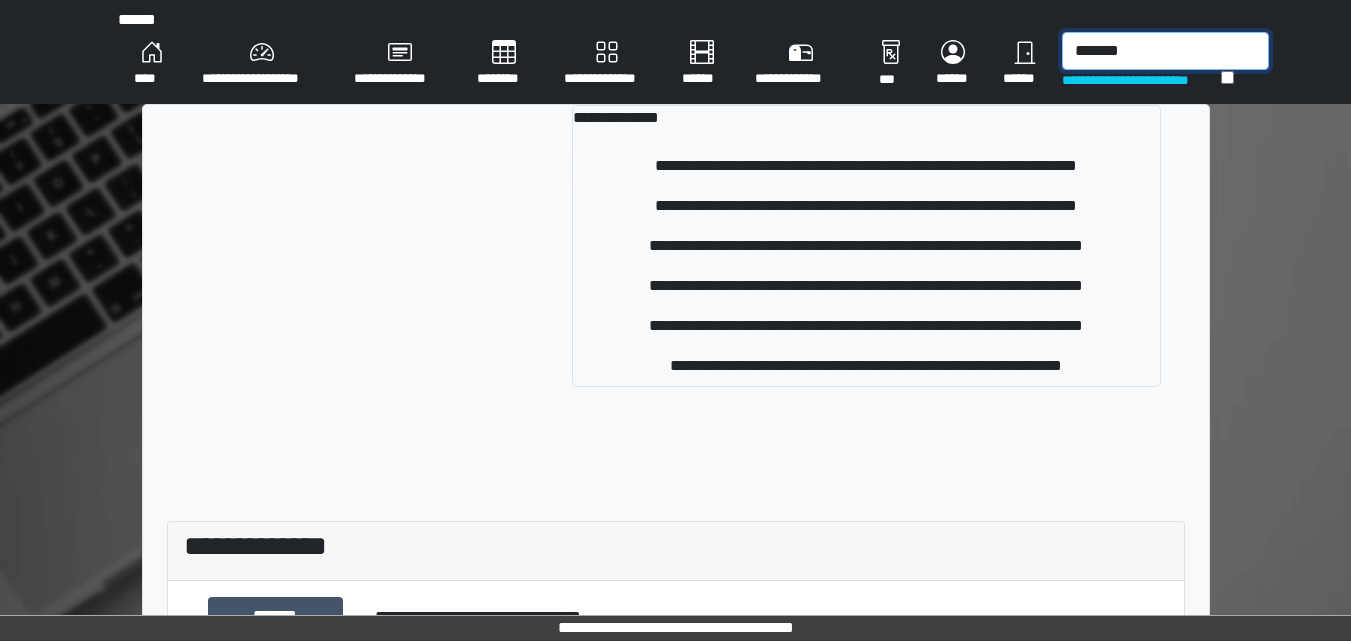 type on "*******" 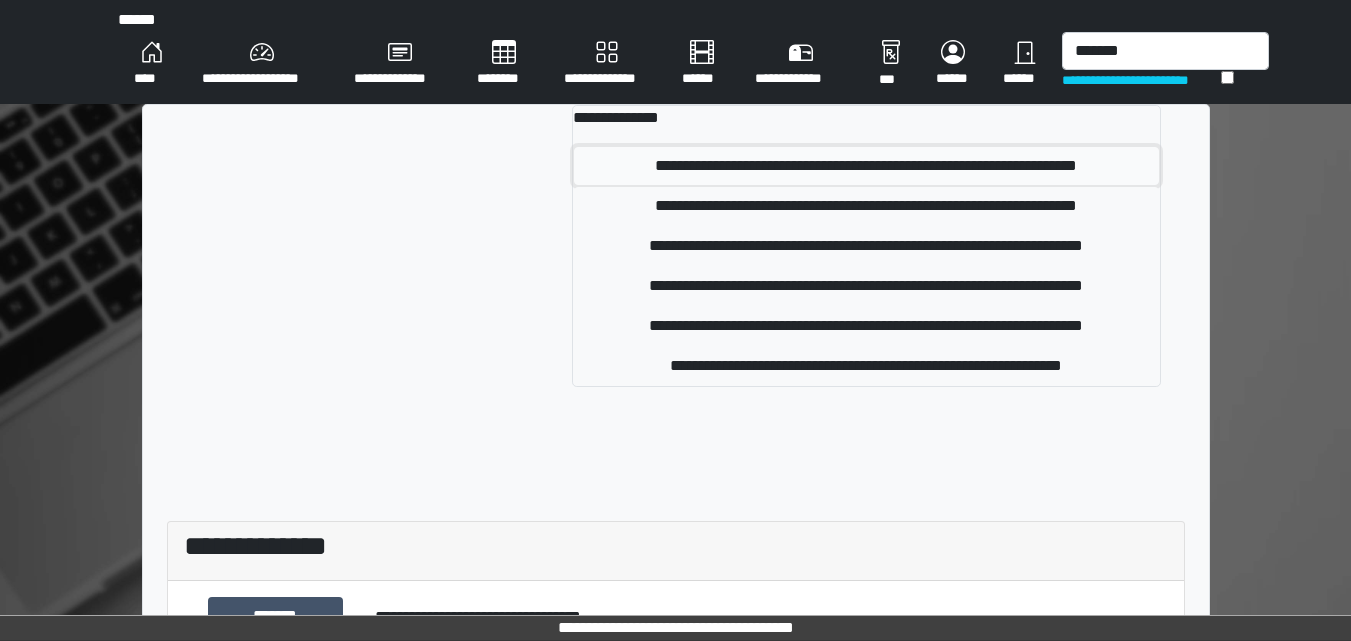 click on "**********" at bounding box center (866, 166) 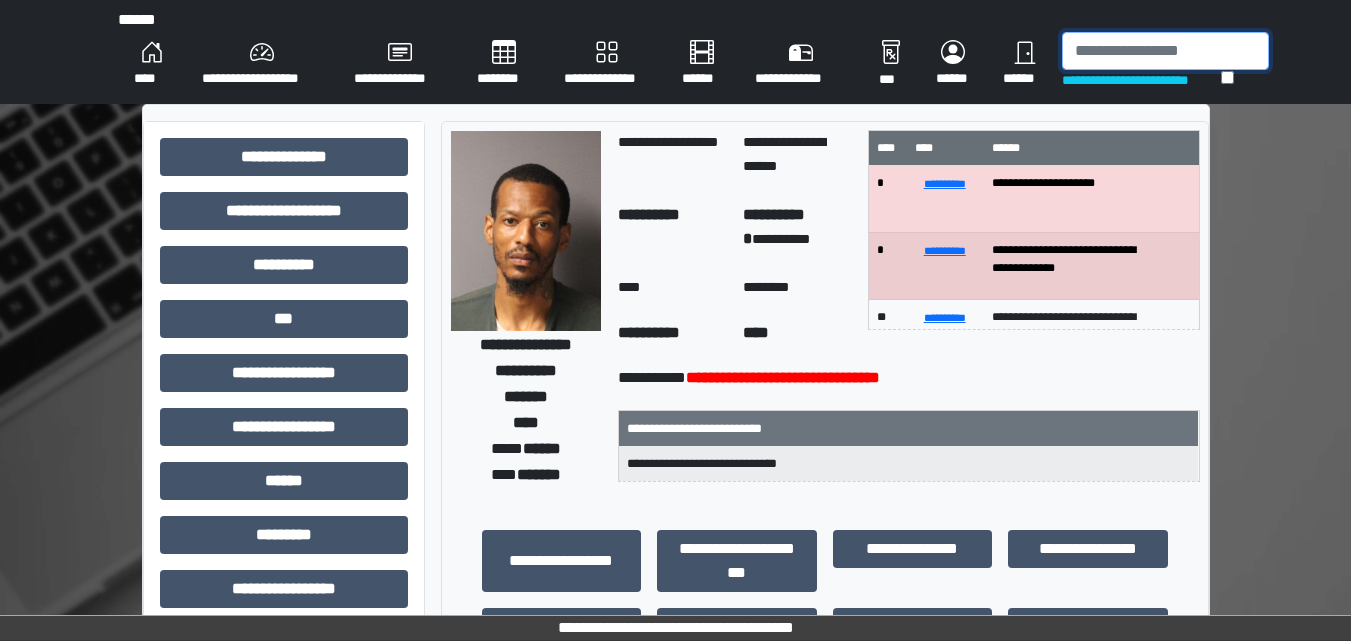 click at bounding box center (1165, 51) 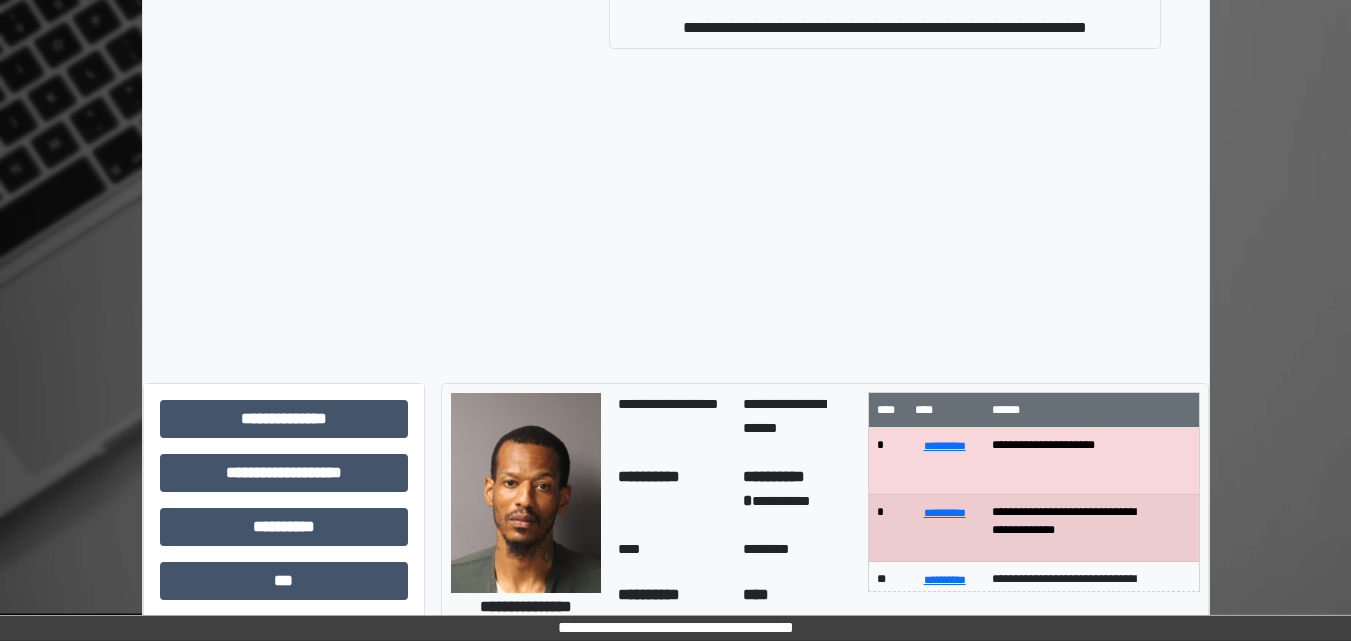 scroll, scrollTop: 400, scrollLeft: 0, axis: vertical 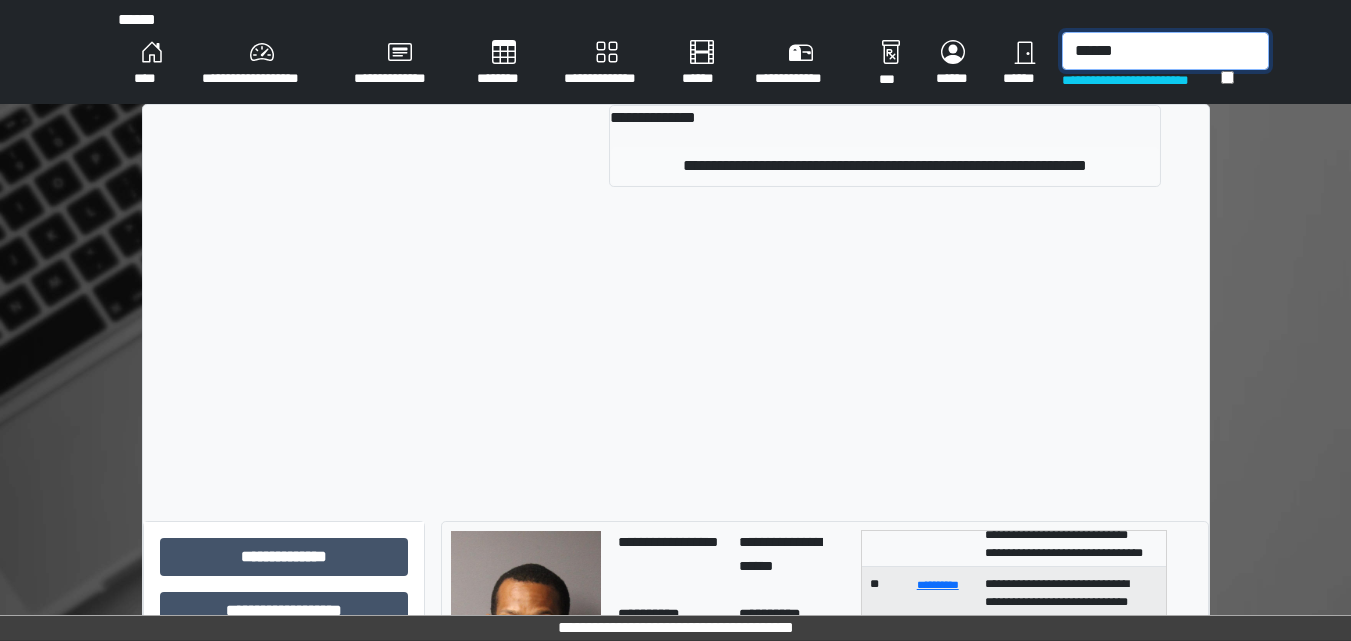 type on "******" 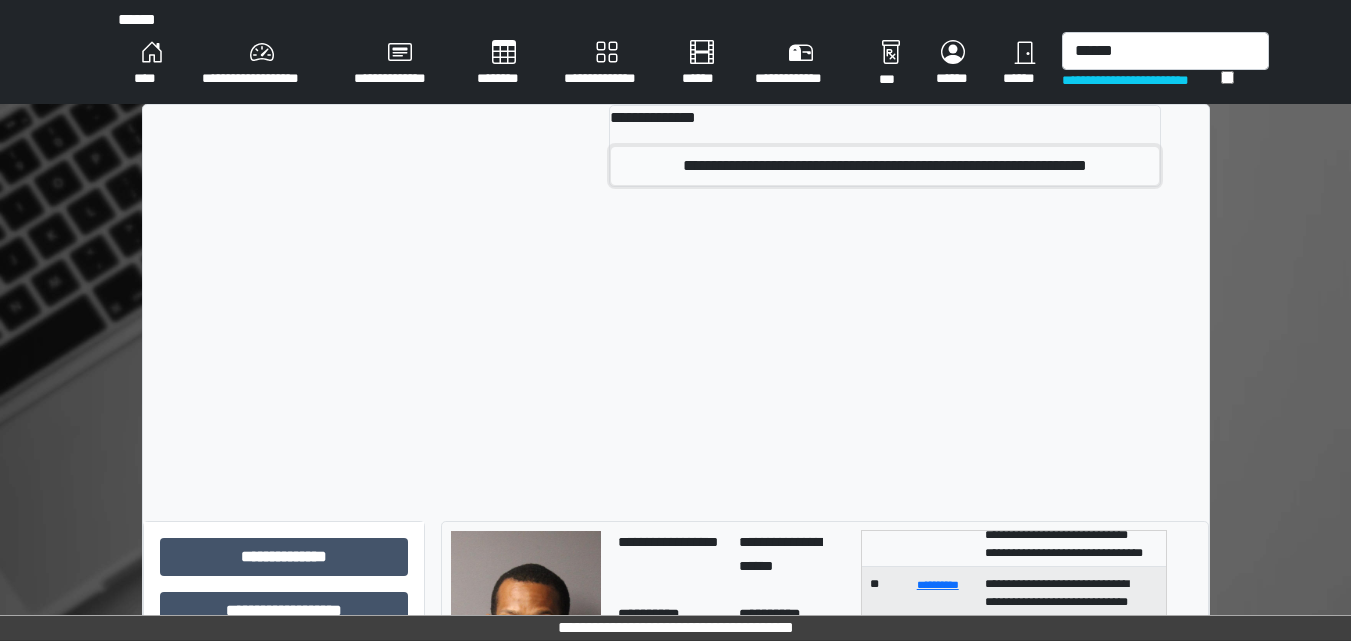 click on "**********" at bounding box center (884, 166) 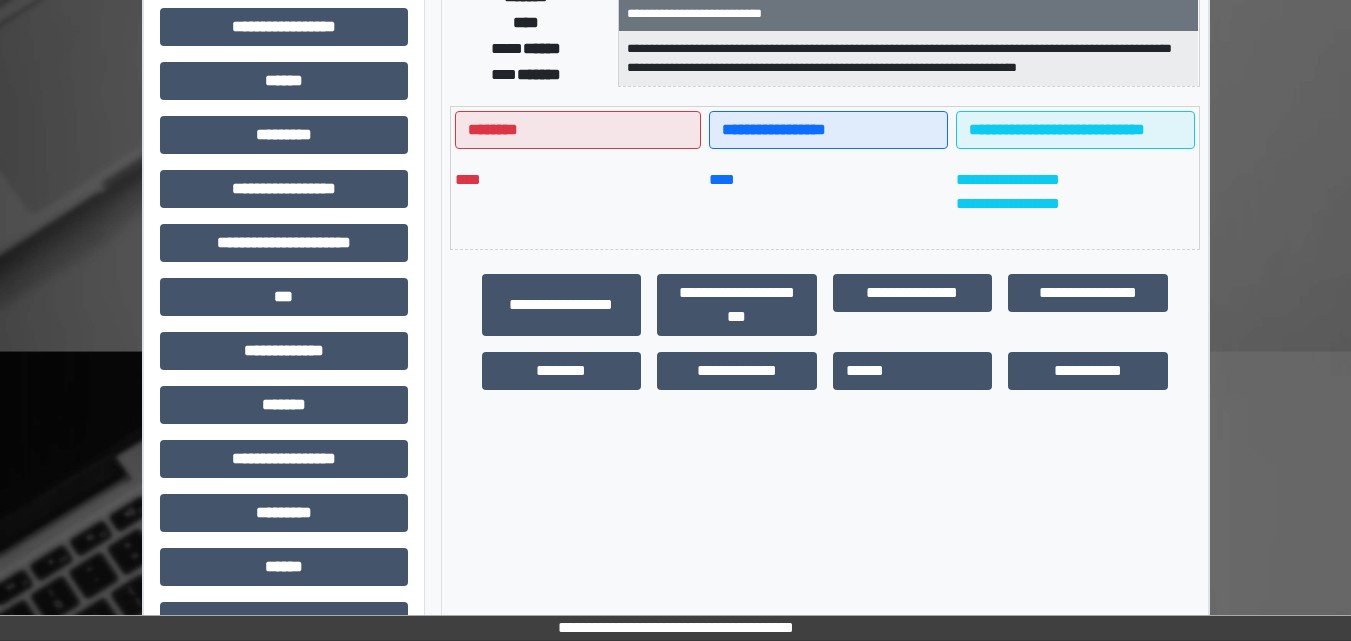 scroll, scrollTop: 0, scrollLeft: 0, axis: both 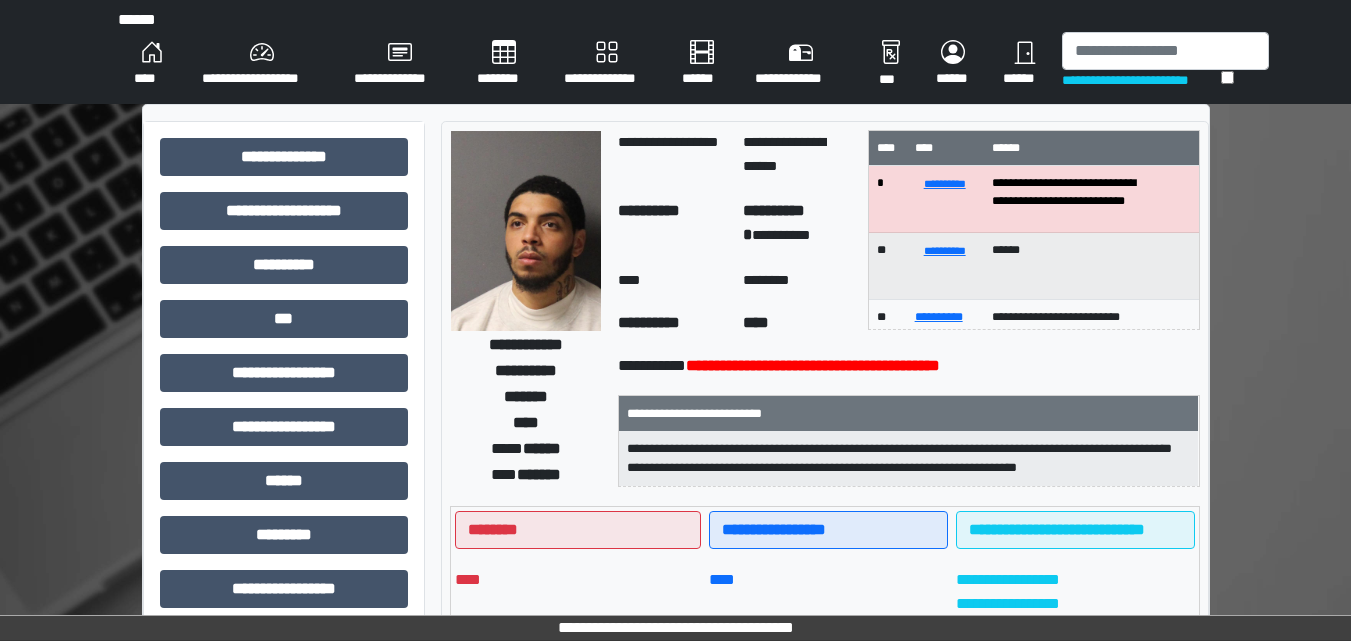click on "**********" at bounding box center [1071, 199] 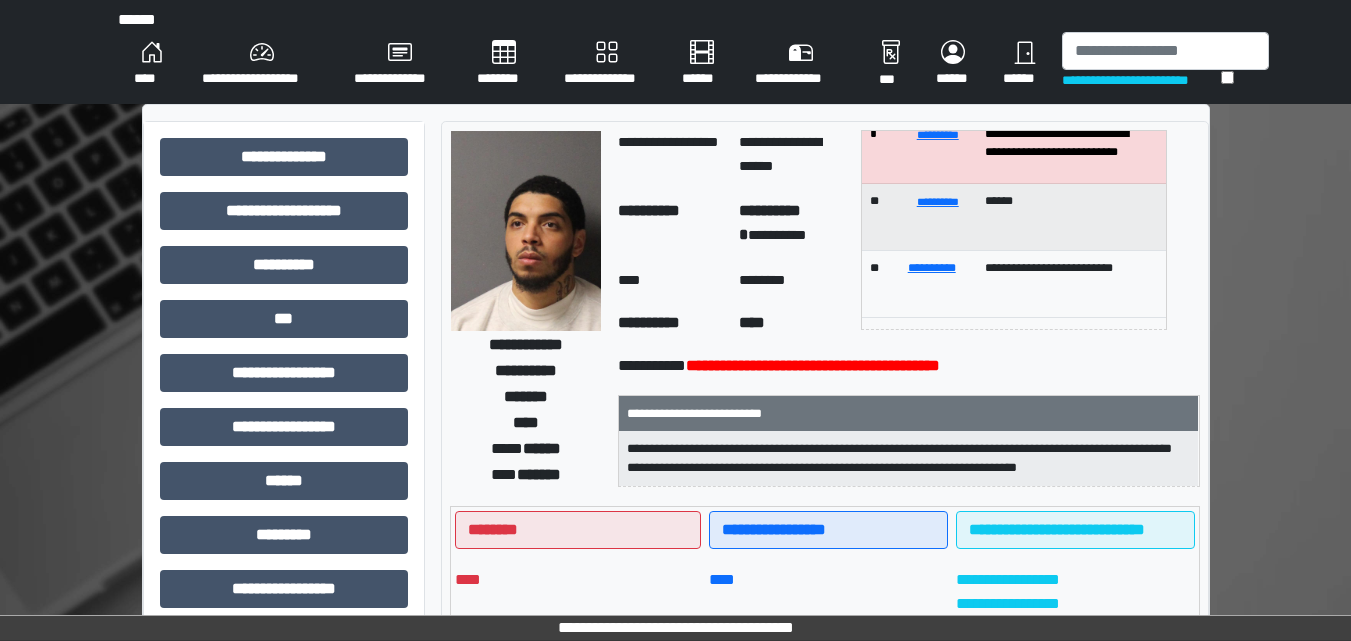 scroll, scrollTop: 54, scrollLeft: 0, axis: vertical 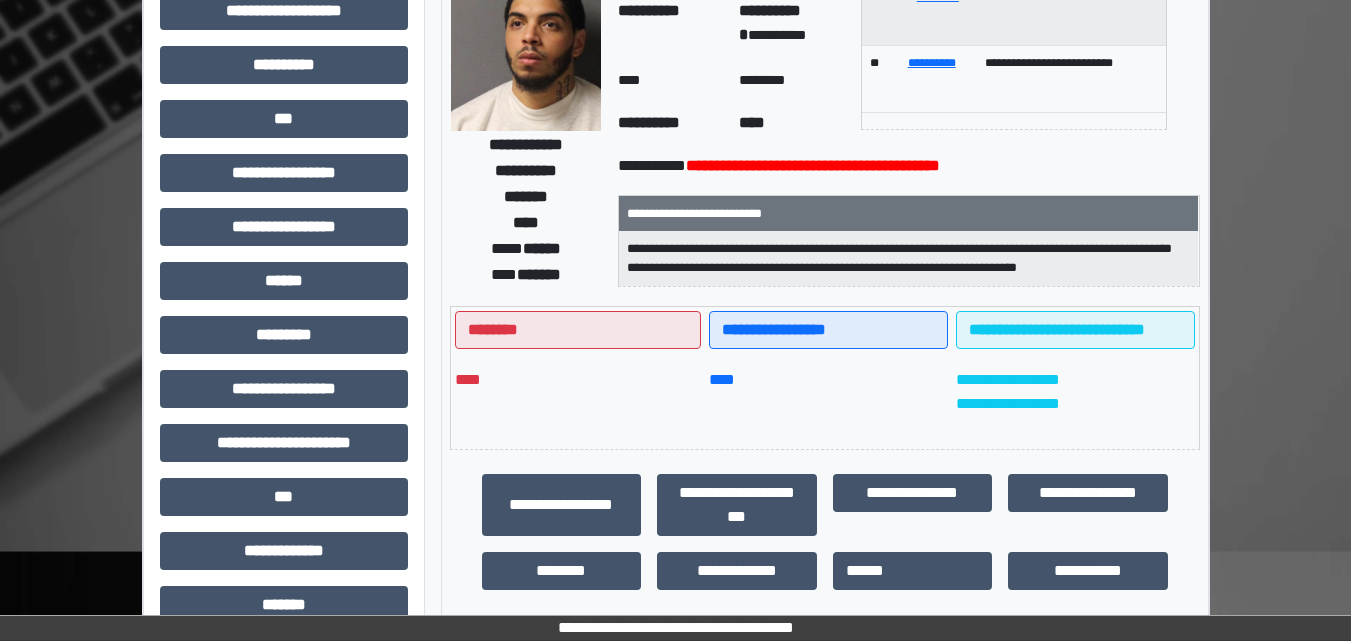 click on "**********" at bounding box center (1075, 398) 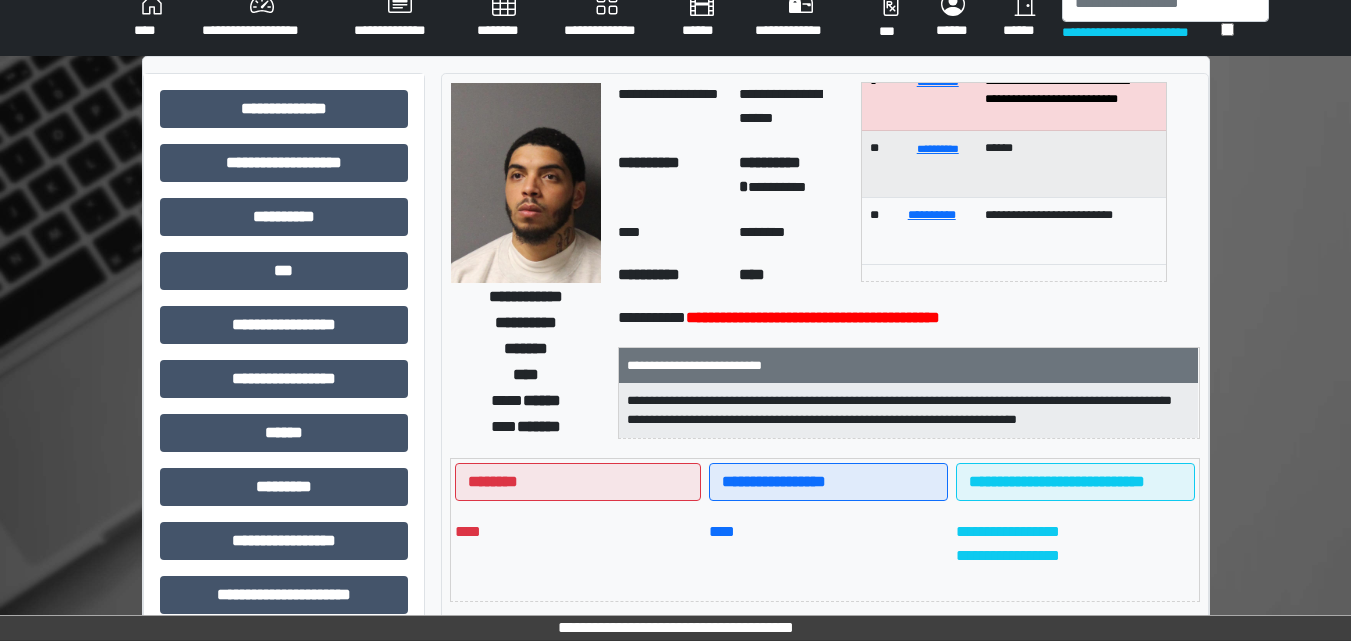 scroll, scrollTop: 0, scrollLeft: 0, axis: both 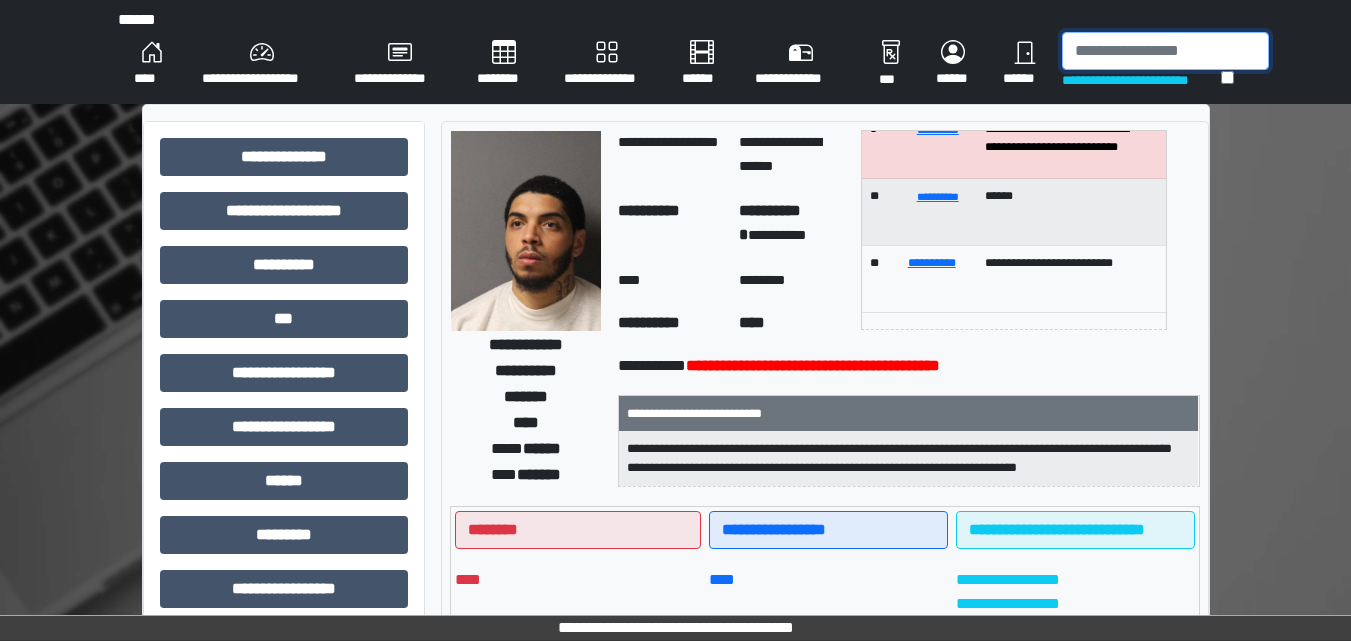 click at bounding box center (1165, 51) 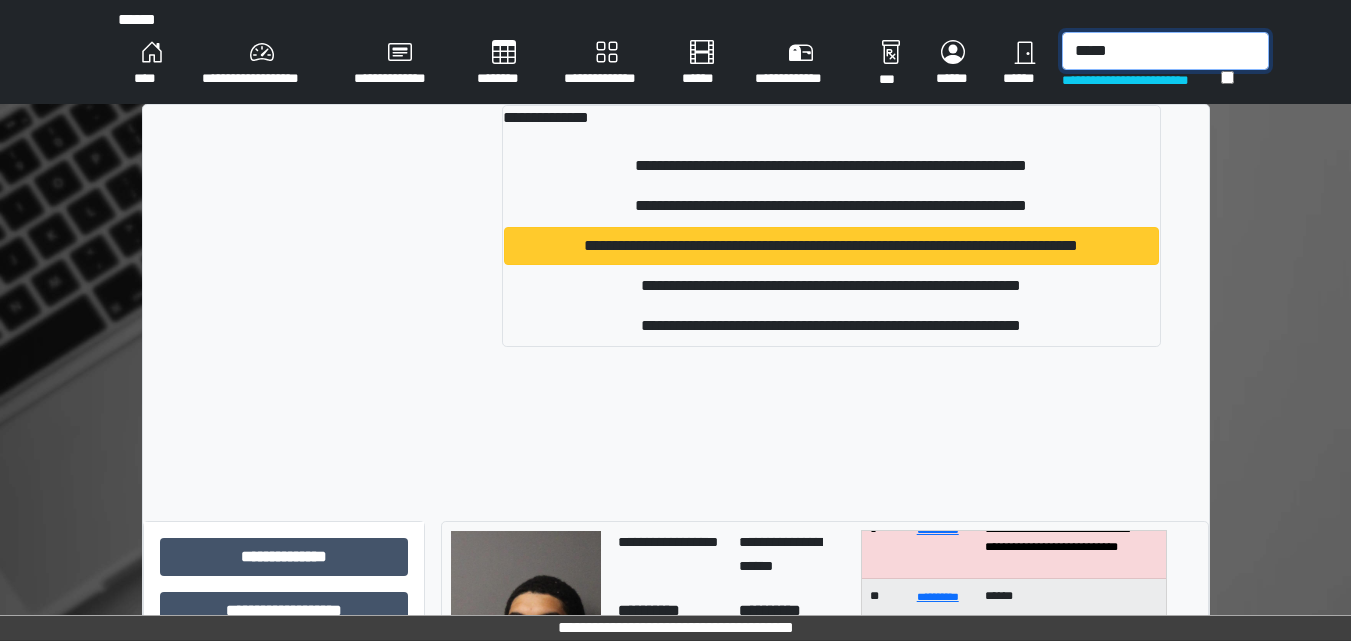 type on "*****" 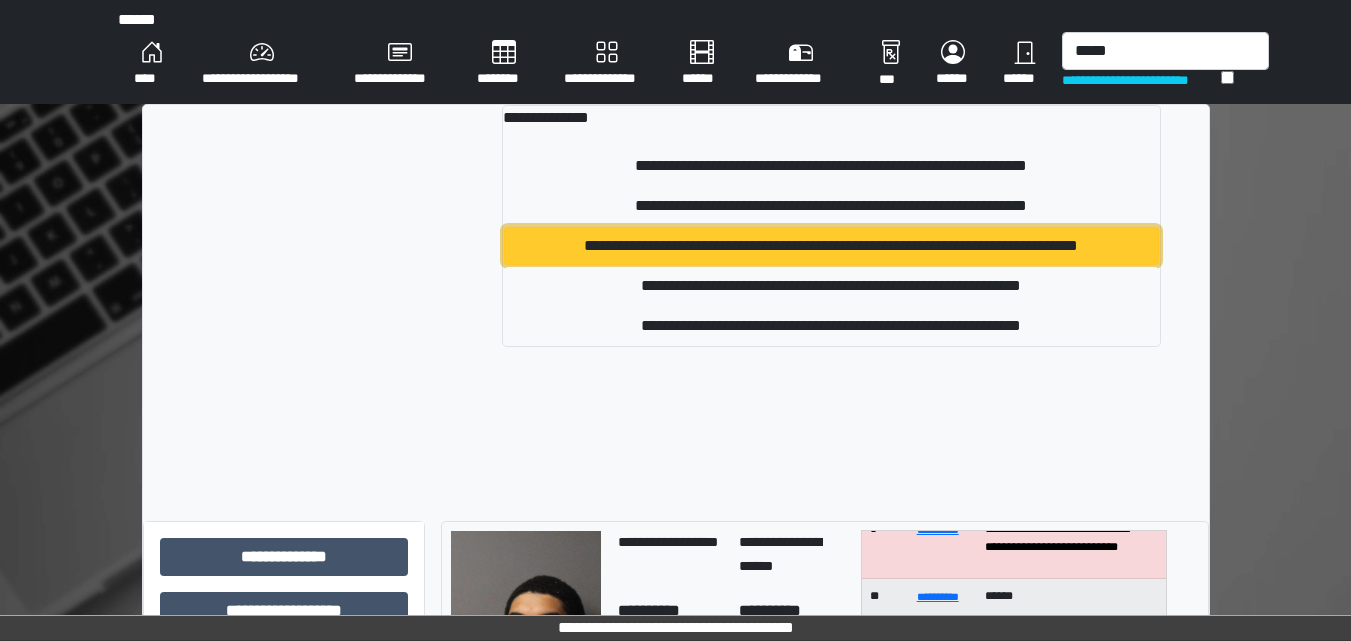 click on "**********" at bounding box center (831, 246) 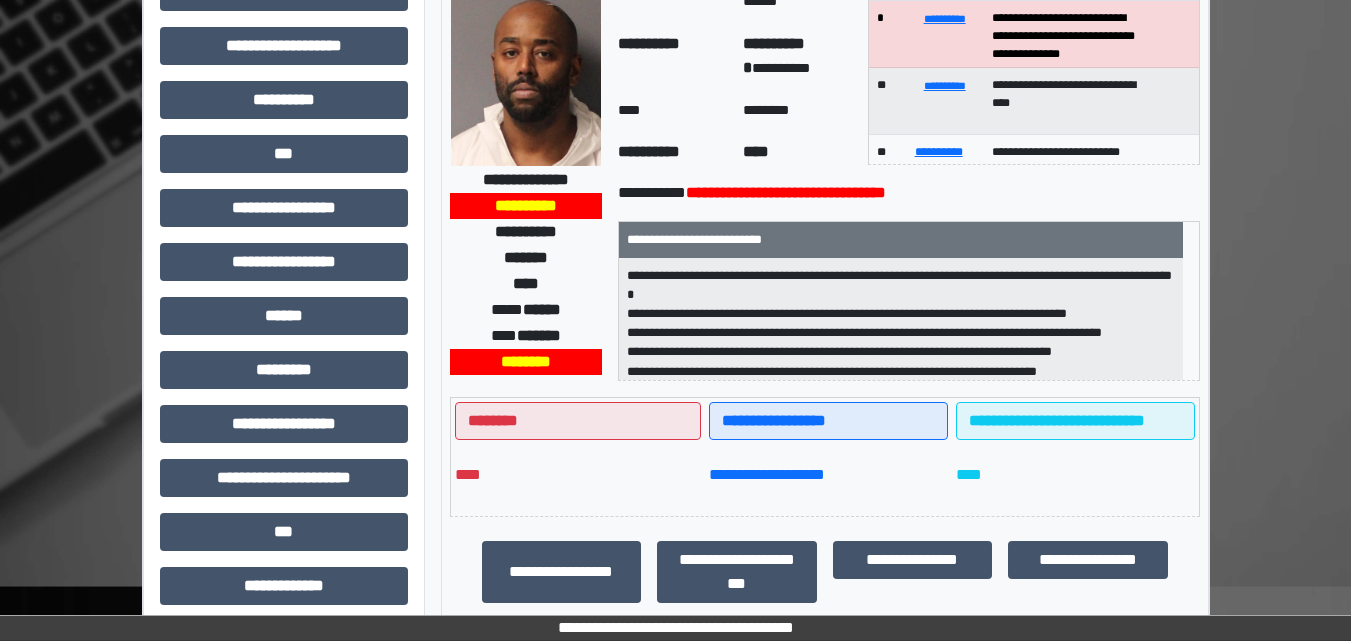 scroll, scrollTop: 200, scrollLeft: 0, axis: vertical 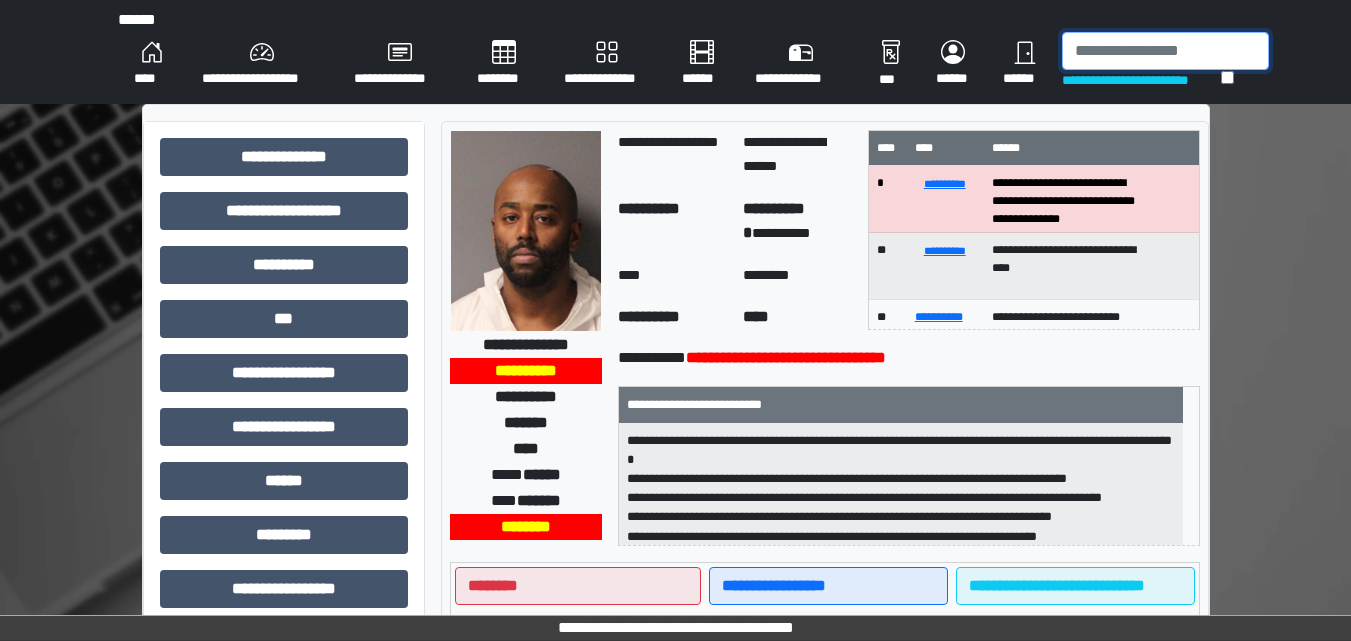 click at bounding box center [1165, 51] 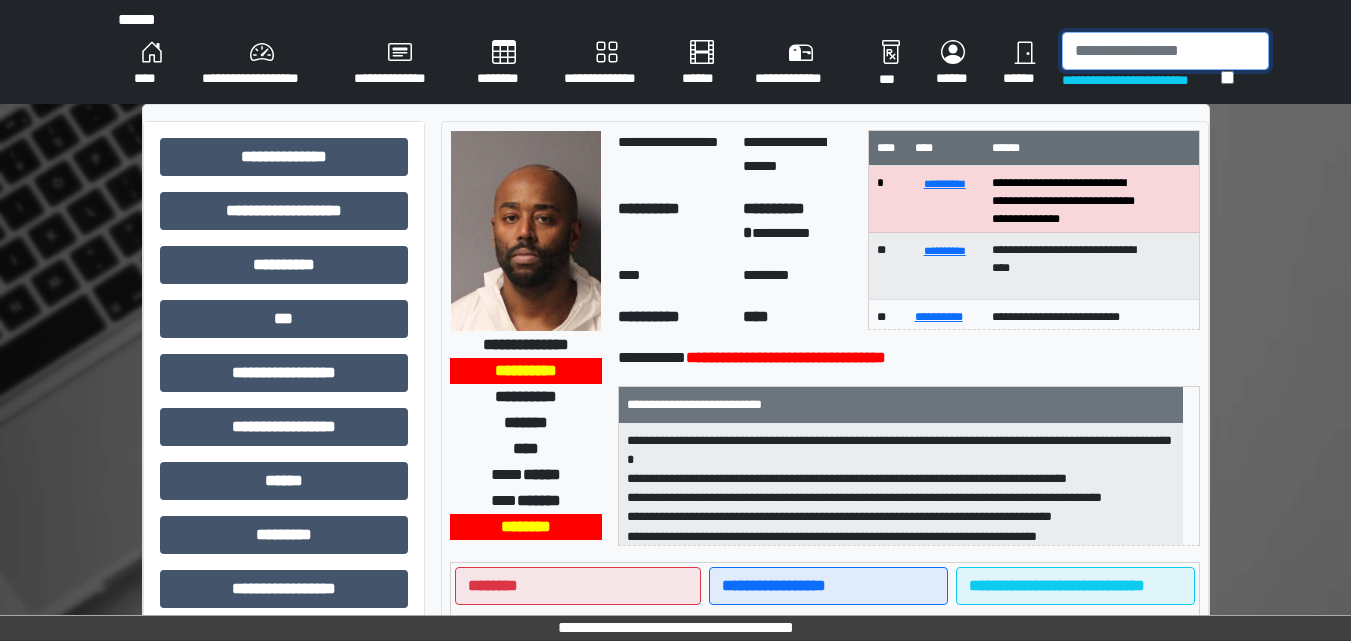 type on "*" 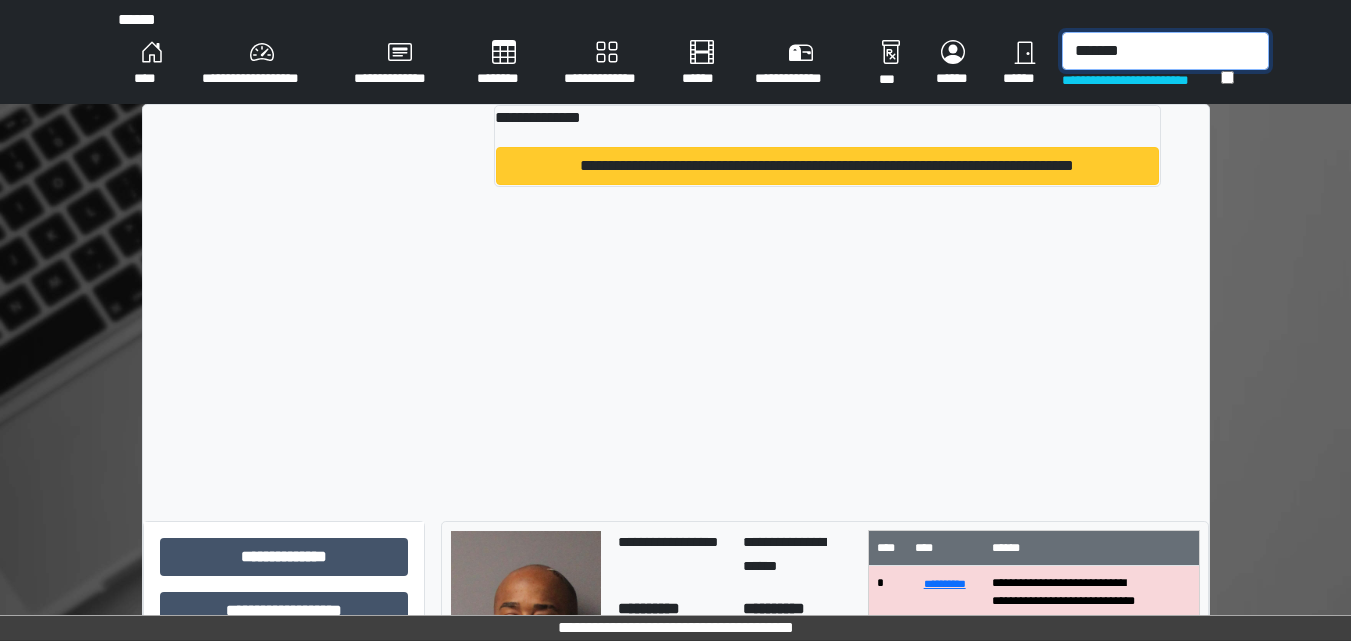 type on "*******" 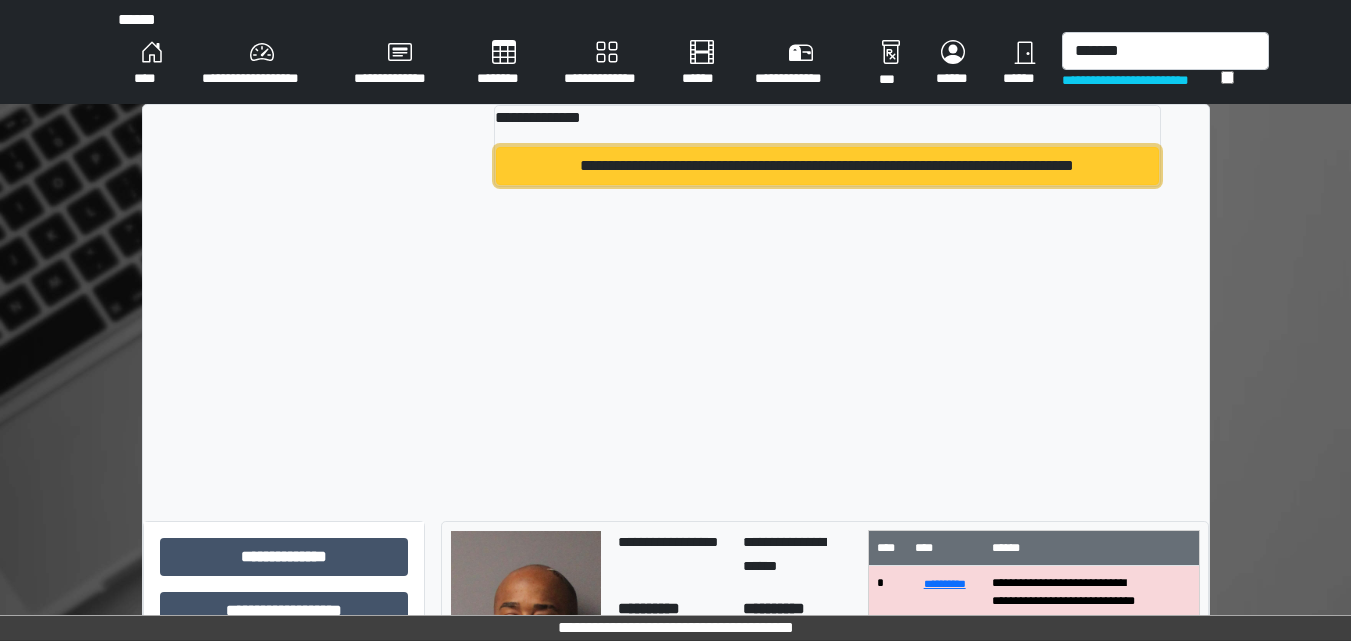 click on "**********" at bounding box center (827, 166) 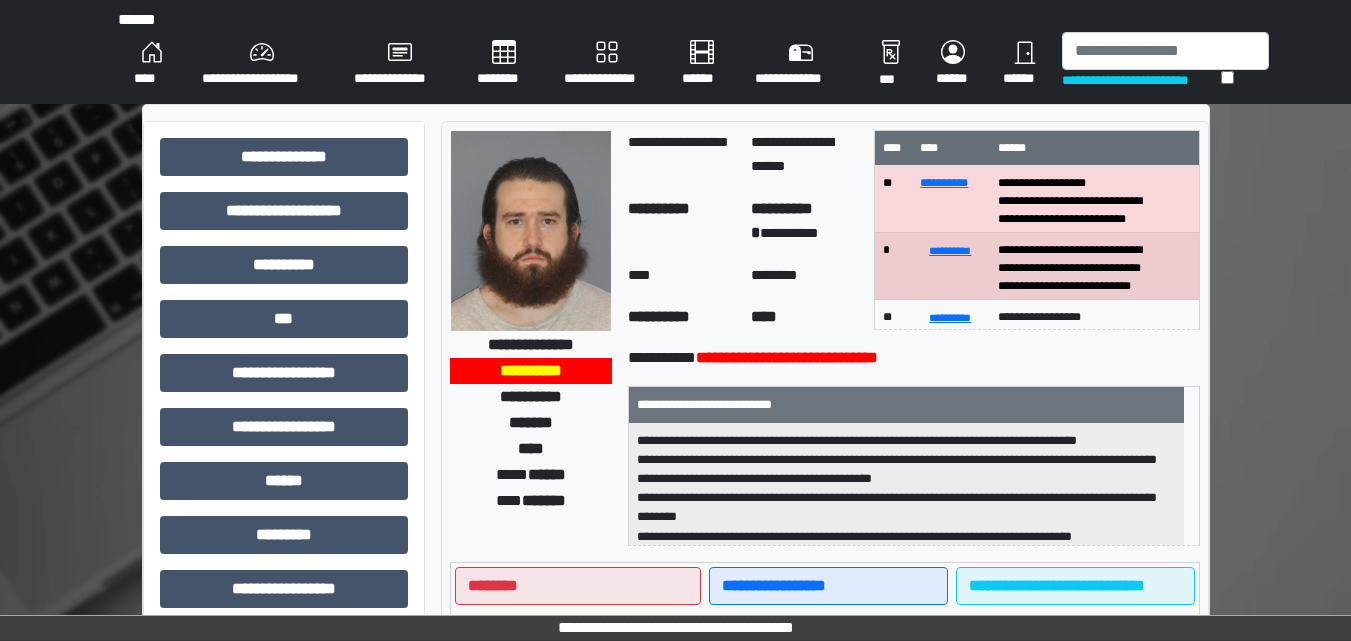 scroll, scrollTop: 44, scrollLeft: 0, axis: vertical 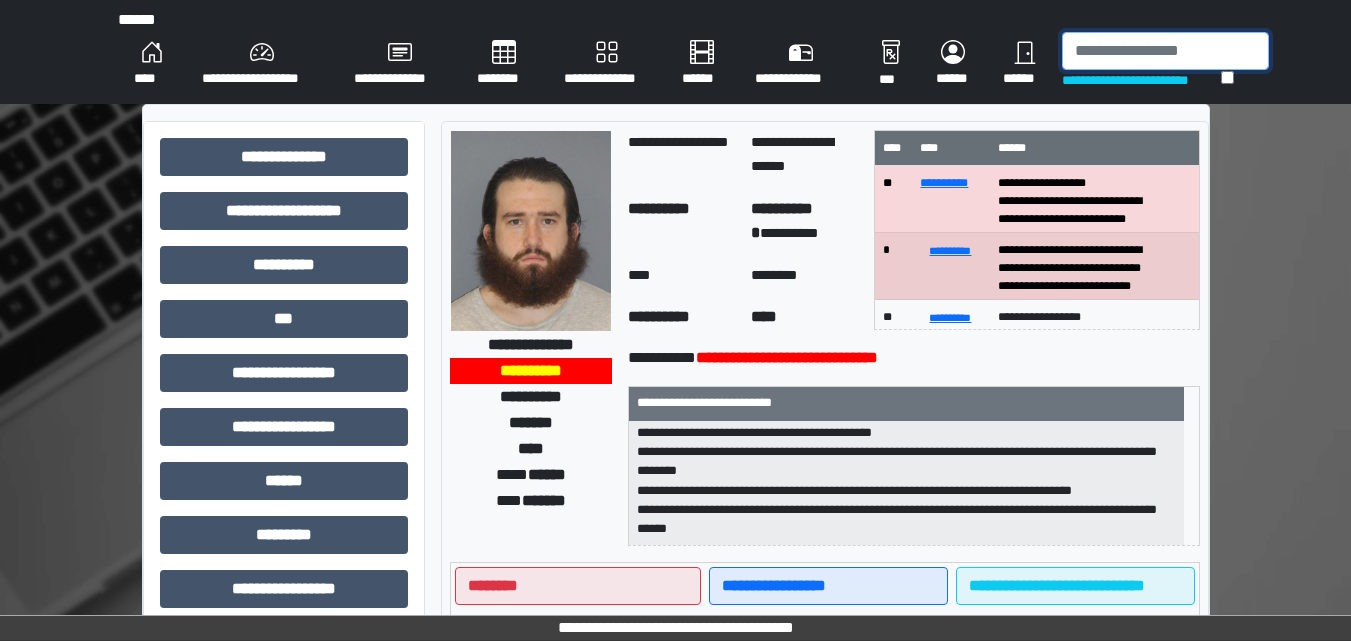 click at bounding box center (1165, 51) 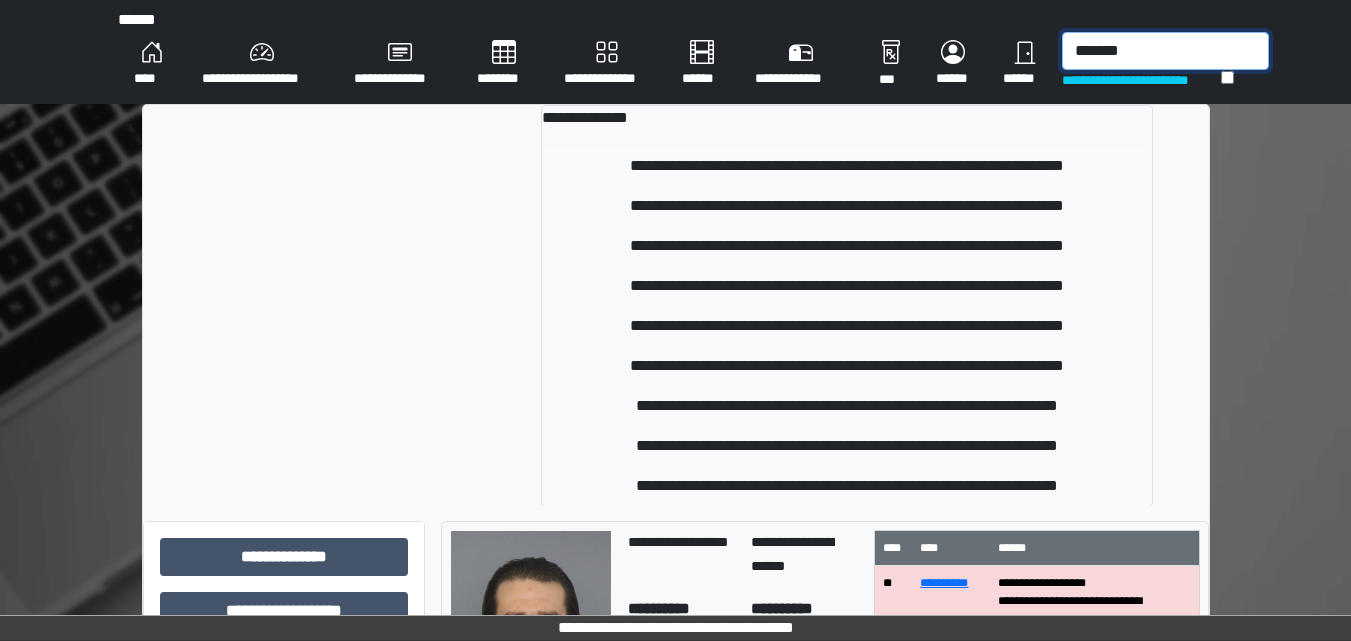 type on "*******" 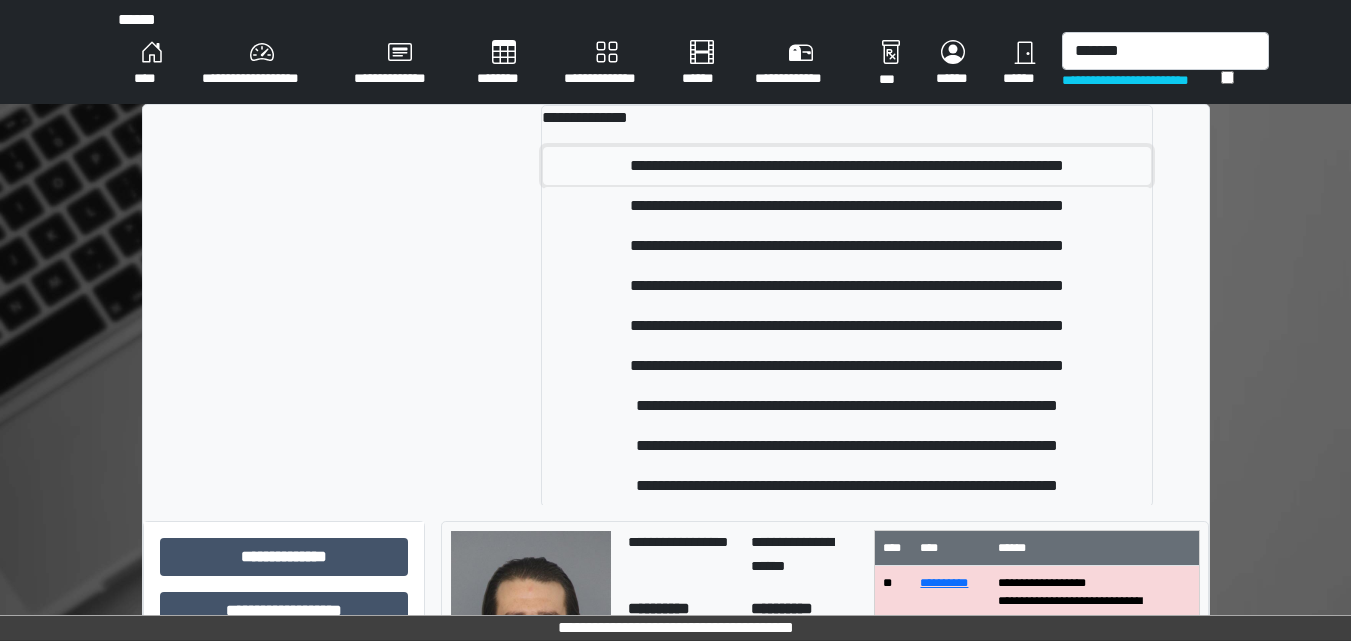 click on "**********" at bounding box center (847, 166) 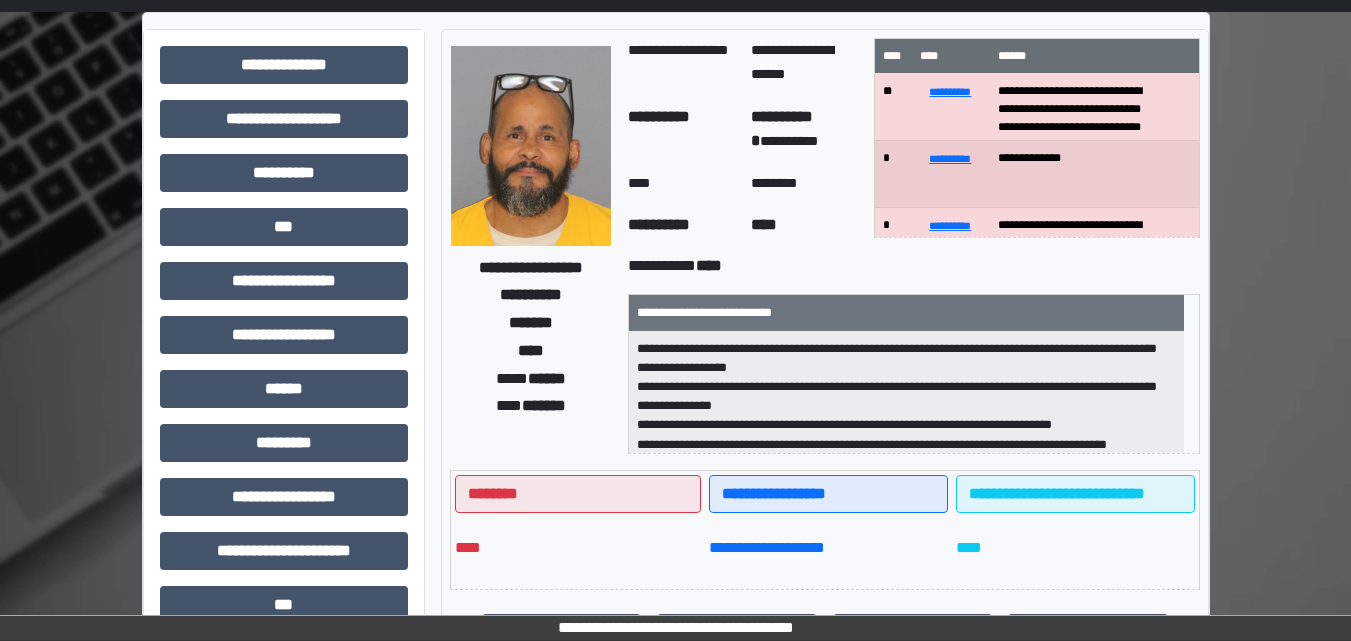 scroll, scrollTop: 57, scrollLeft: 0, axis: vertical 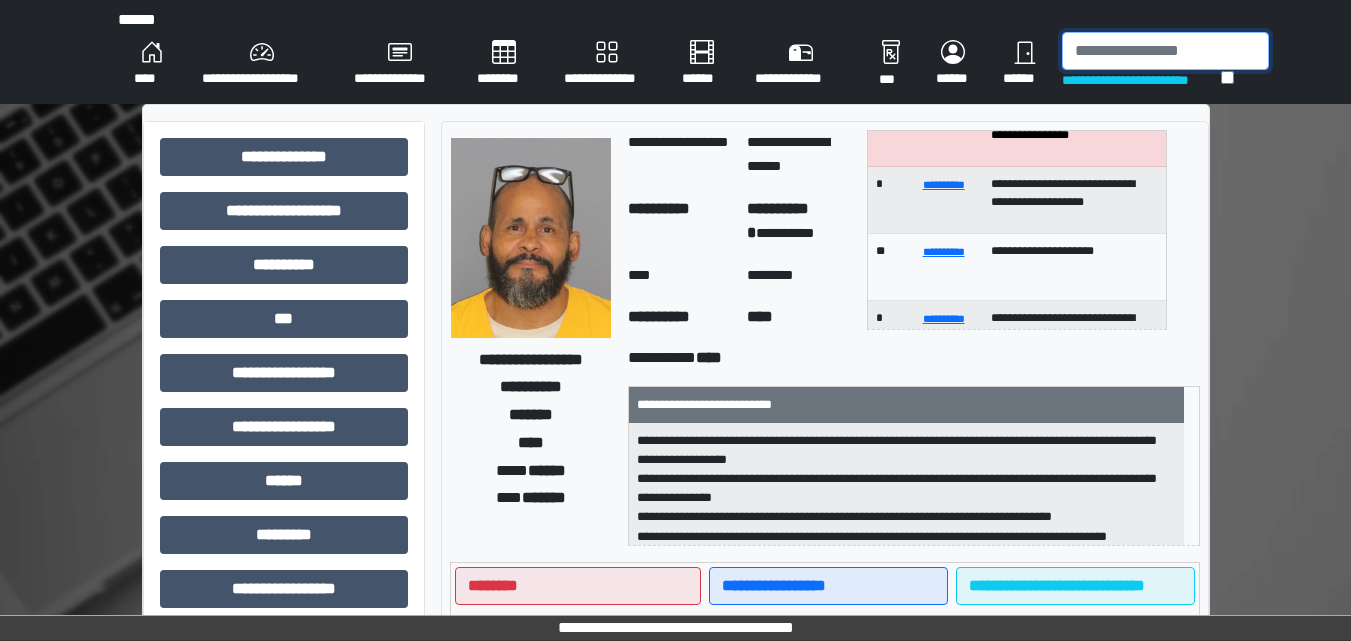 click at bounding box center [1165, 51] 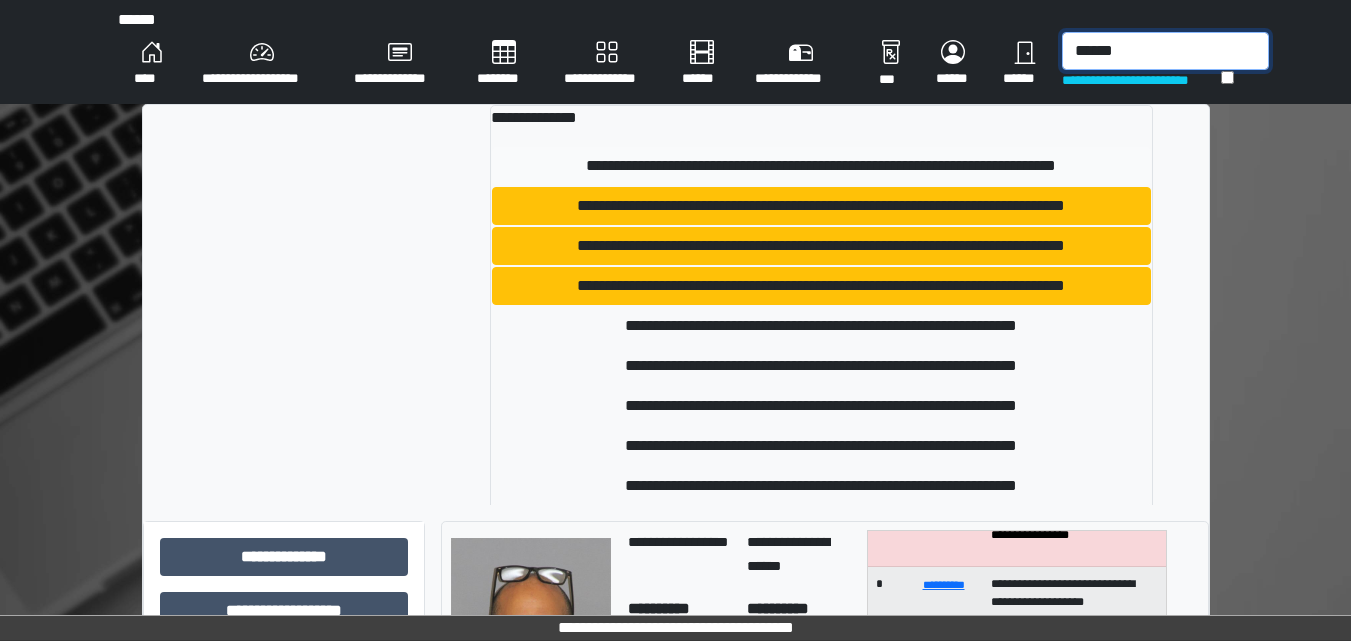 type on "******" 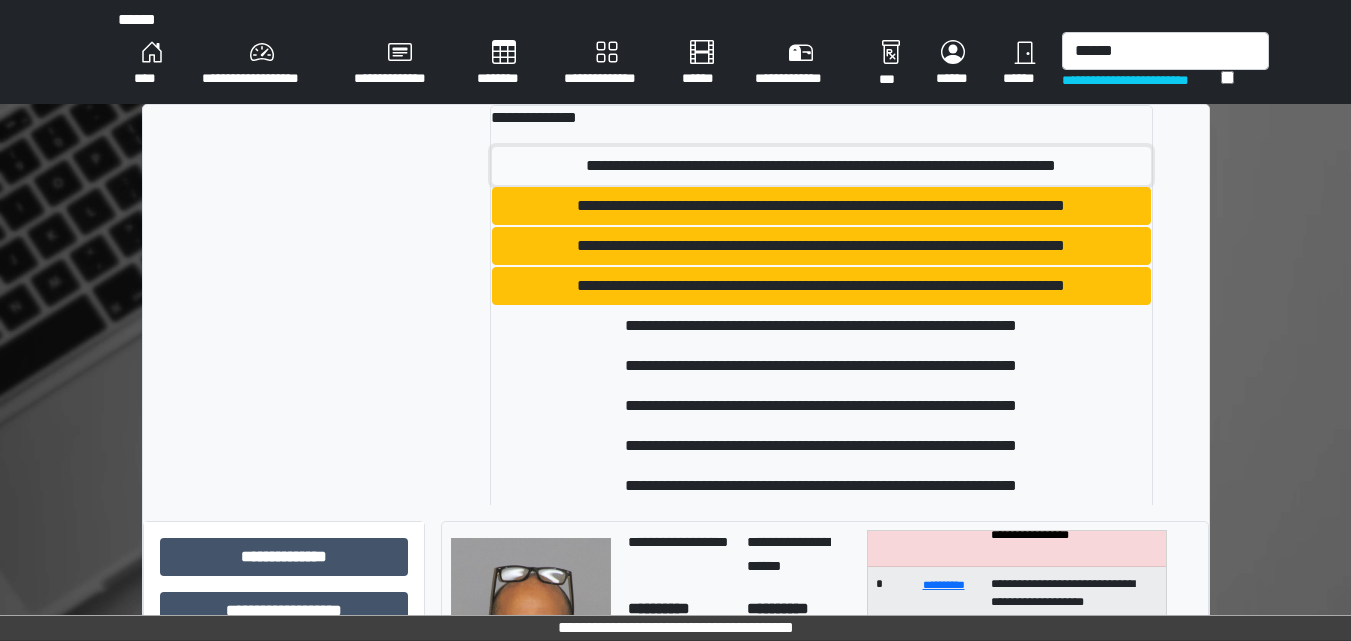 click on "**********" at bounding box center (821, 166) 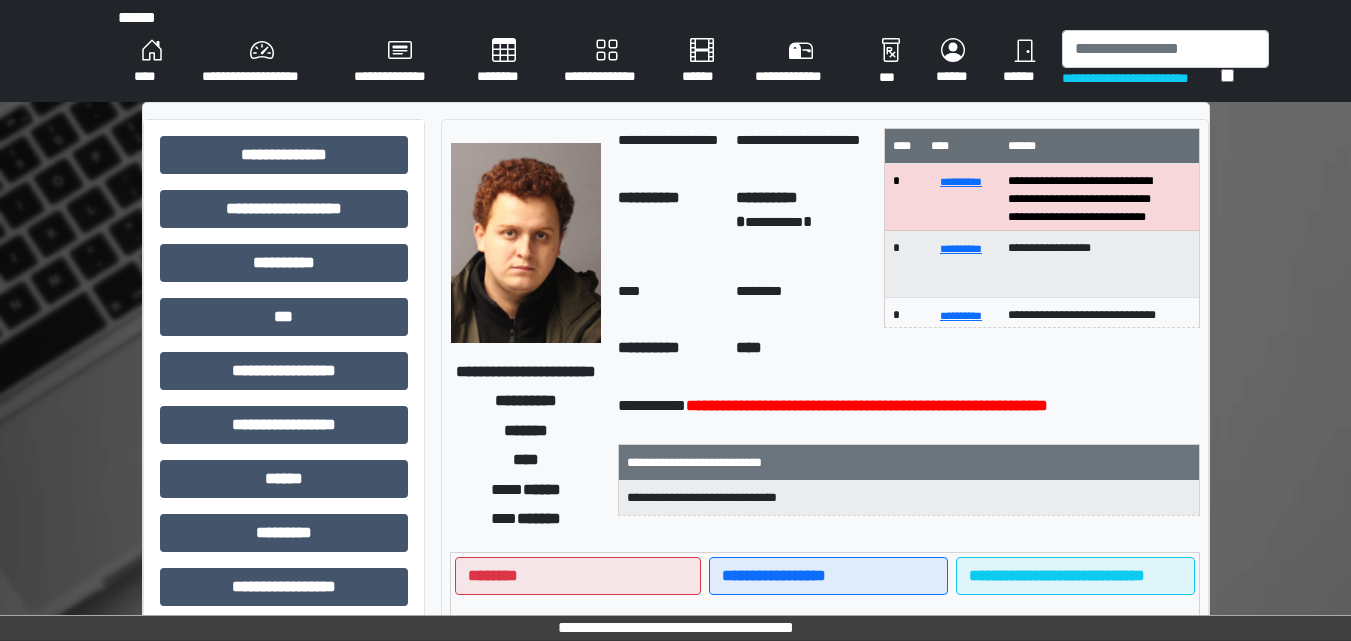 scroll, scrollTop: 0, scrollLeft: 0, axis: both 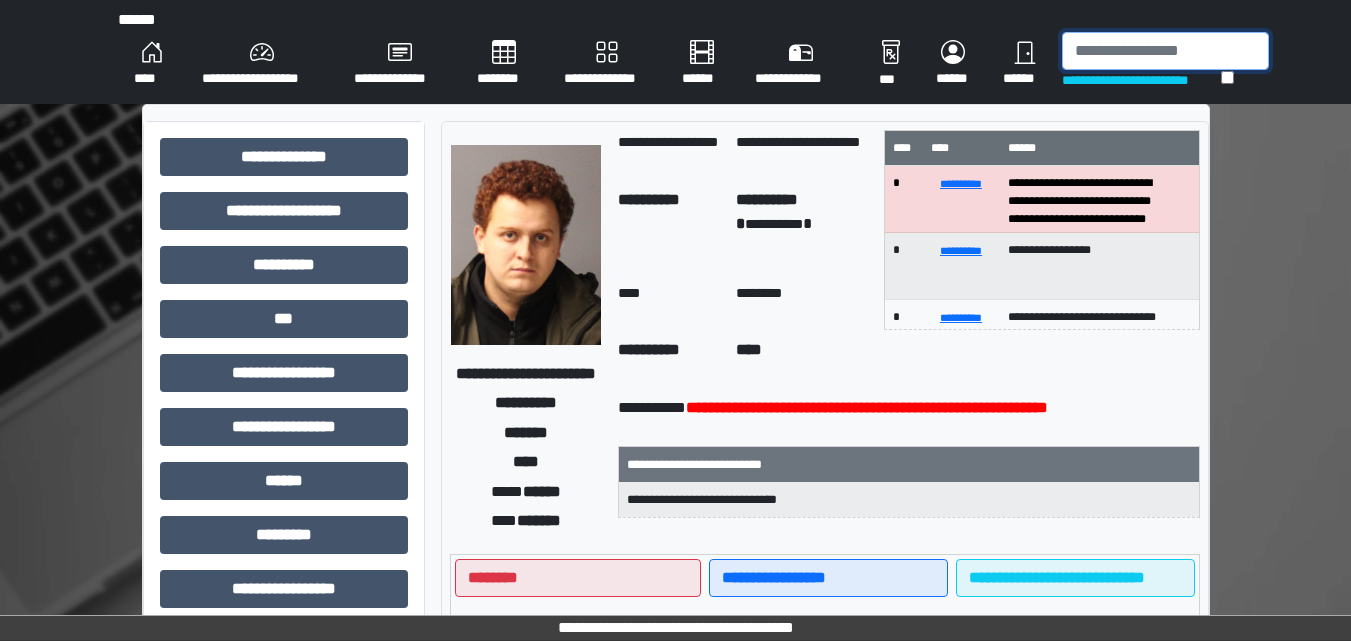 click at bounding box center (1165, 51) 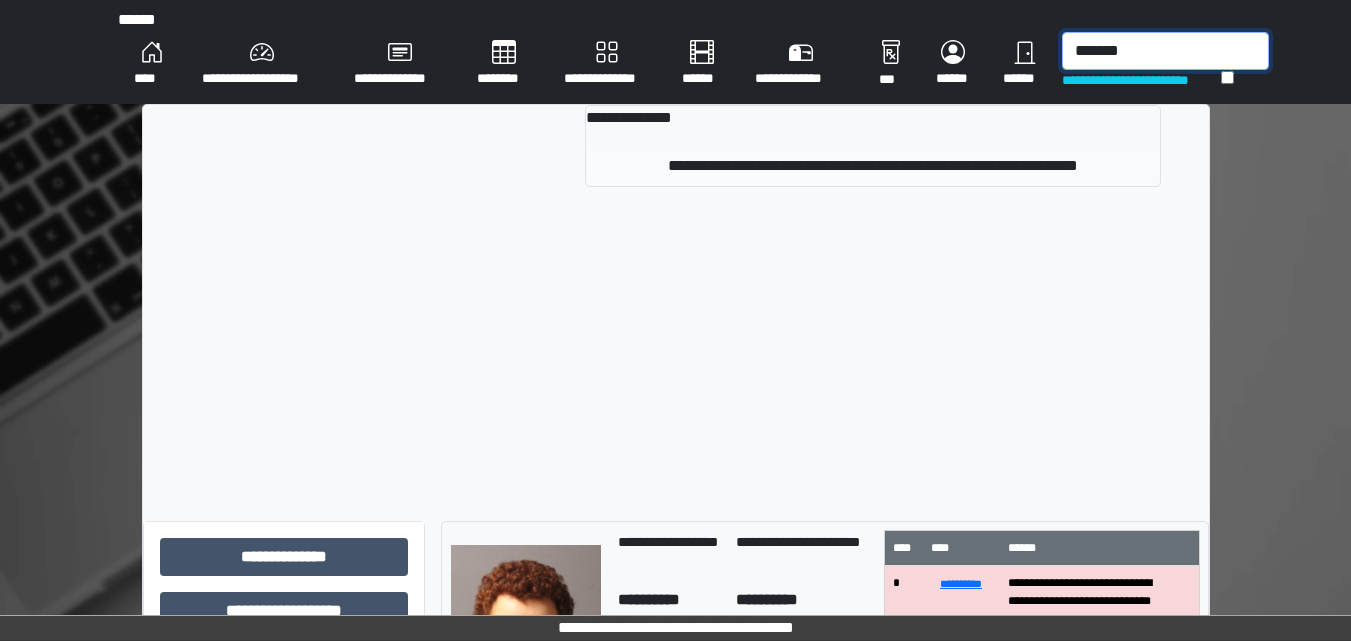 type on "*******" 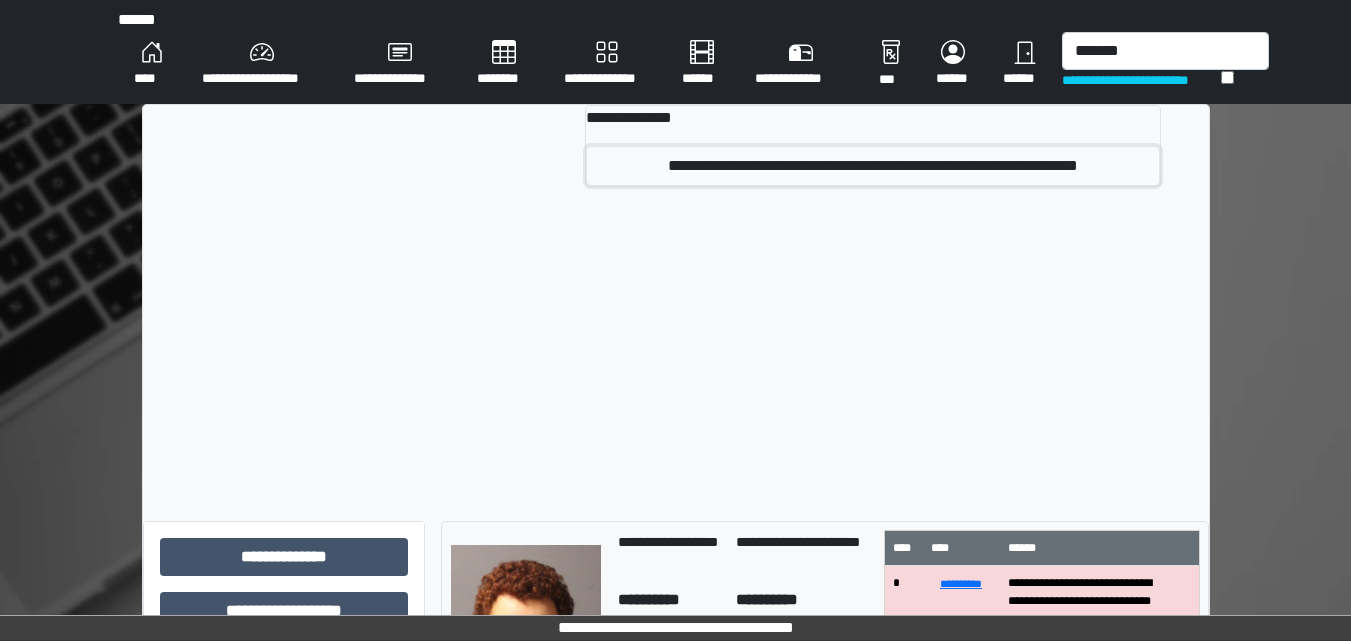 drag, startPoint x: 982, startPoint y: 168, endPoint x: 977, endPoint y: 159, distance: 10.29563 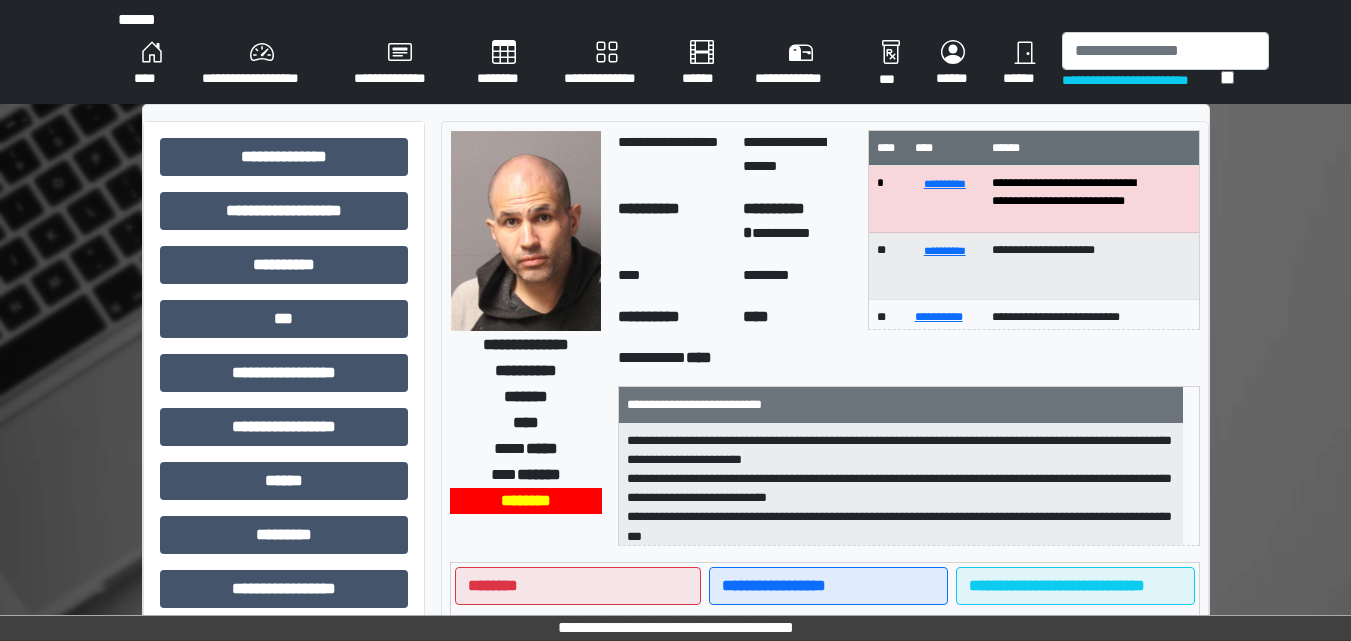 scroll, scrollTop: 6, scrollLeft: 0, axis: vertical 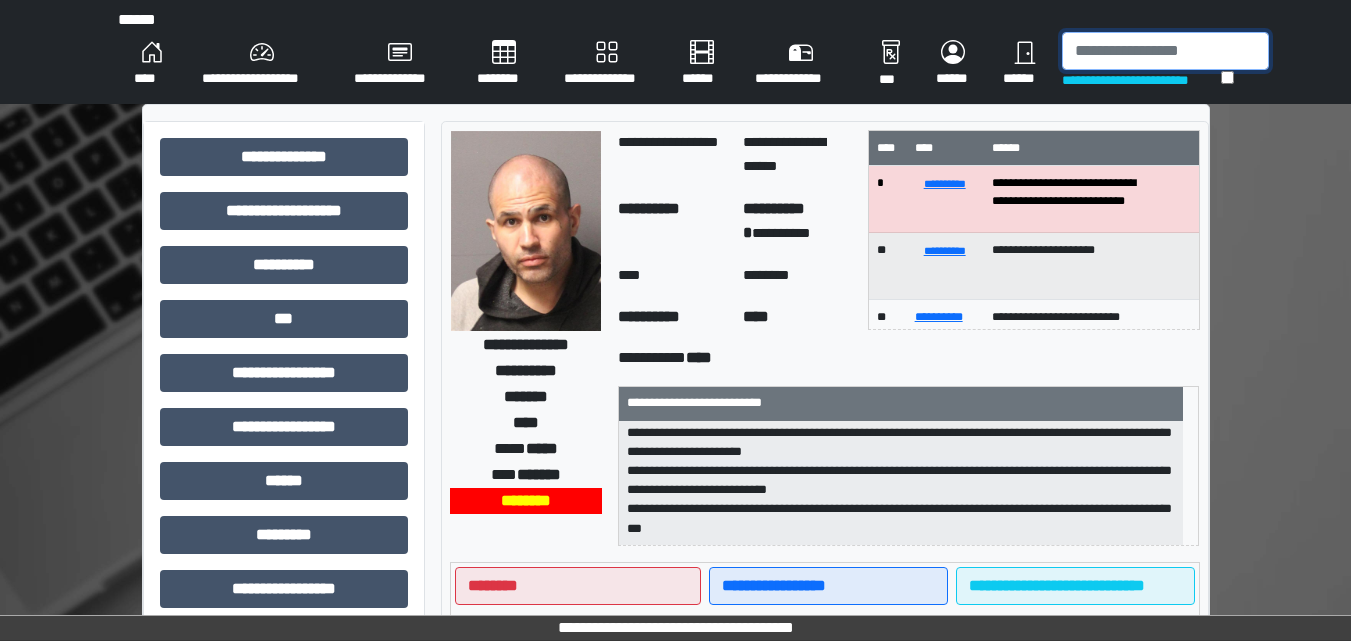 click at bounding box center (1165, 51) 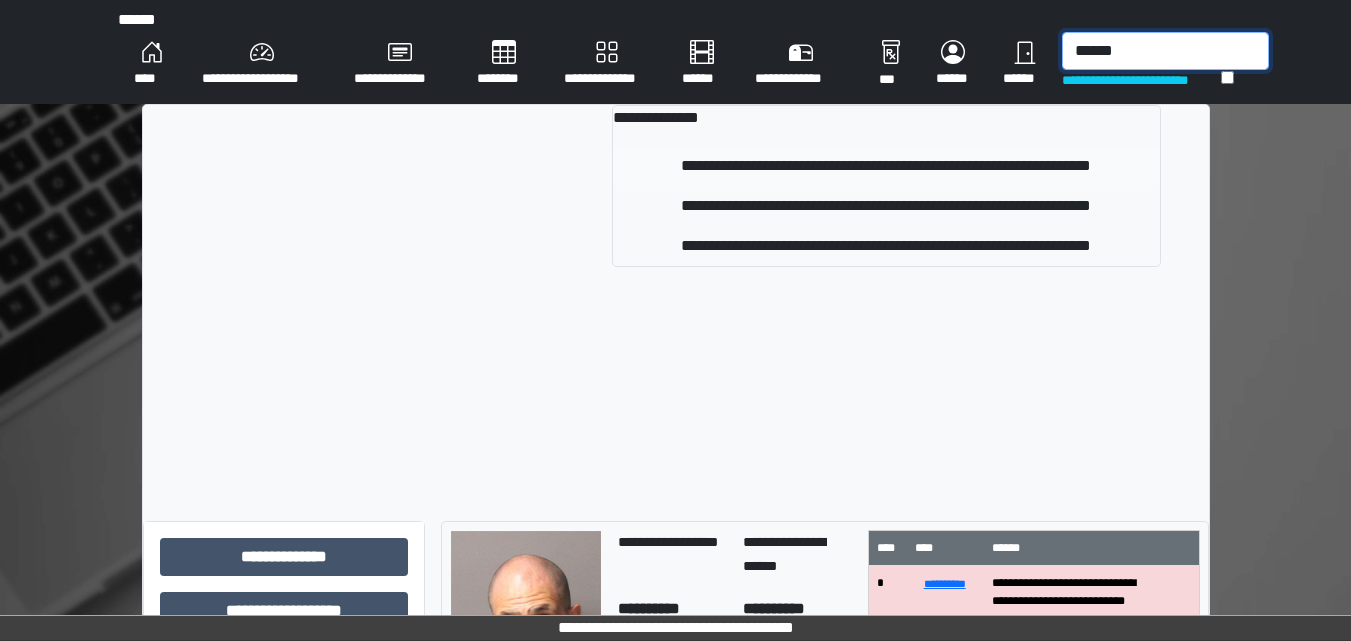 type on "******" 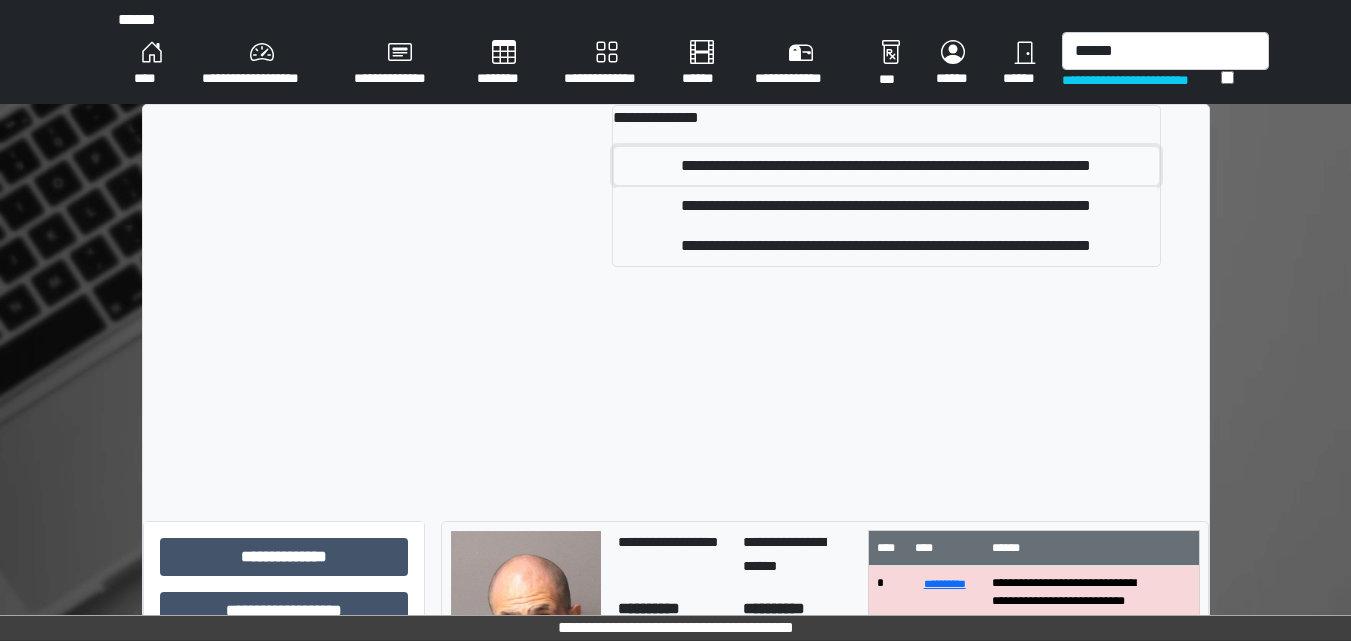 click on "**********" at bounding box center [886, 166] 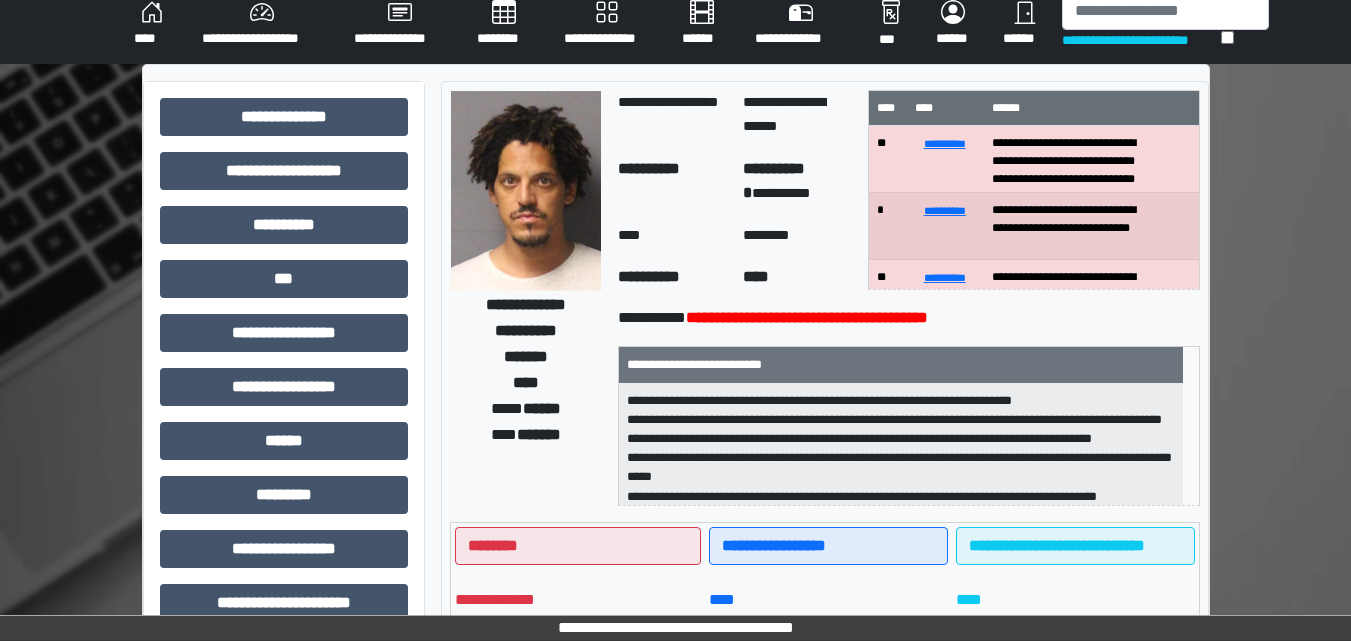 scroll, scrollTop: 0, scrollLeft: 0, axis: both 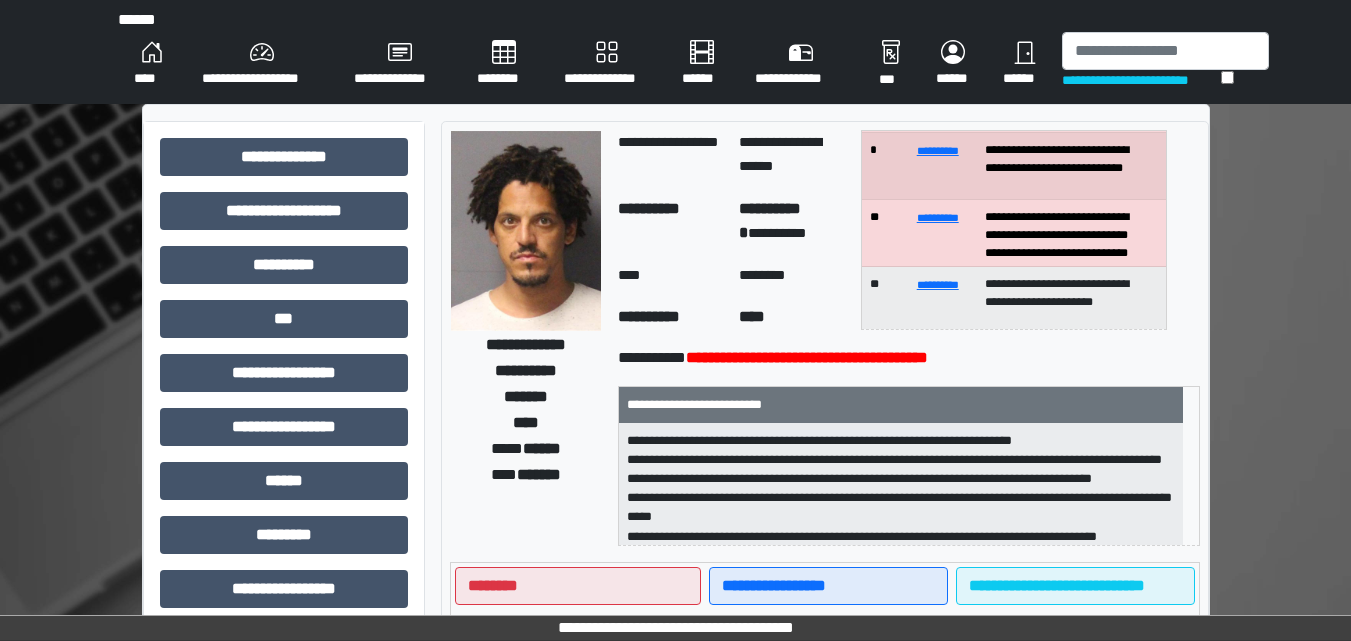 click on "**********" at bounding box center [1064, 233] 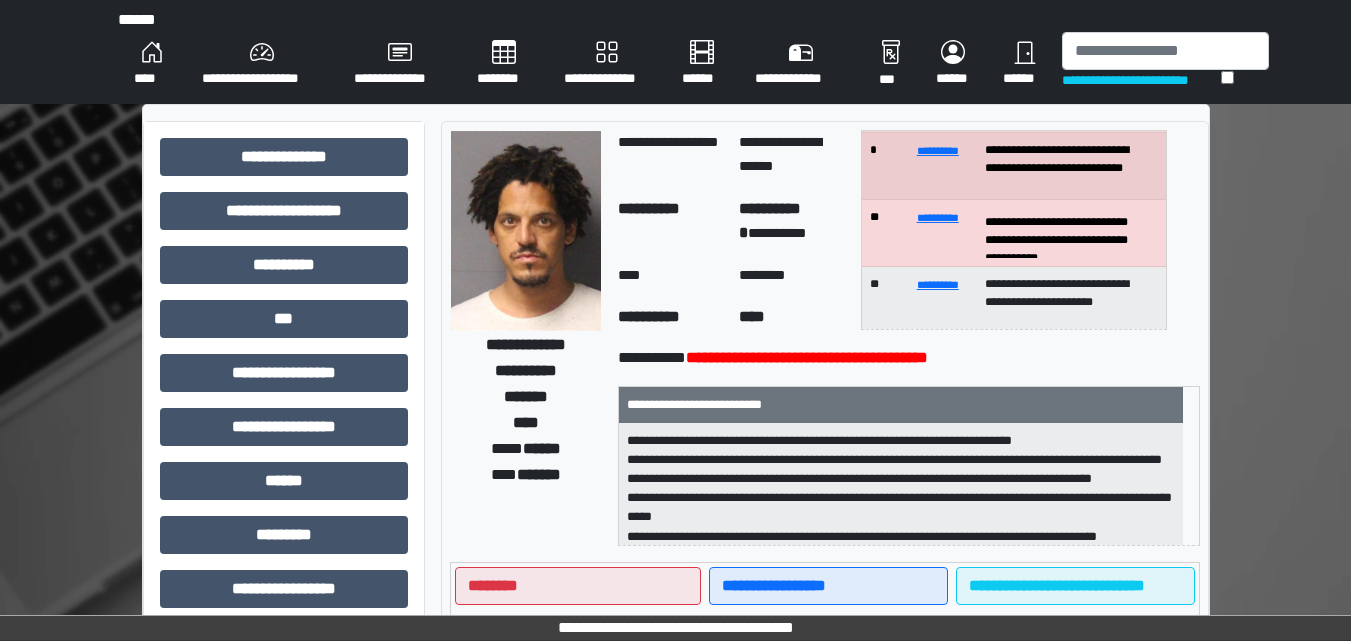 scroll, scrollTop: 76, scrollLeft: 0, axis: vertical 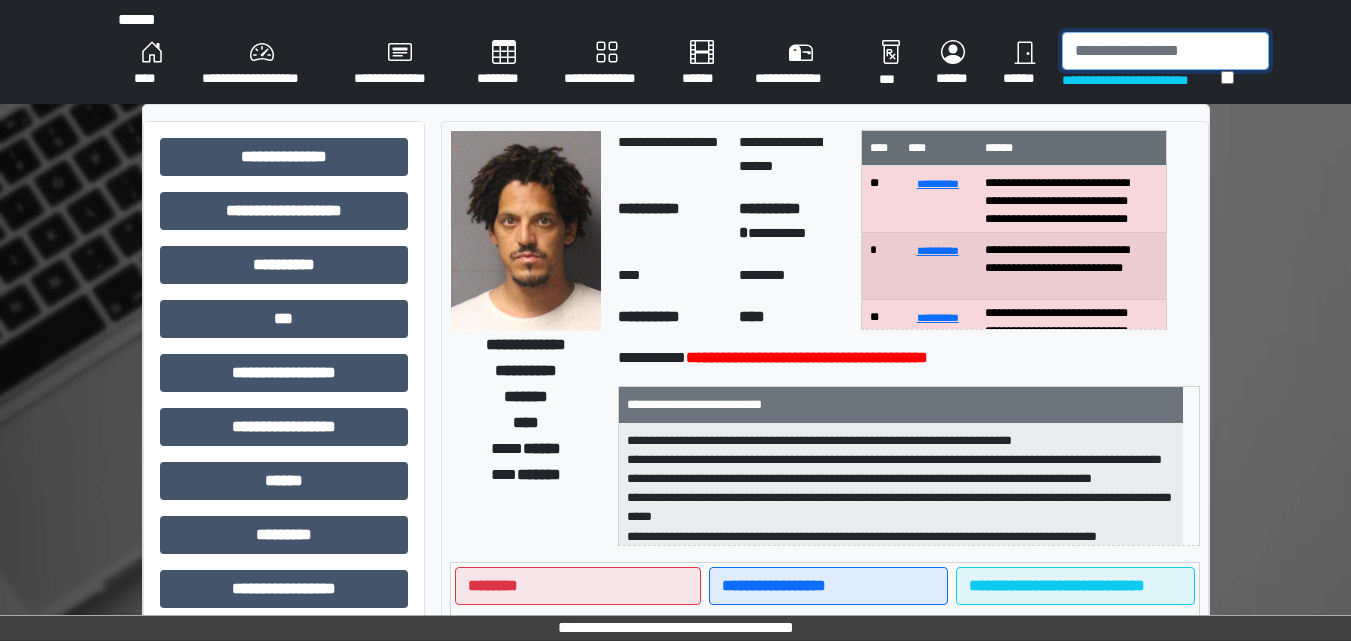 click at bounding box center (1165, 51) 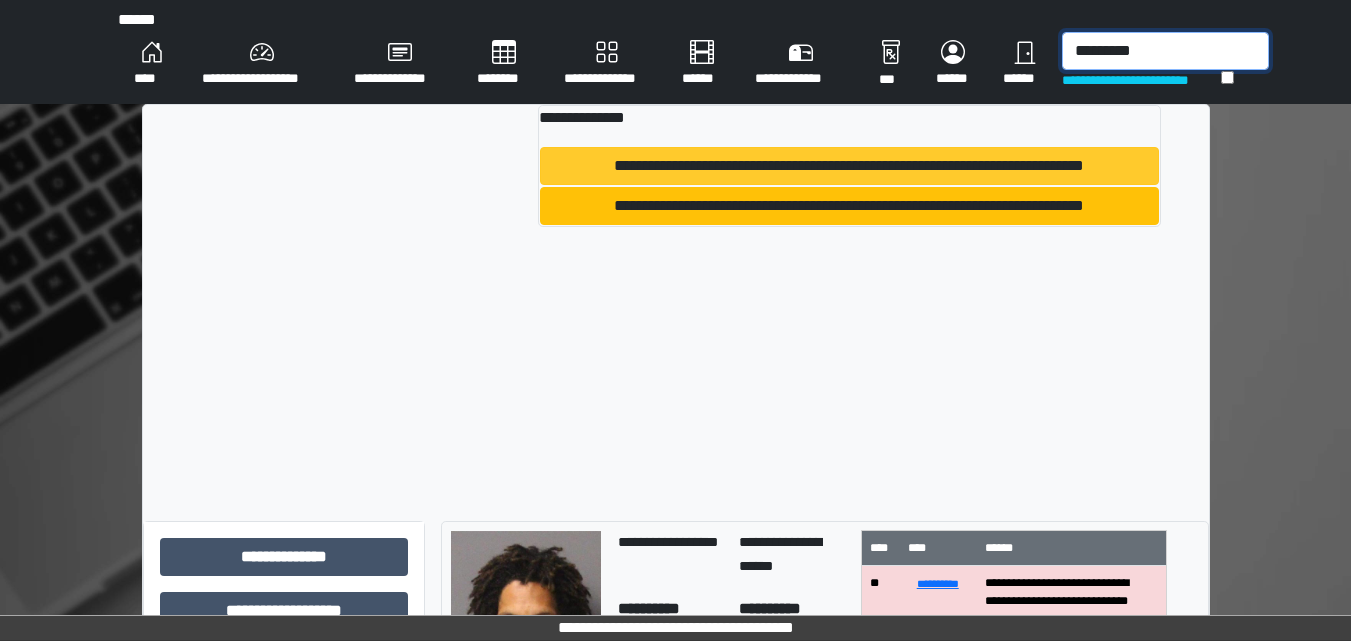 type on "*********" 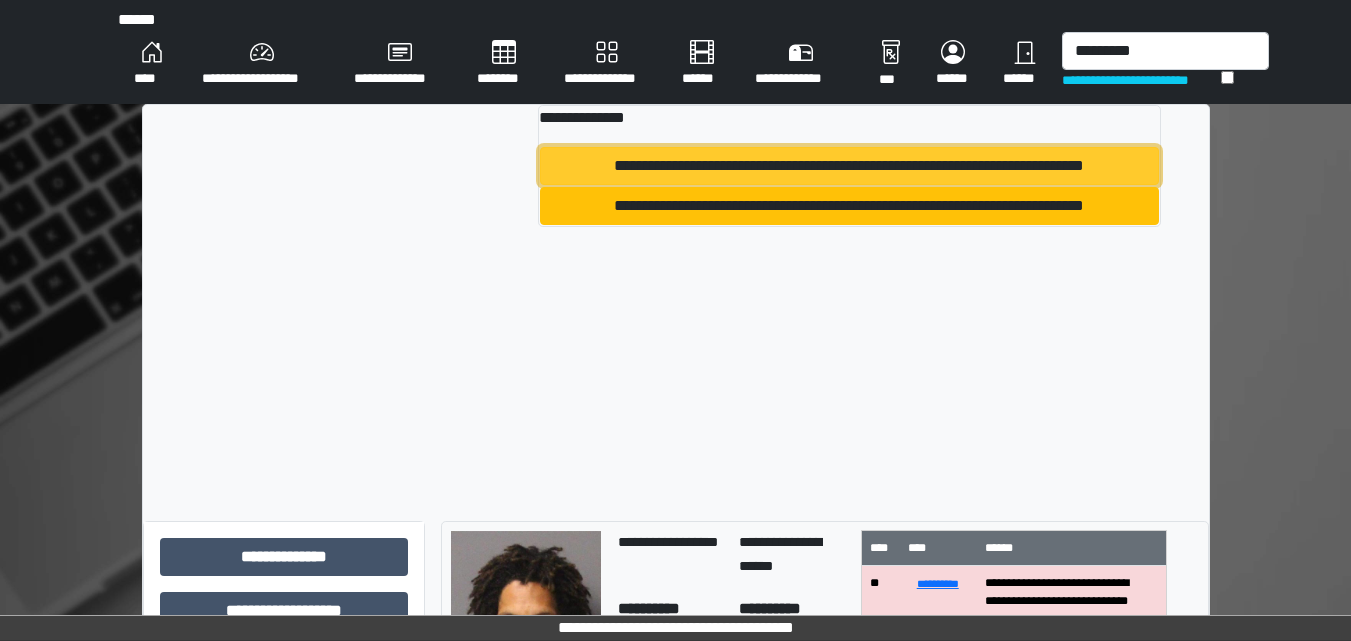 click on "**********" at bounding box center [849, 166] 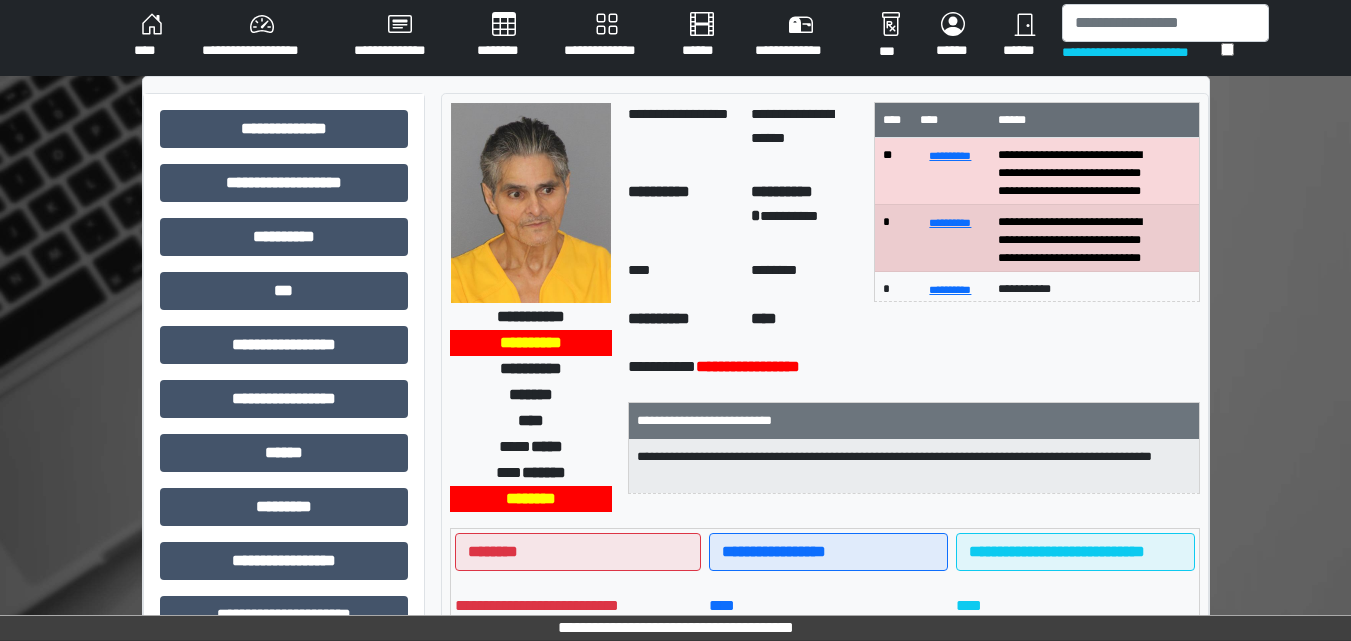 scroll, scrollTop: 0, scrollLeft: 0, axis: both 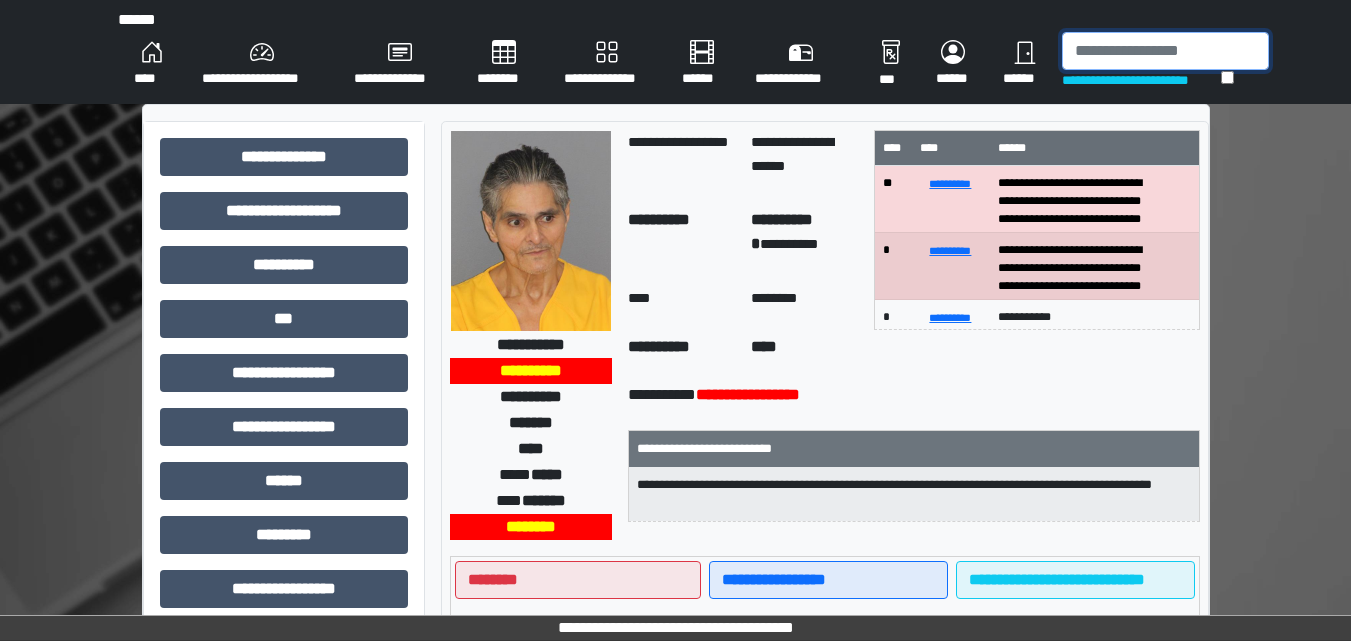 click at bounding box center [1165, 51] 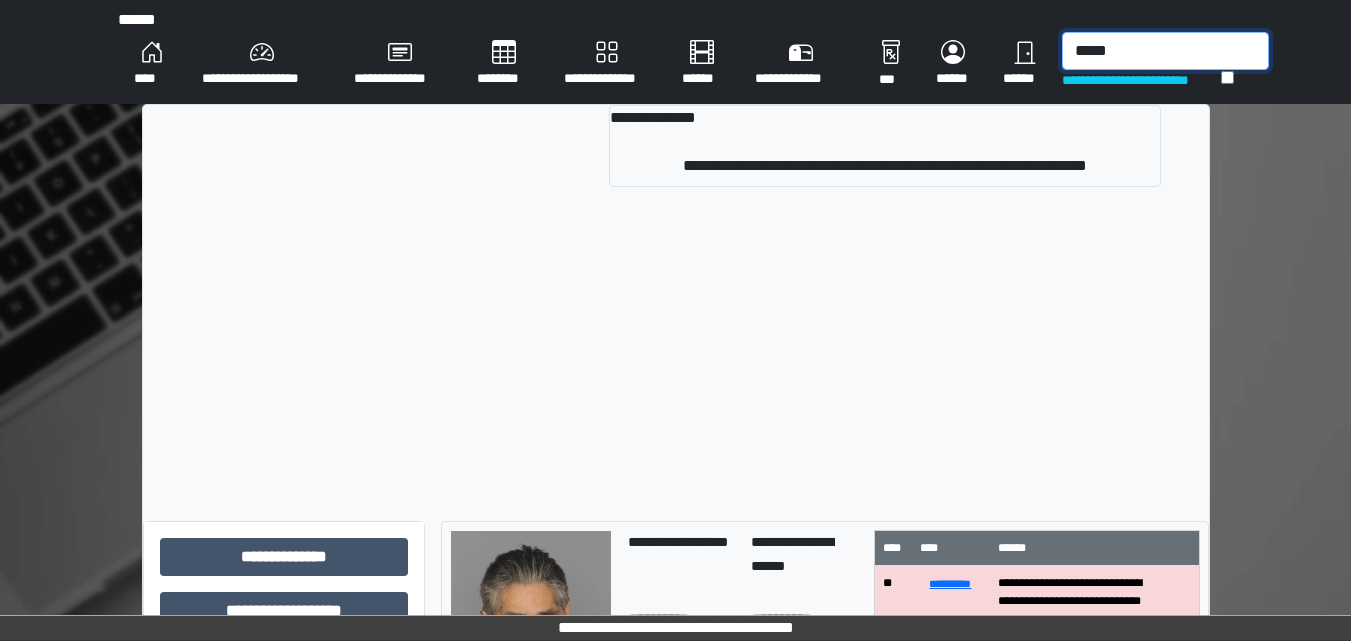 type on "*****" 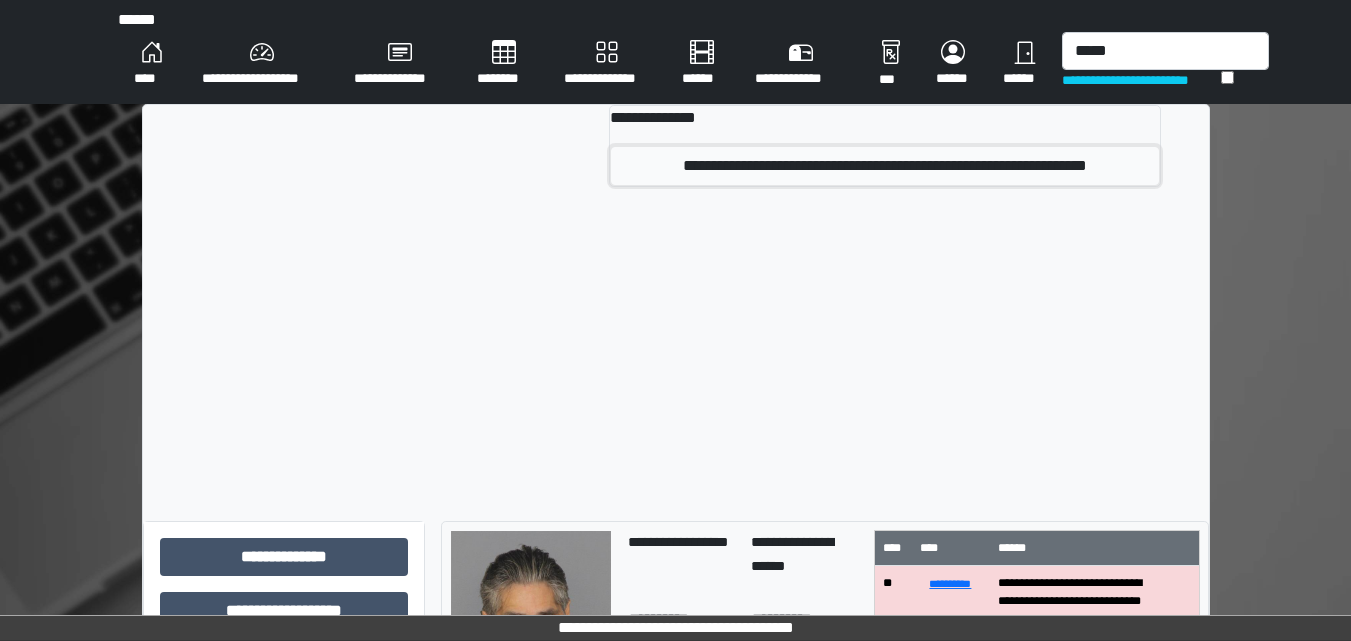 click on "**********" at bounding box center [885, 166] 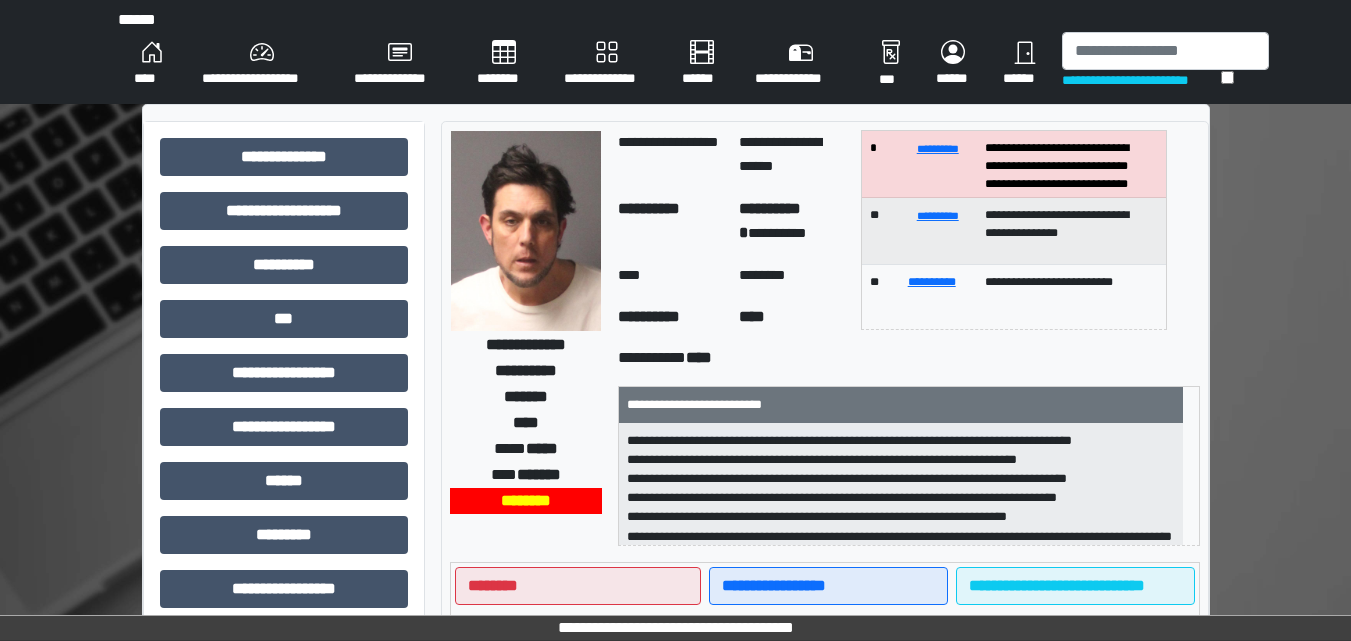 scroll, scrollTop: 54, scrollLeft: 0, axis: vertical 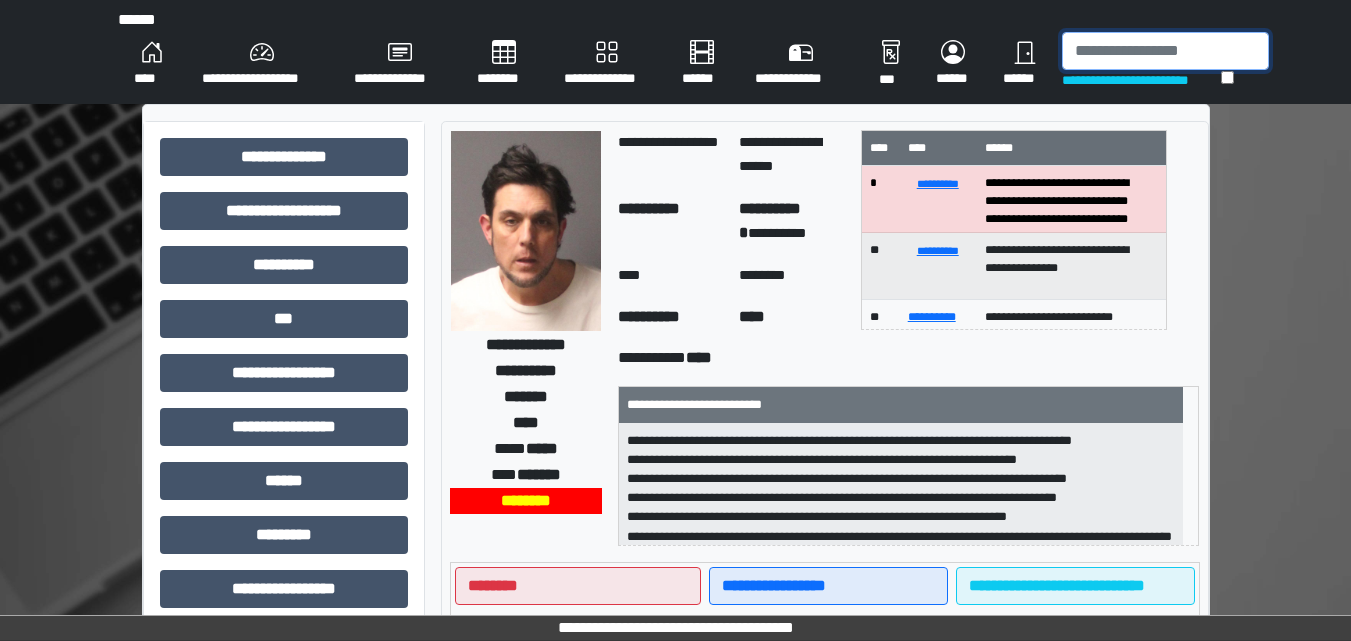 click at bounding box center (1165, 51) 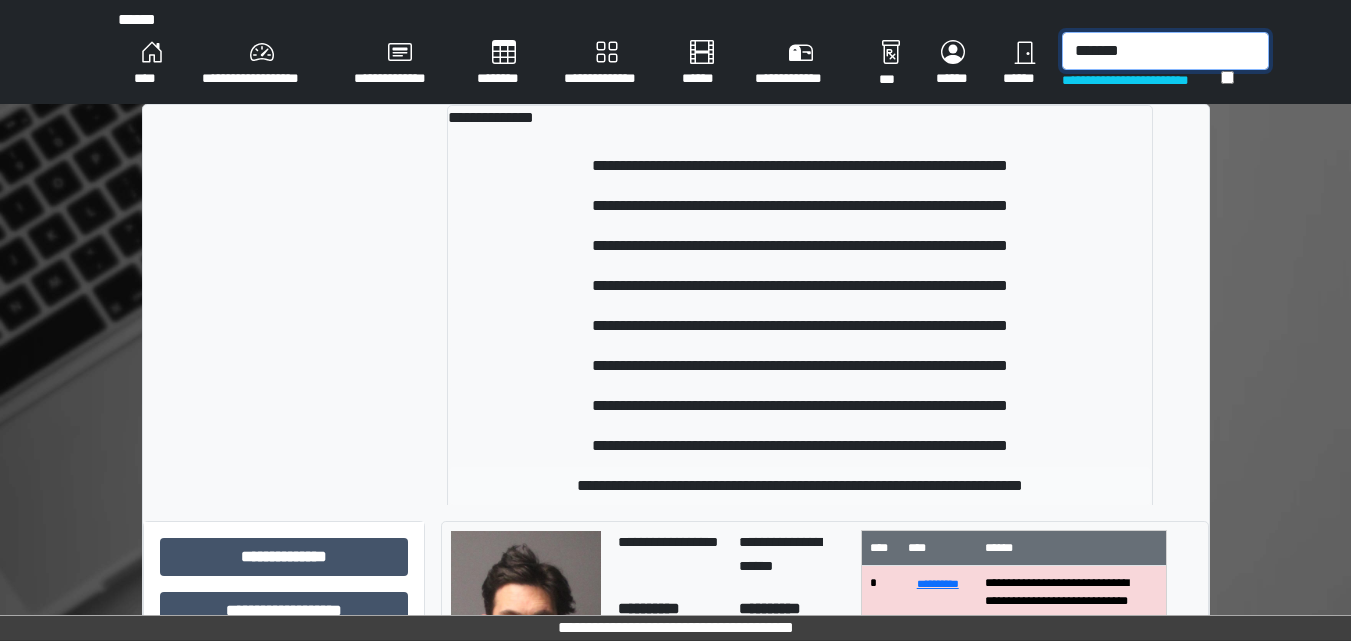 type on "*******" 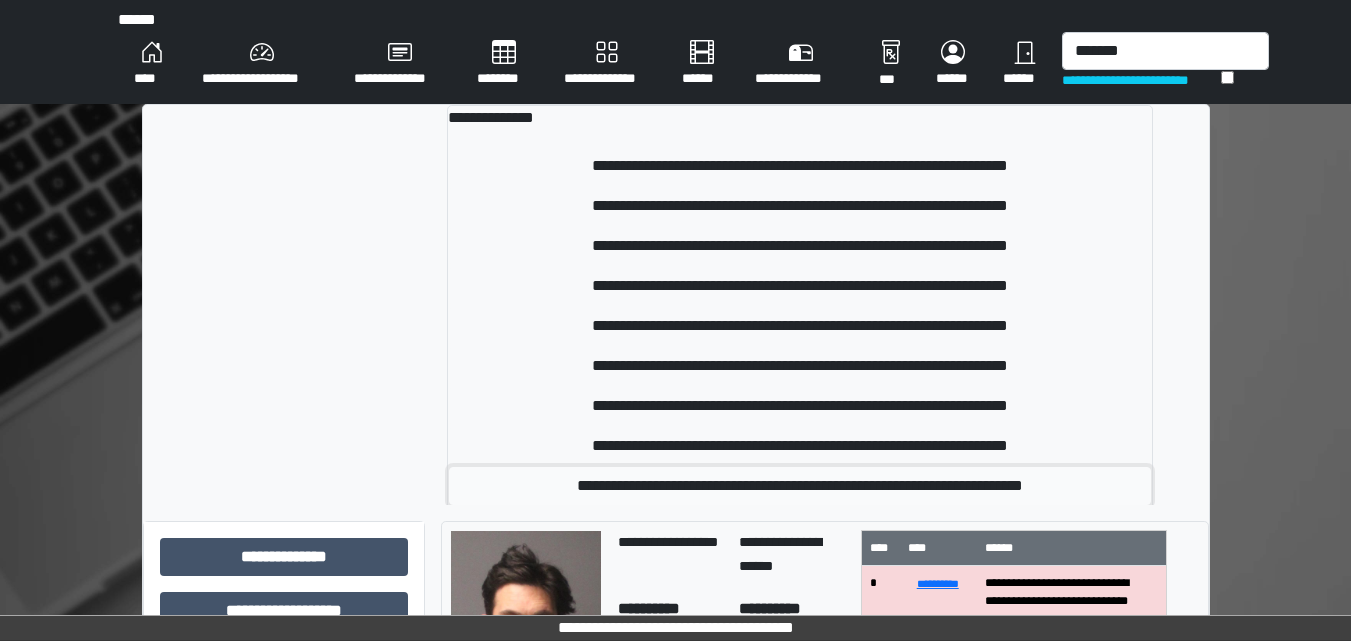 click on "**********" at bounding box center (800, 486) 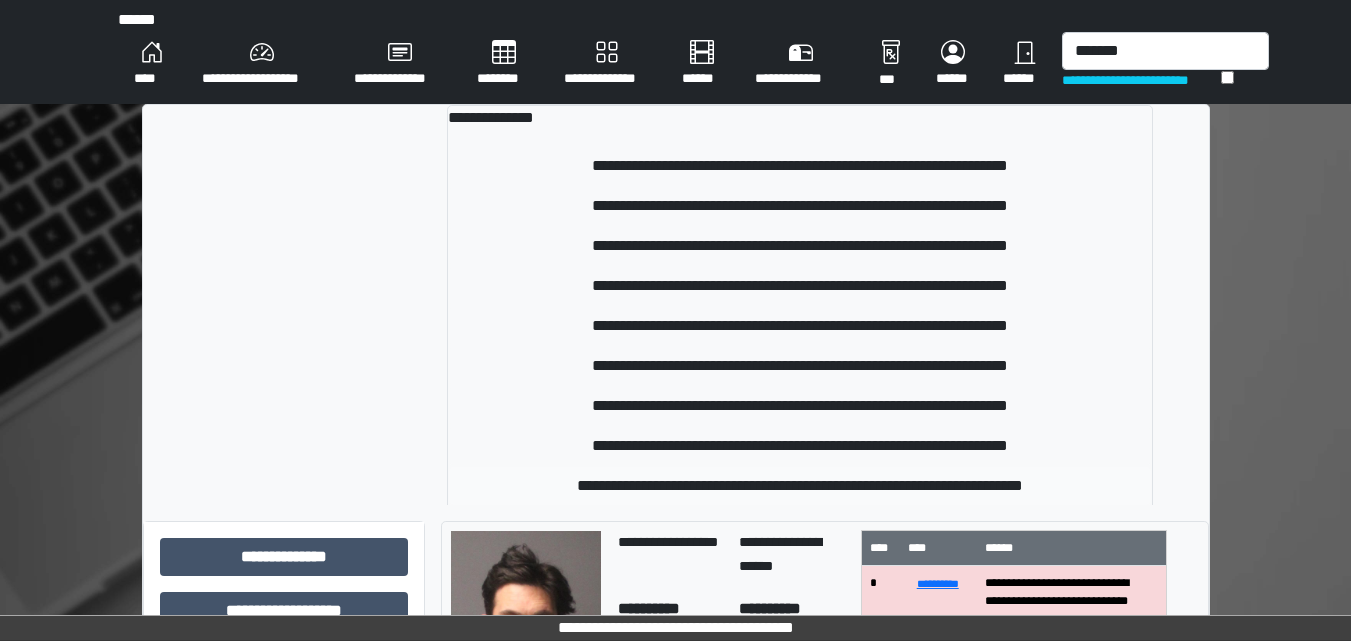 type 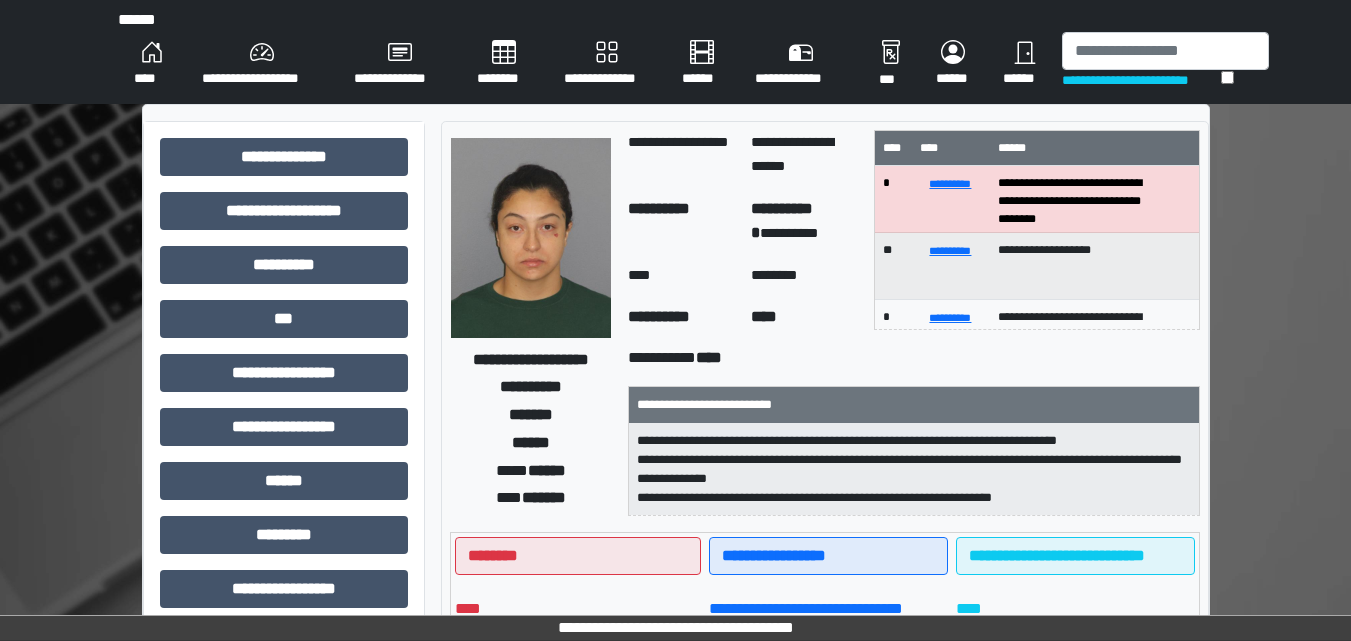 click at bounding box center [531, 238] 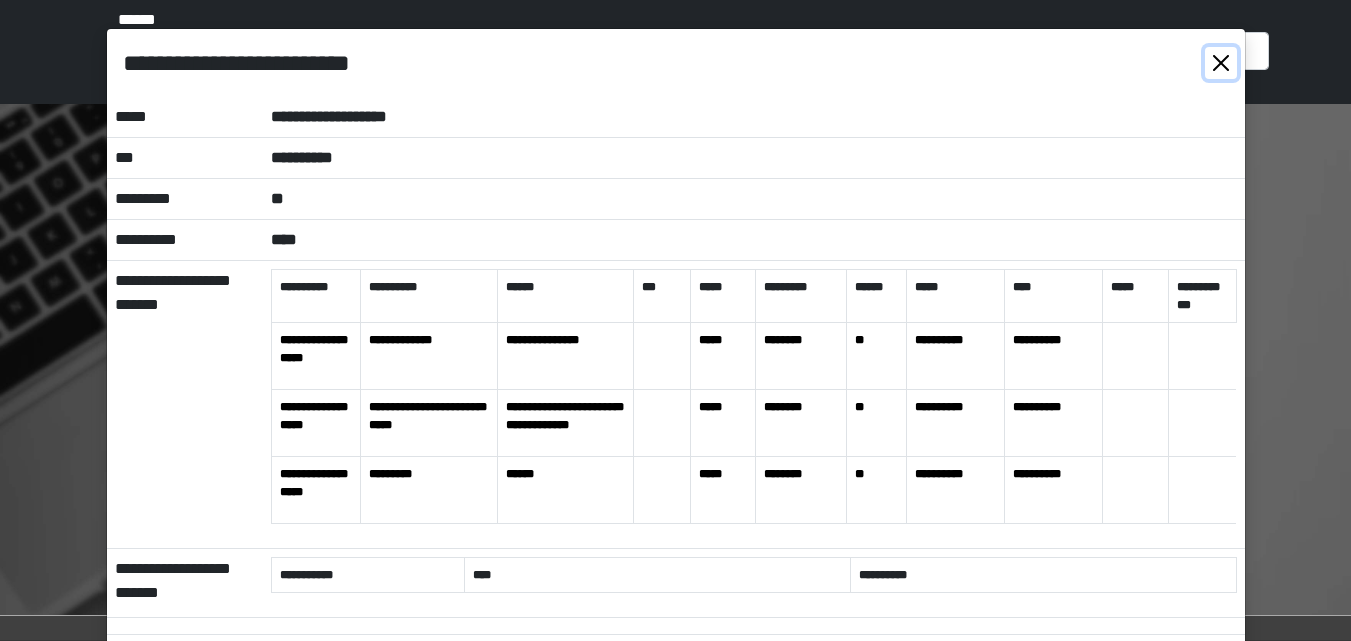 click at bounding box center [1221, 63] 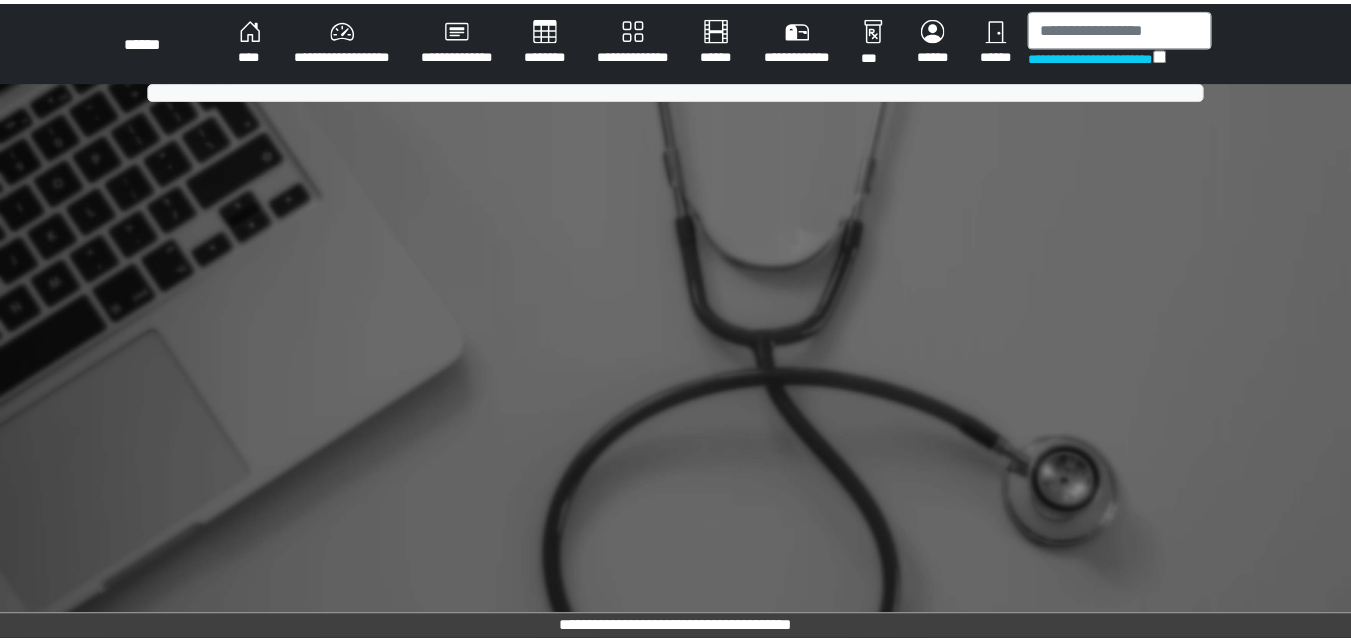 scroll, scrollTop: 0, scrollLeft: 0, axis: both 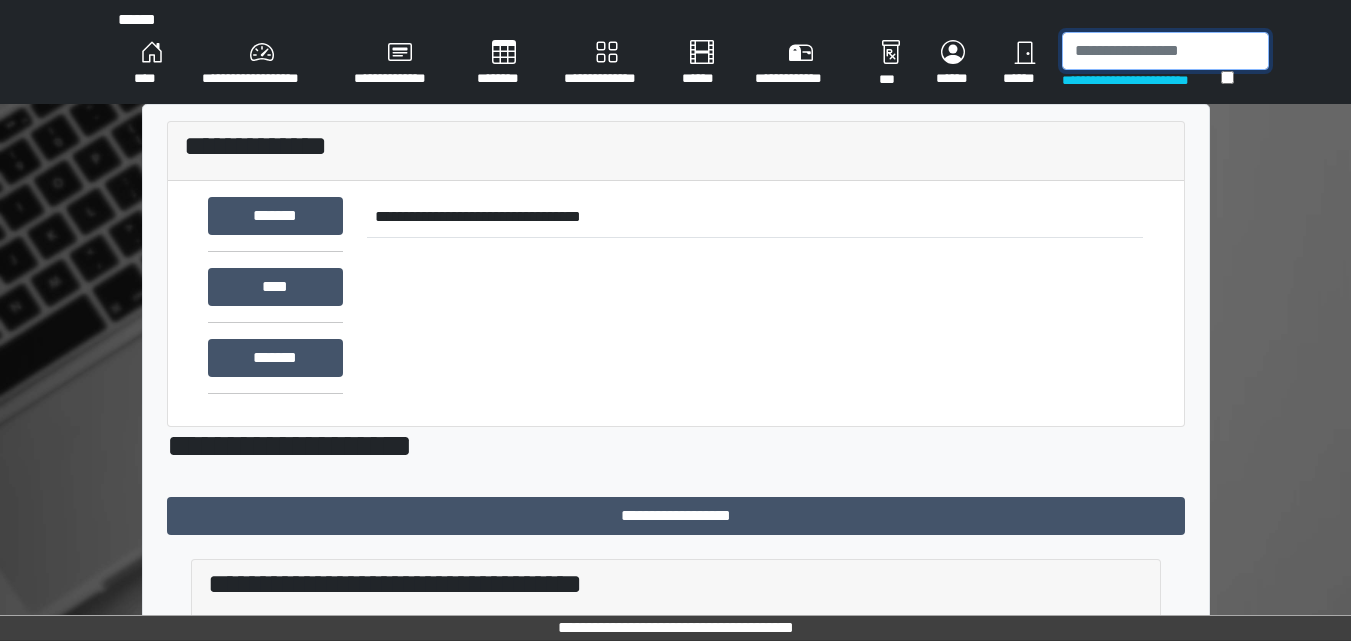 click at bounding box center [1165, 51] 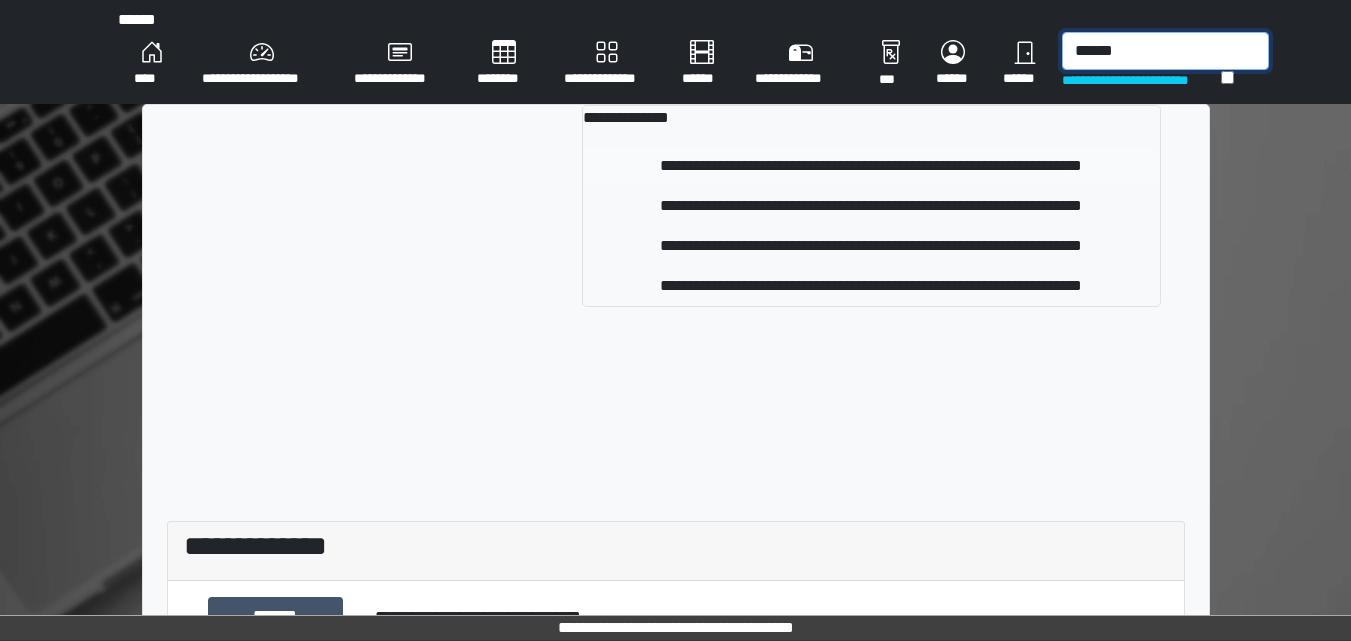 type on "******" 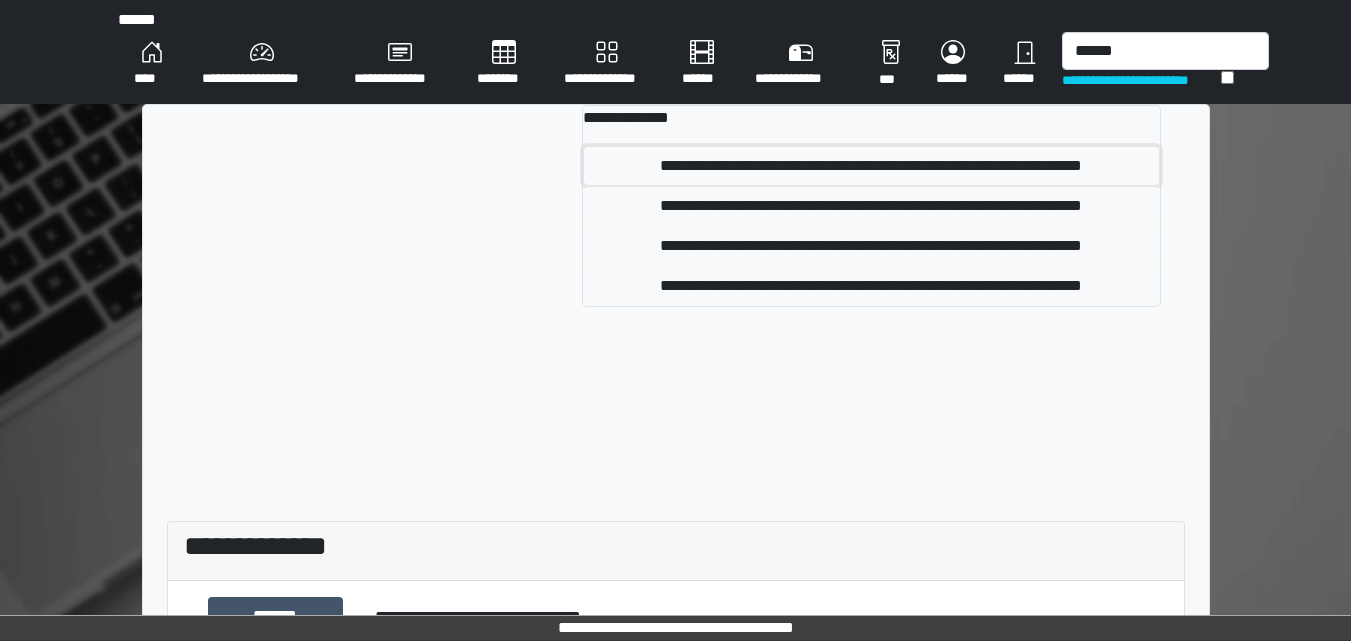 click on "**********" at bounding box center [871, 166] 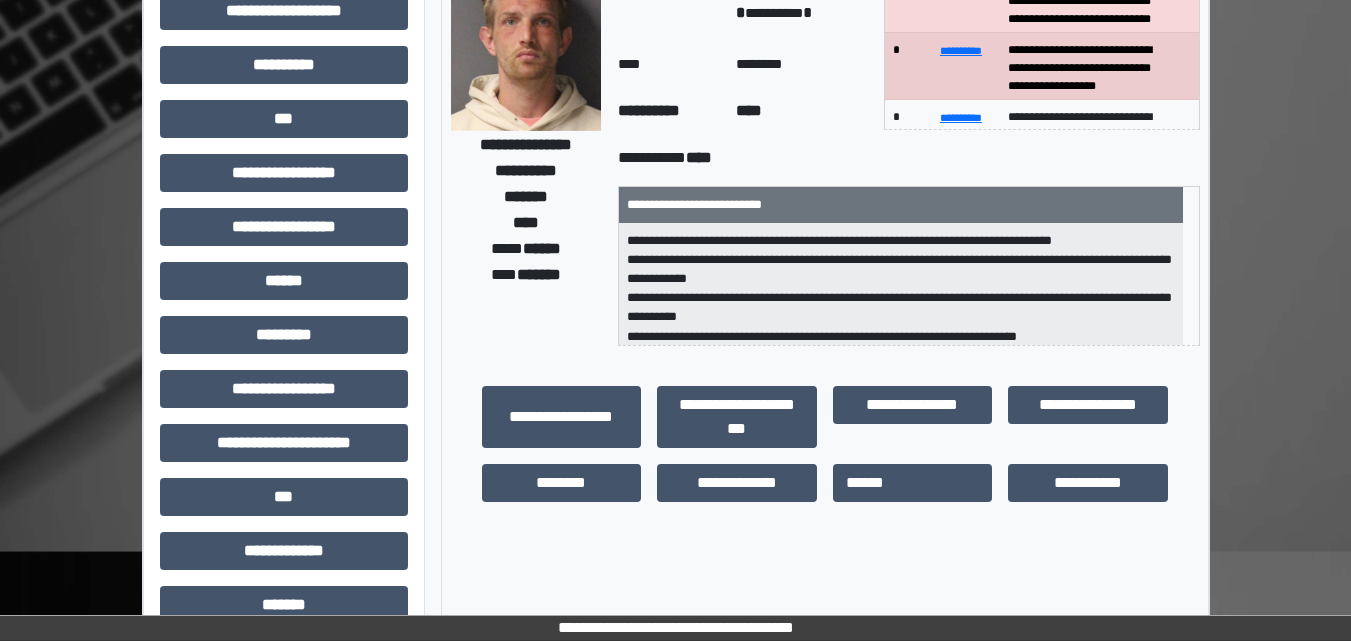 scroll, scrollTop: 100, scrollLeft: 0, axis: vertical 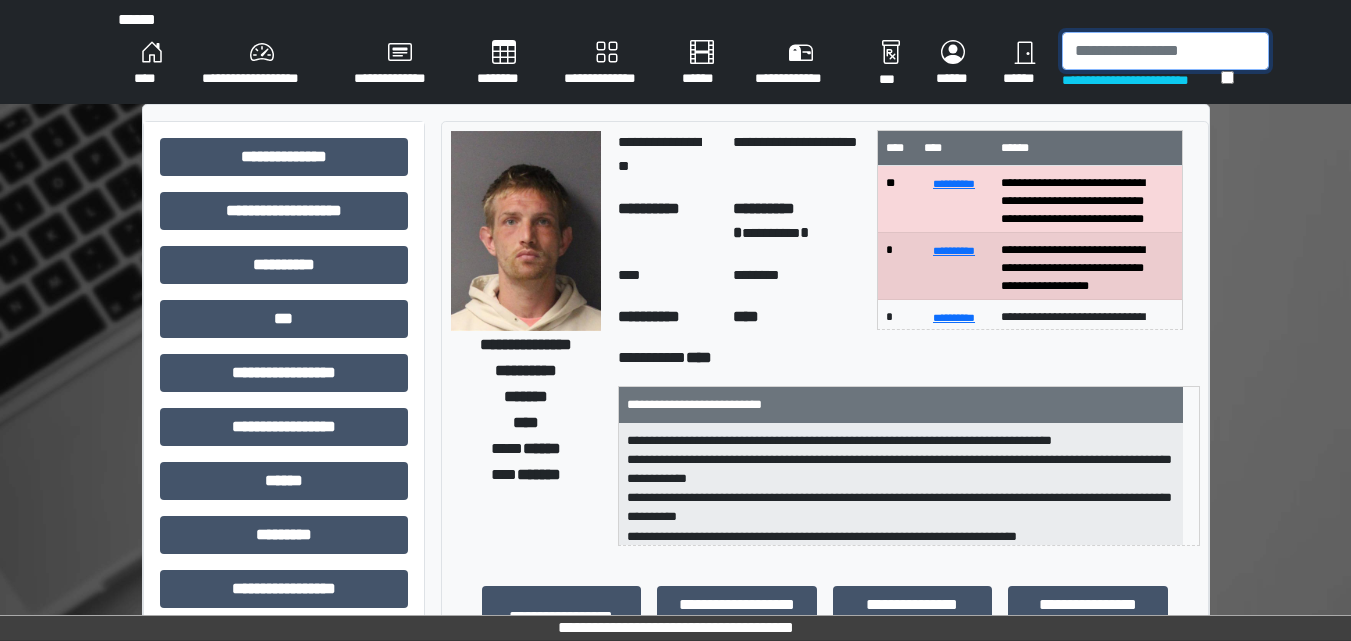 click at bounding box center (1165, 51) 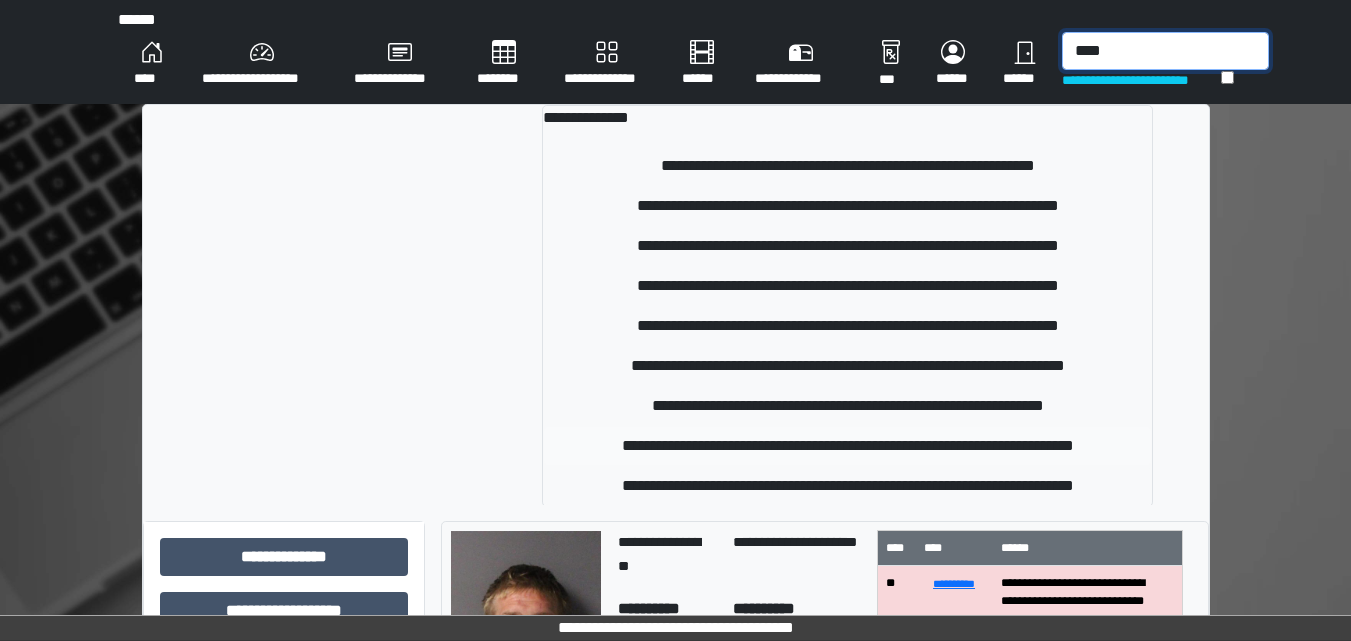 type on "****" 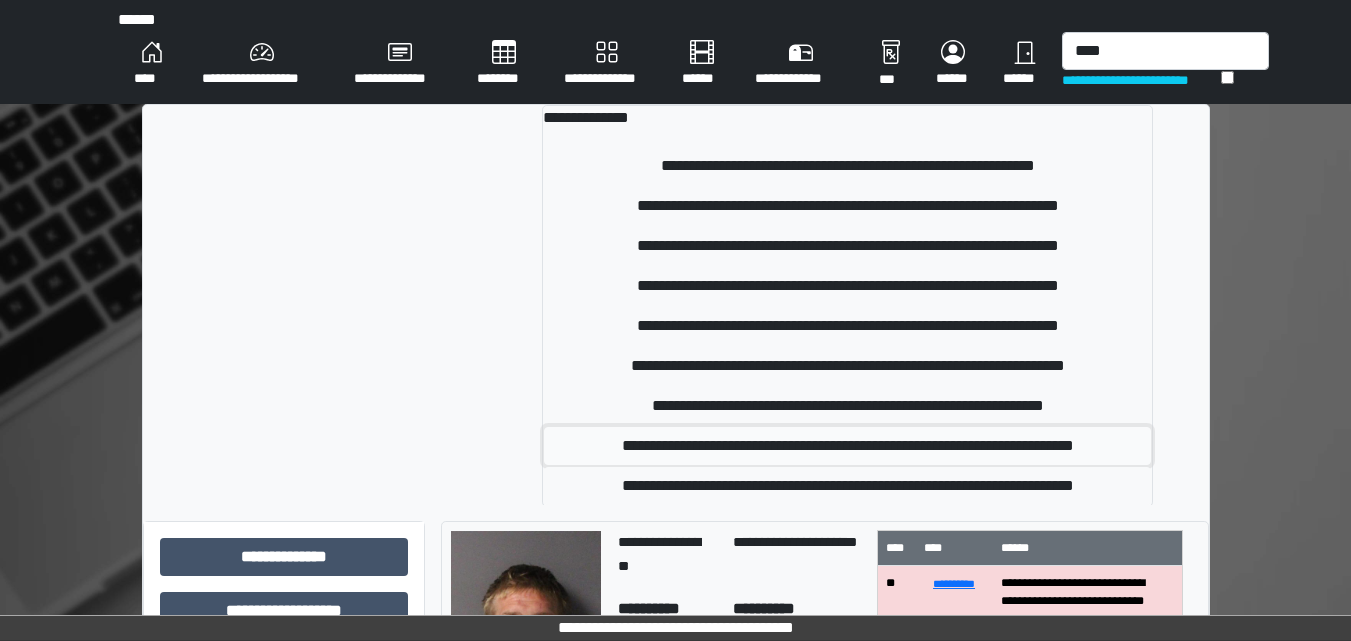 click on "**********" at bounding box center (847, 446) 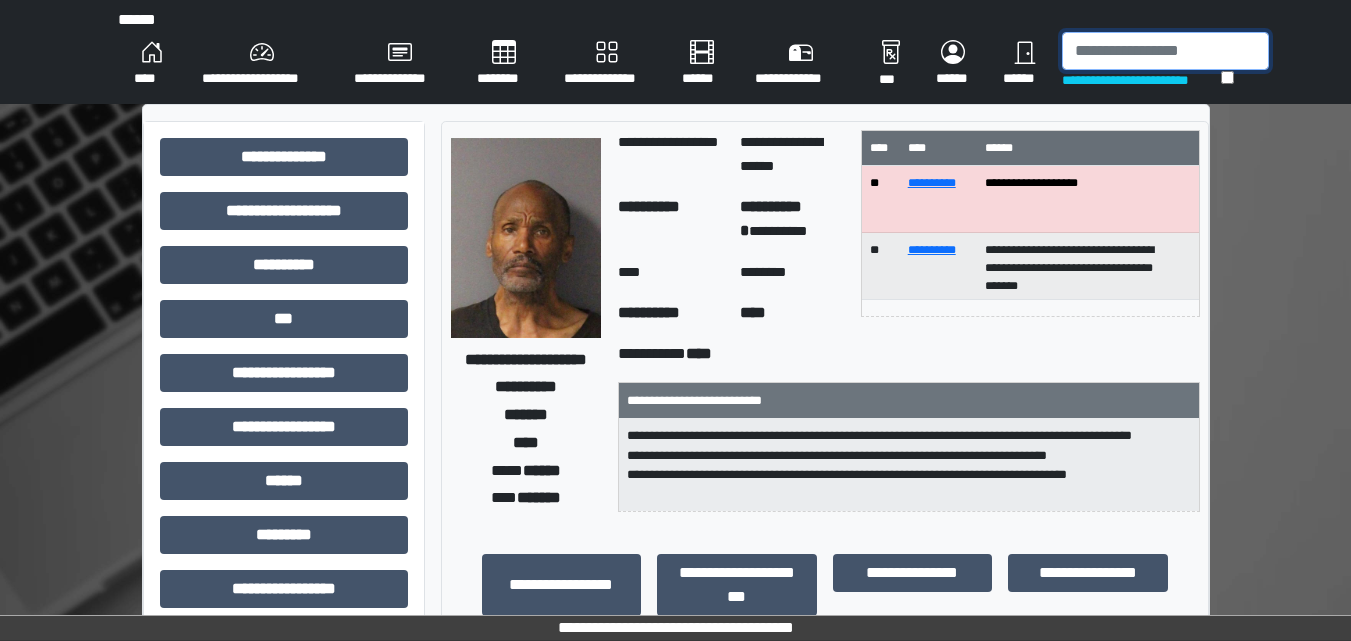click at bounding box center [1165, 51] 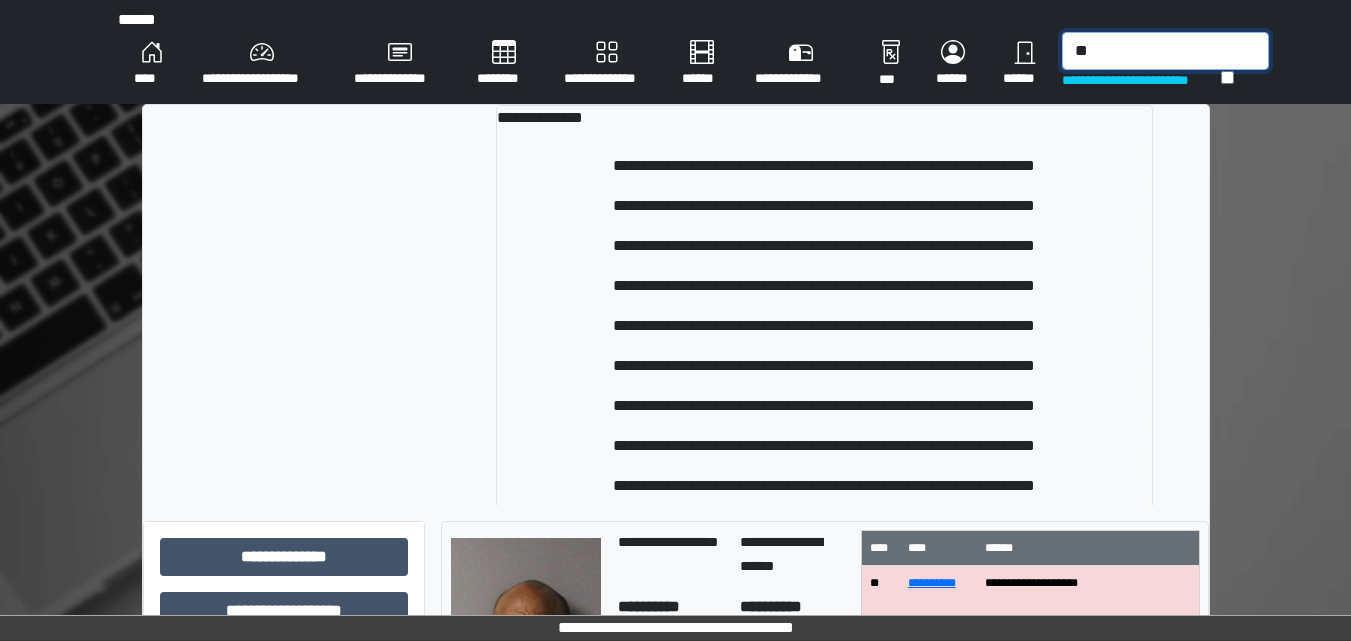 type on "*" 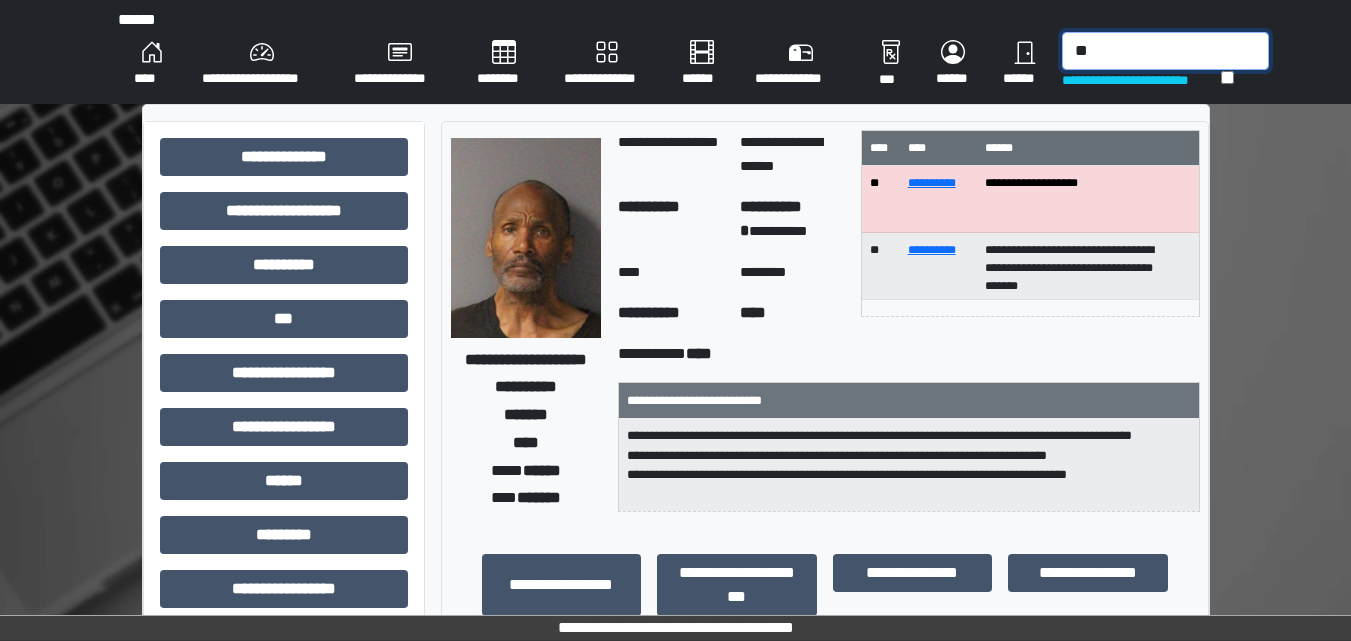 type on "*" 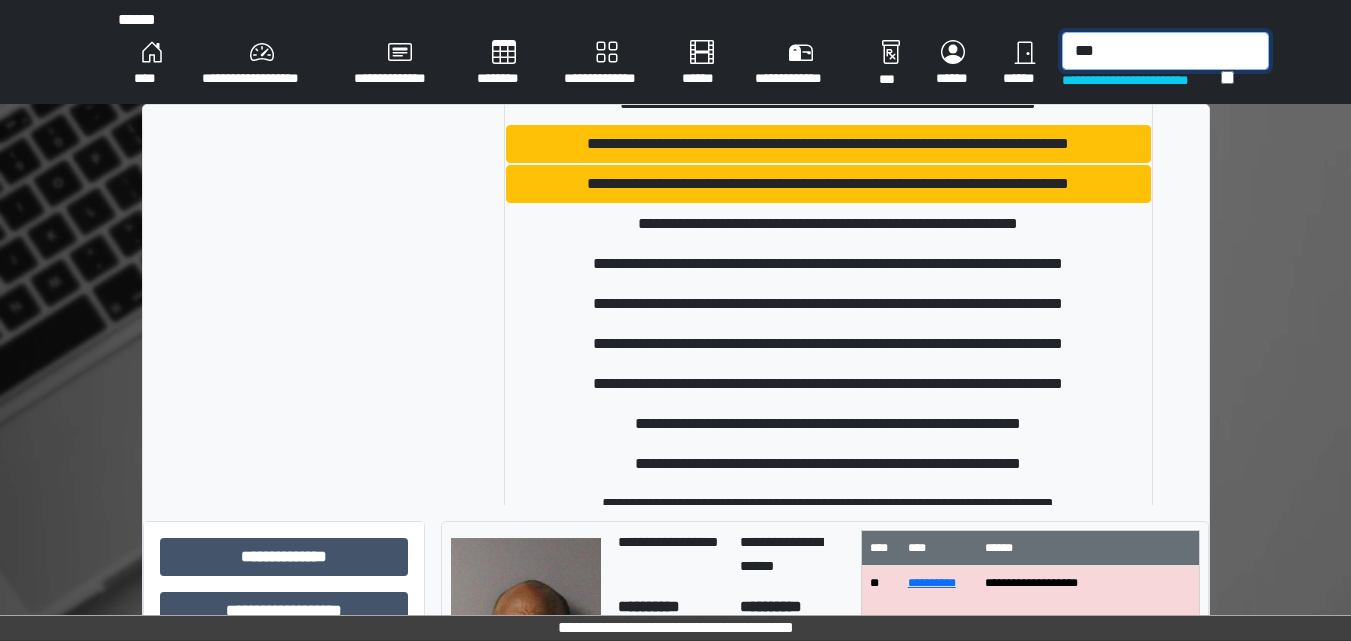 scroll, scrollTop: 160, scrollLeft: 0, axis: vertical 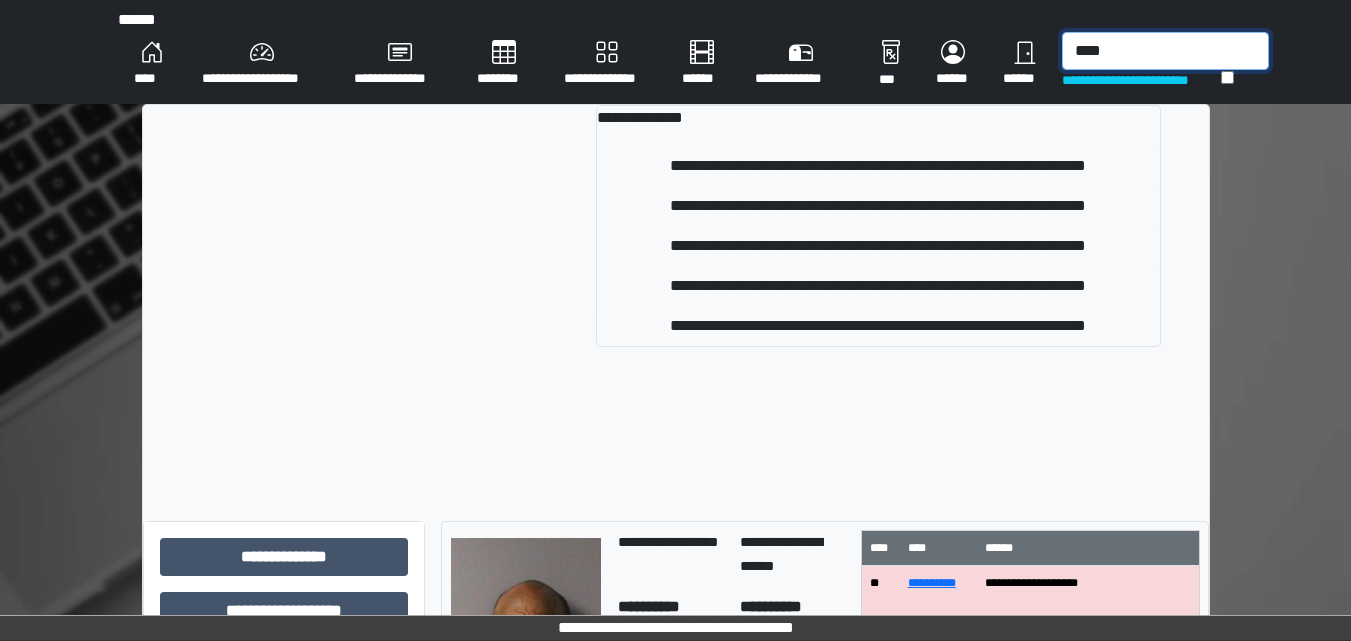 type on "****" 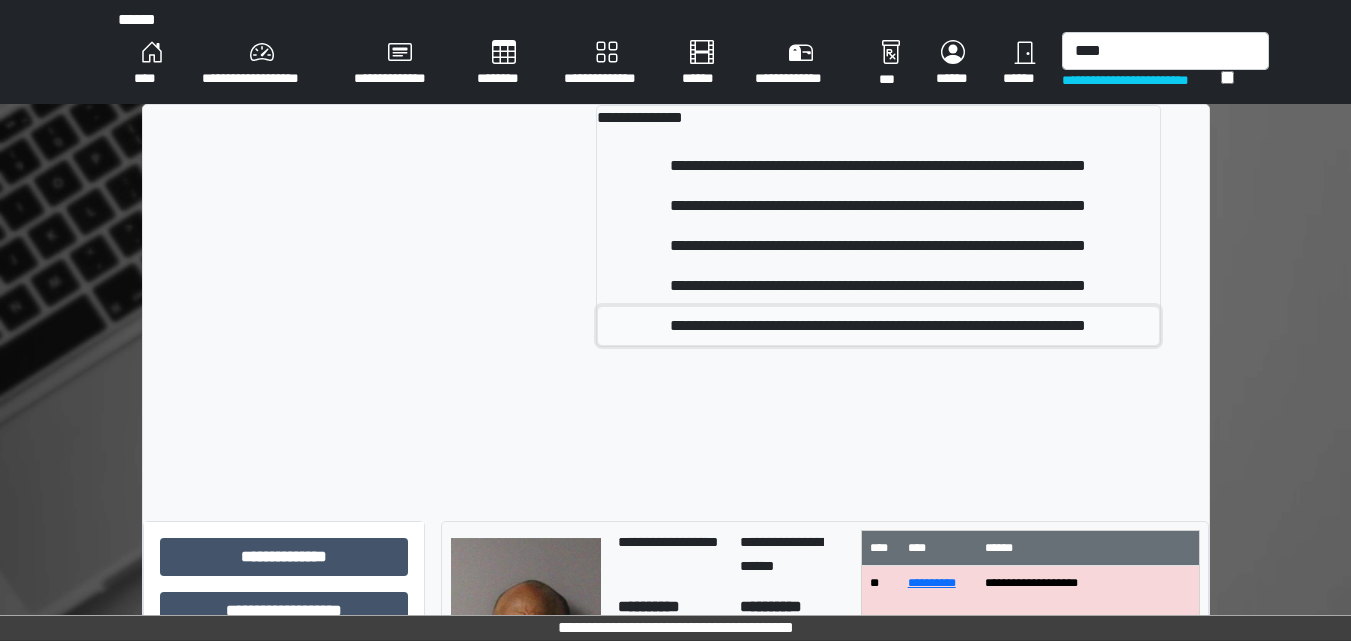 click on "**********" at bounding box center (878, 326) 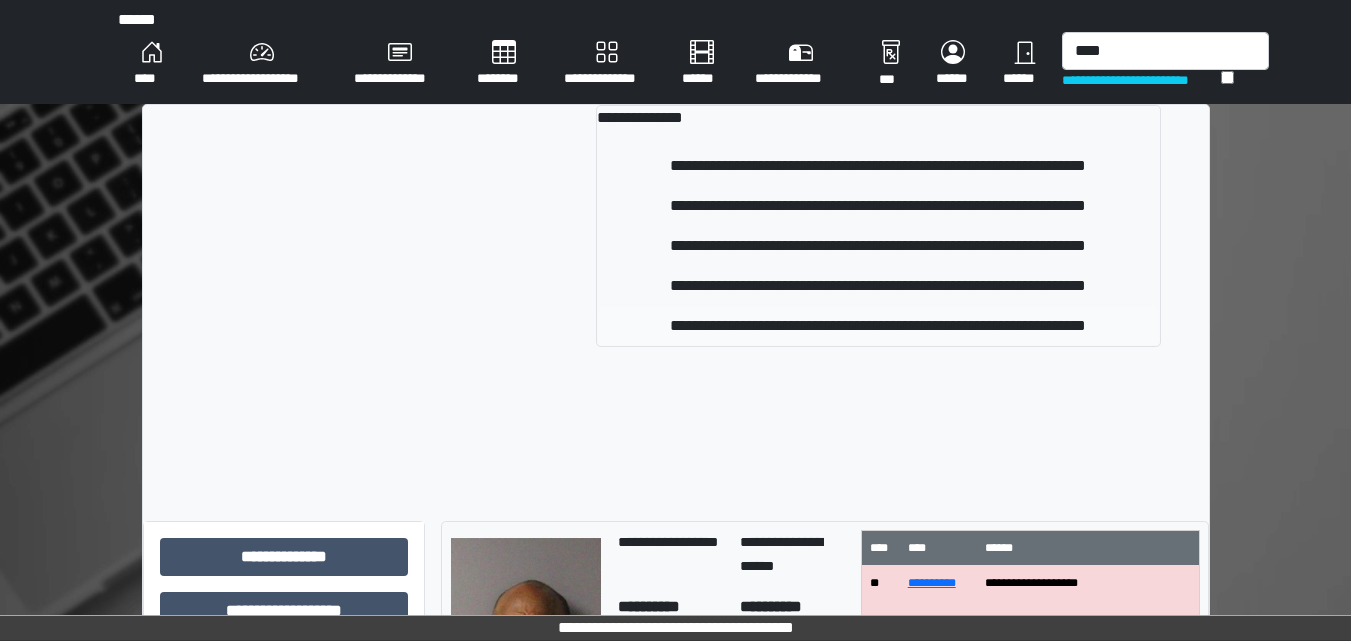 type 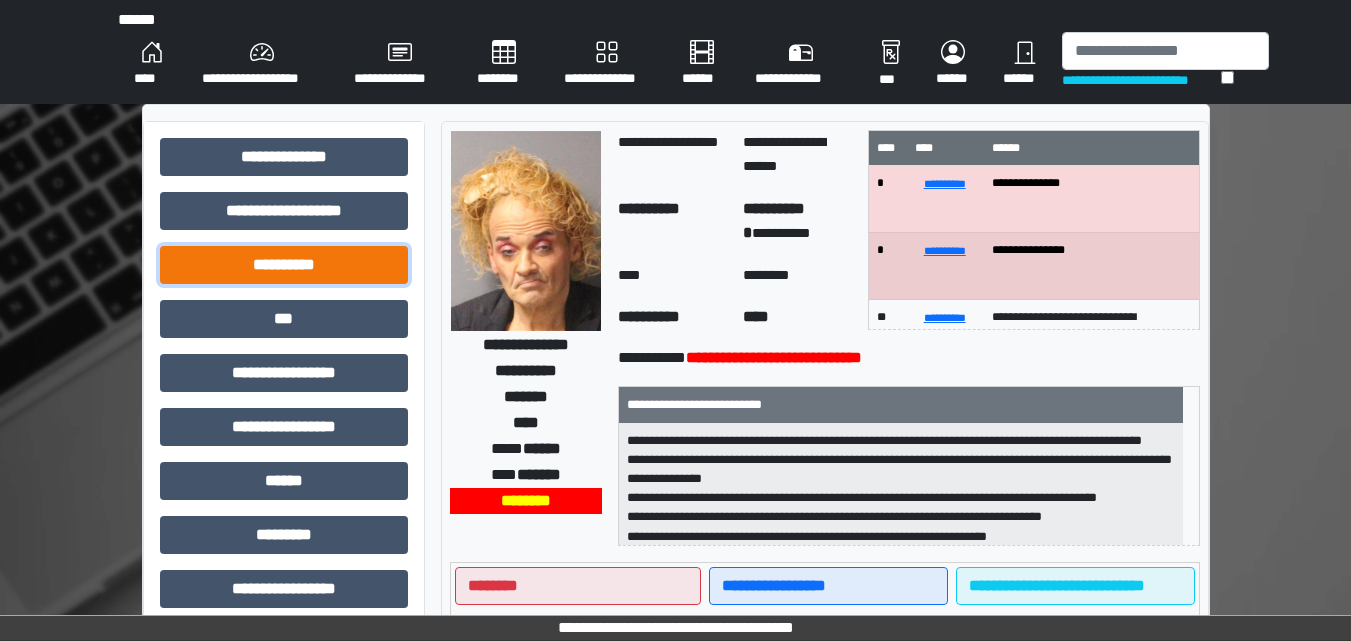 click on "**********" at bounding box center (284, 265) 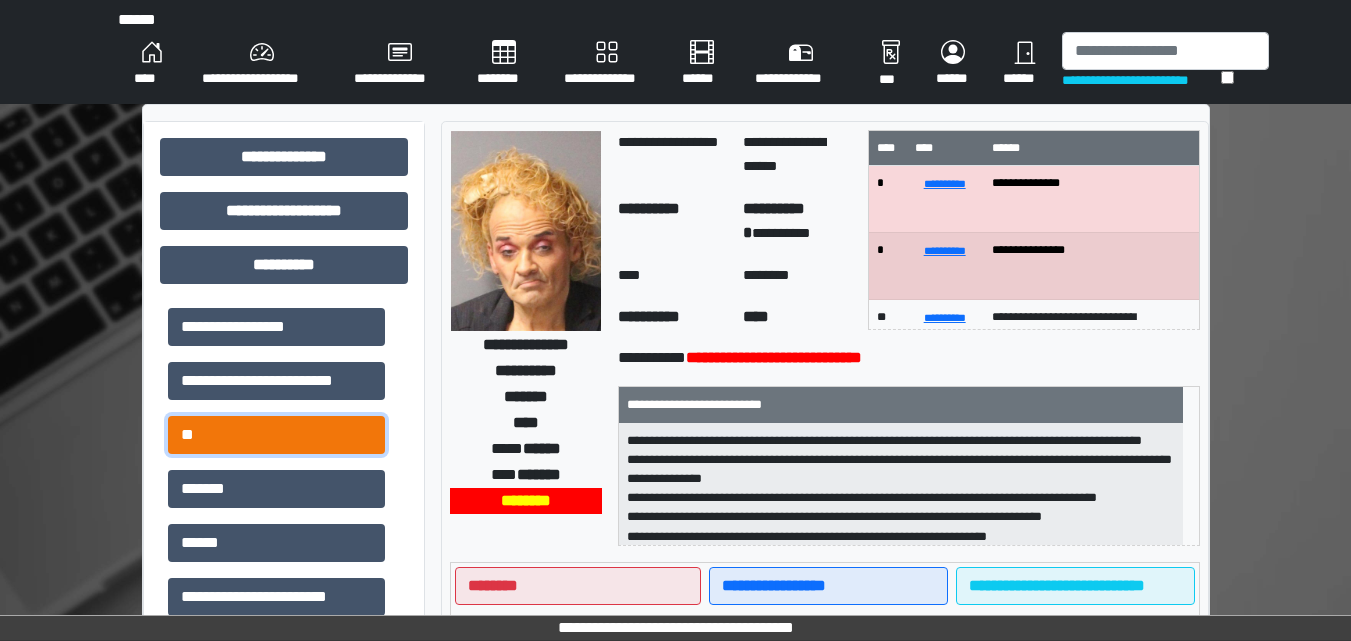 click on "**" at bounding box center [276, 435] 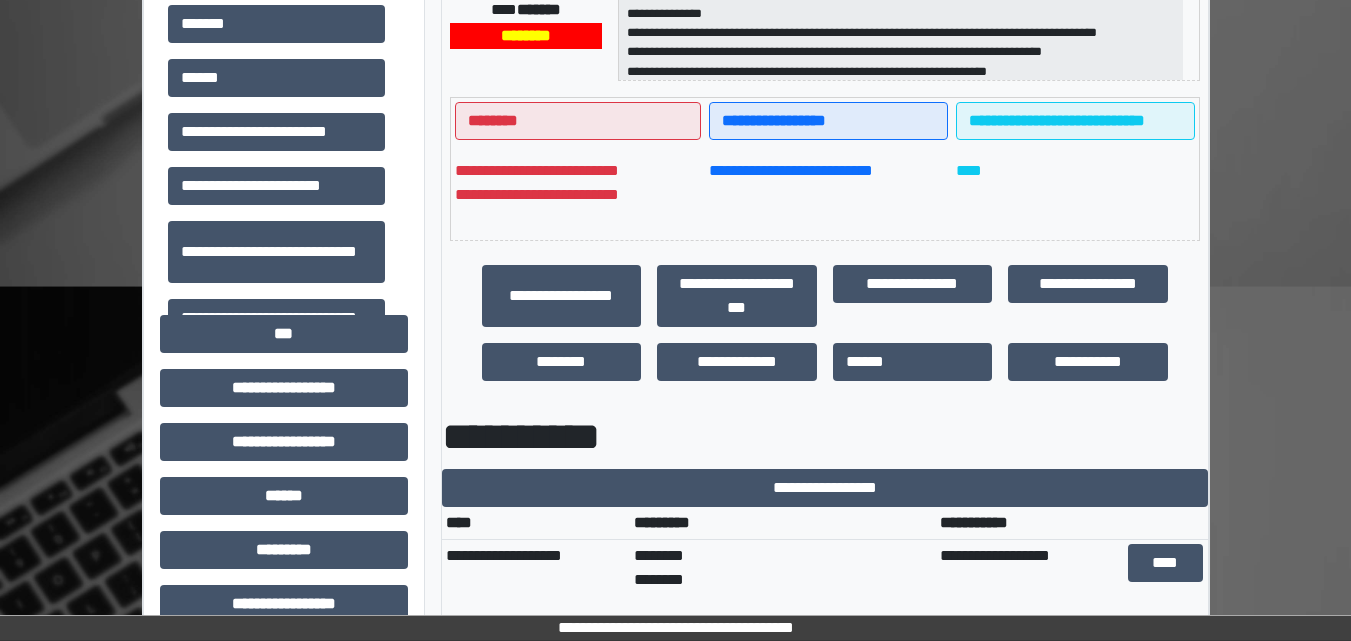 scroll, scrollTop: 500, scrollLeft: 0, axis: vertical 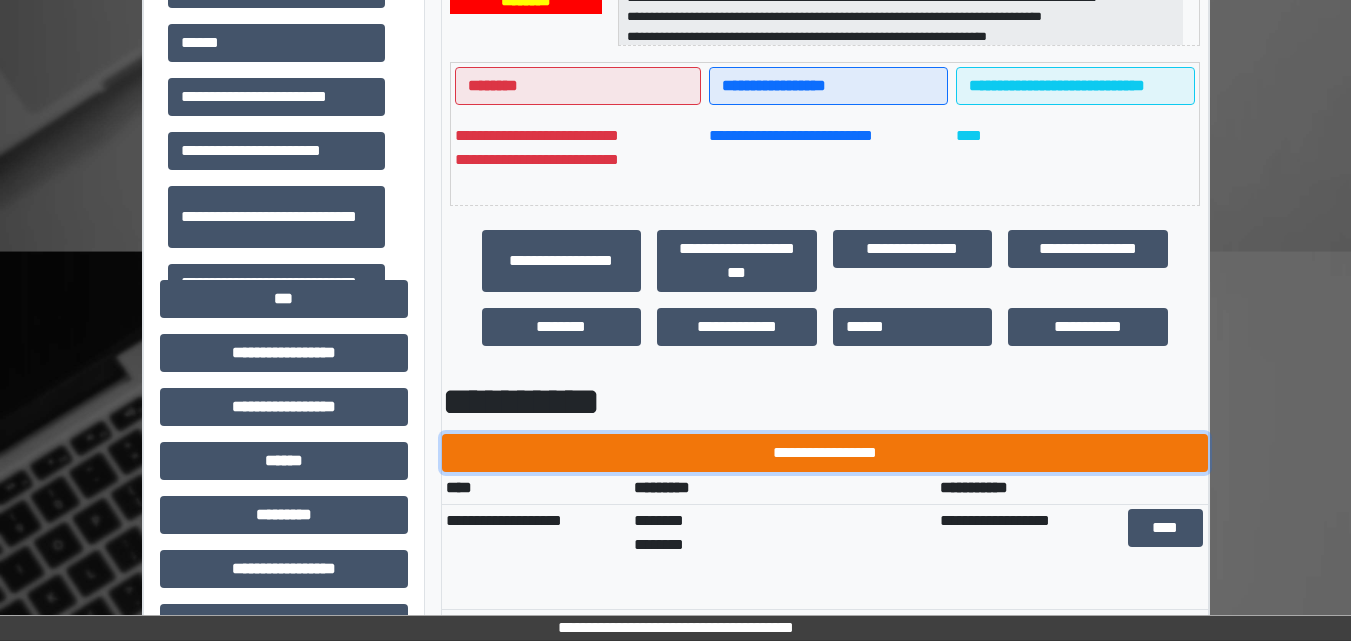 click on "**********" at bounding box center [825, 453] 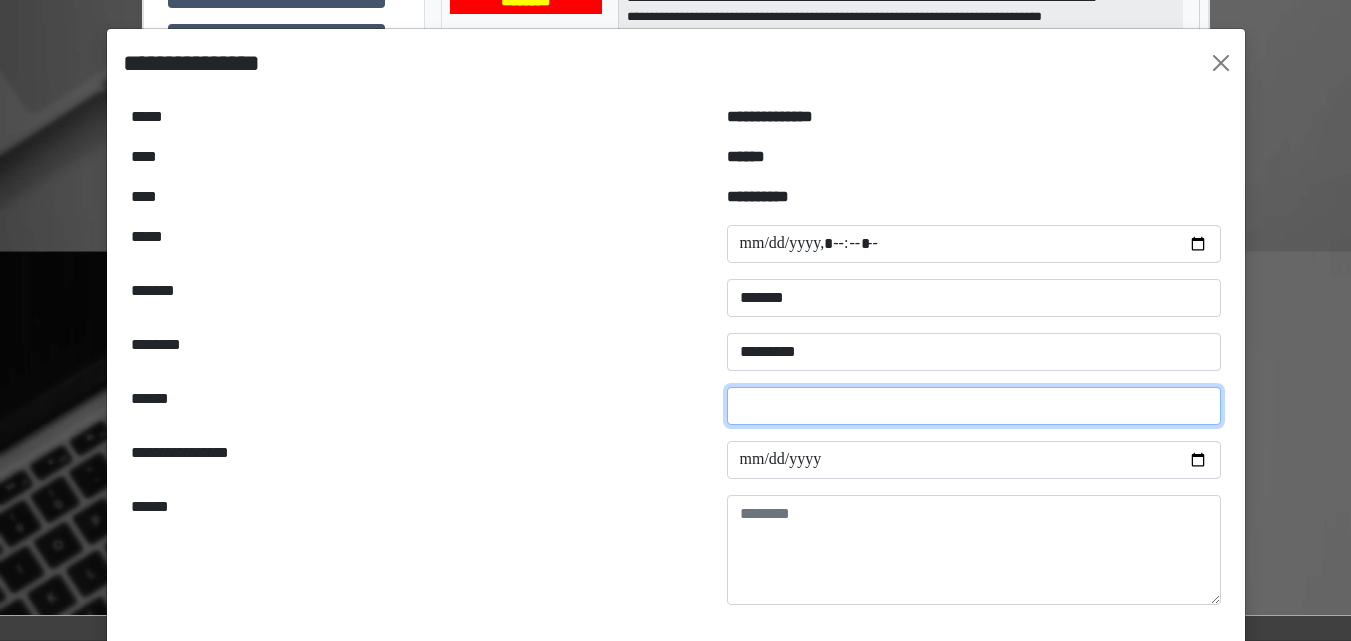 click at bounding box center (974, 406) 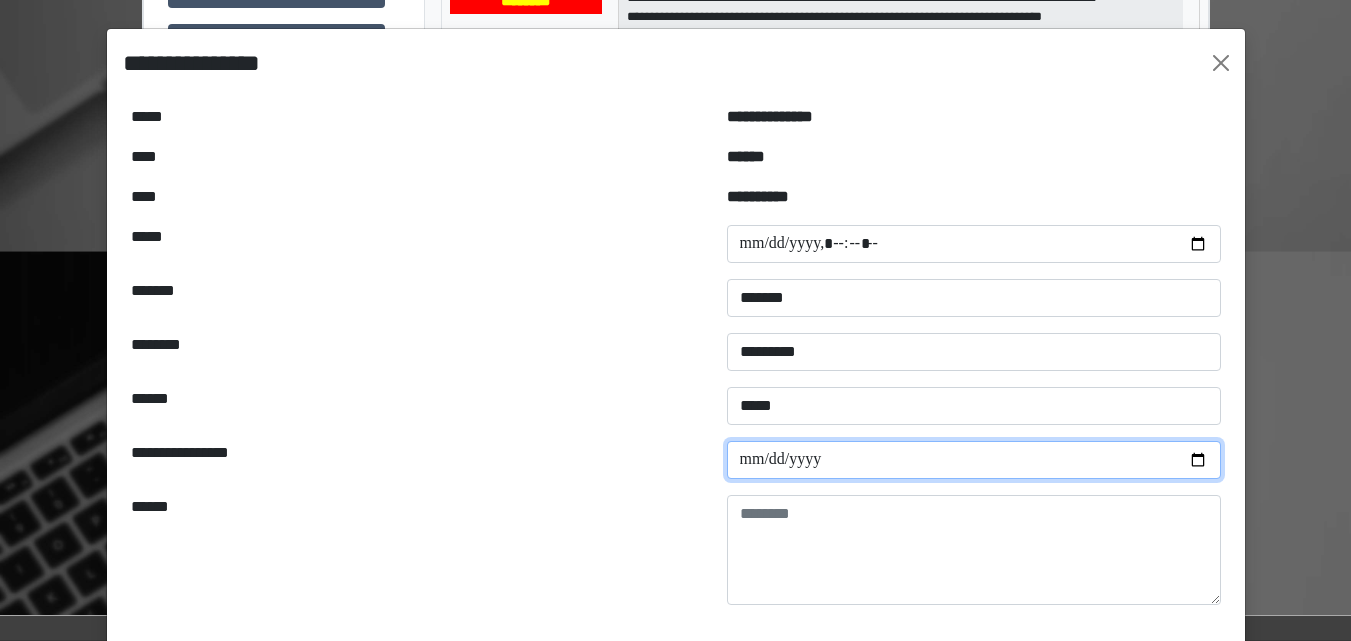 click at bounding box center [974, 460] 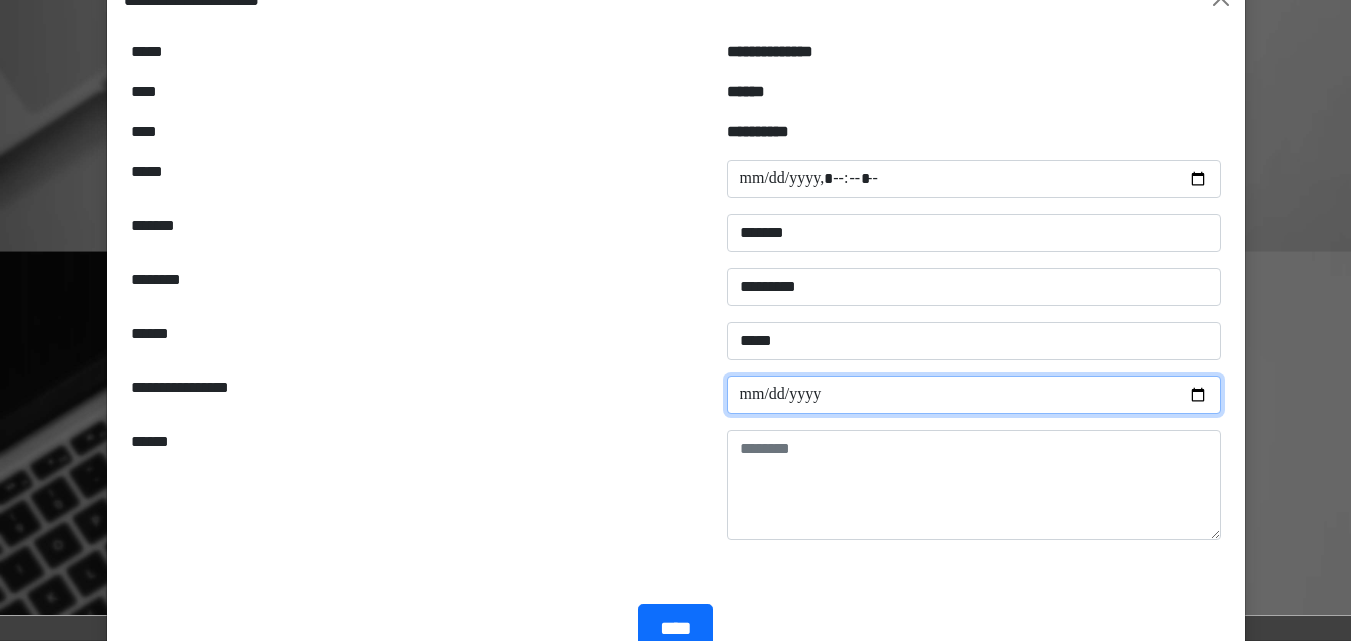 scroll, scrollTop: 185, scrollLeft: 0, axis: vertical 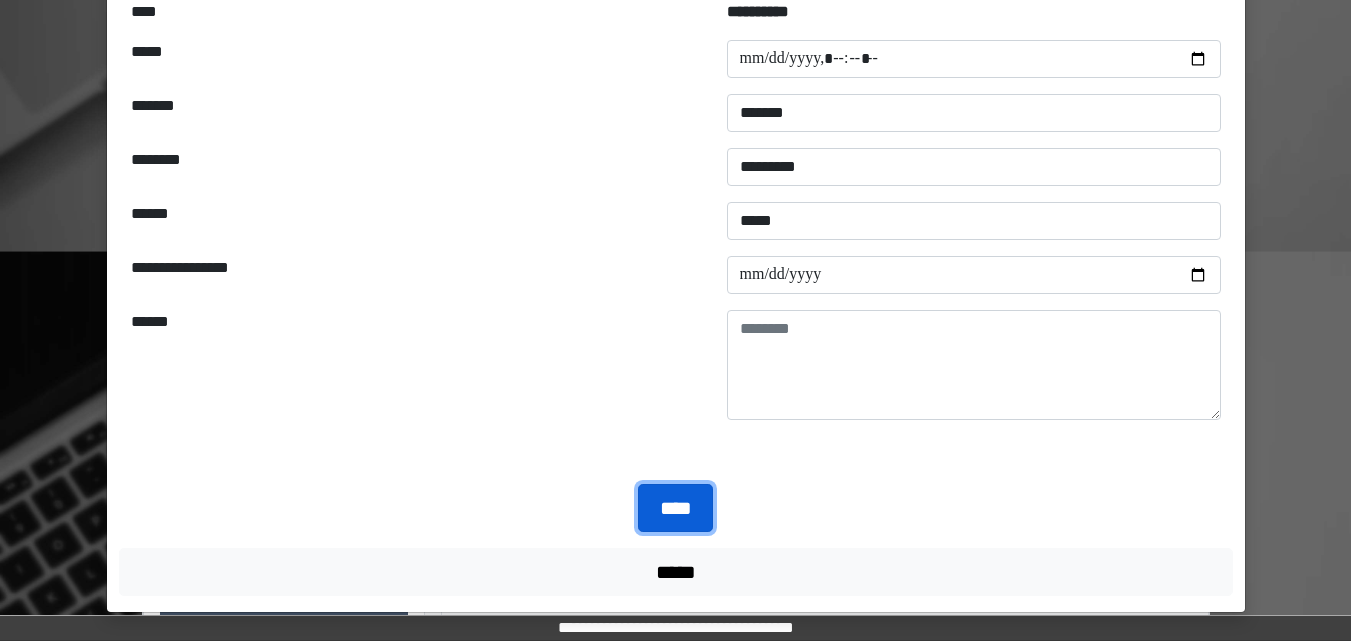 click on "****" at bounding box center (675, 508) 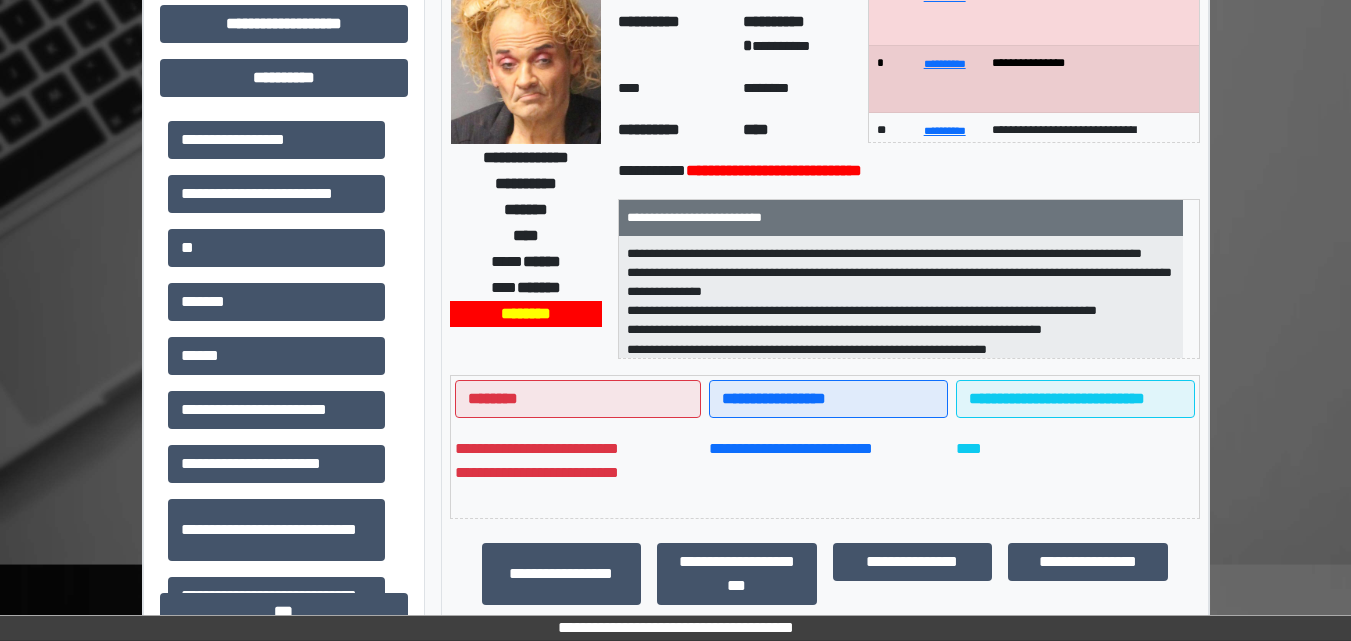 scroll, scrollTop: 100, scrollLeft: 0, axis: vertical 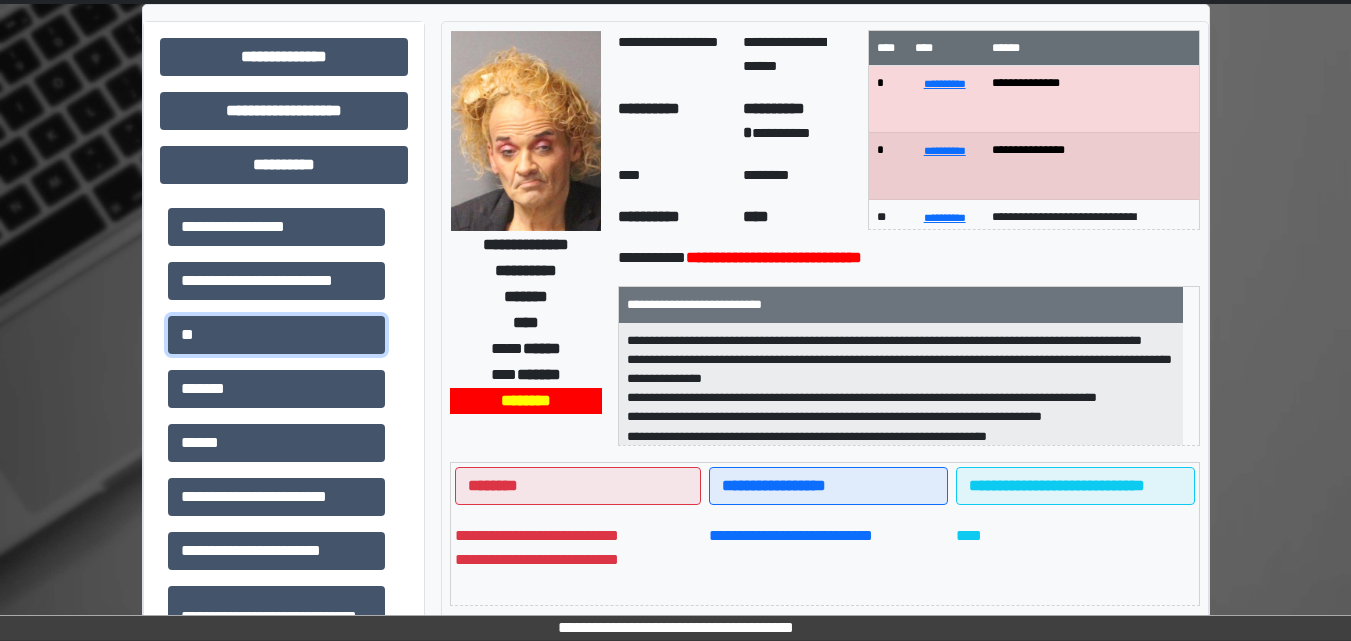 click on "**" at bounding box center (276, 335) 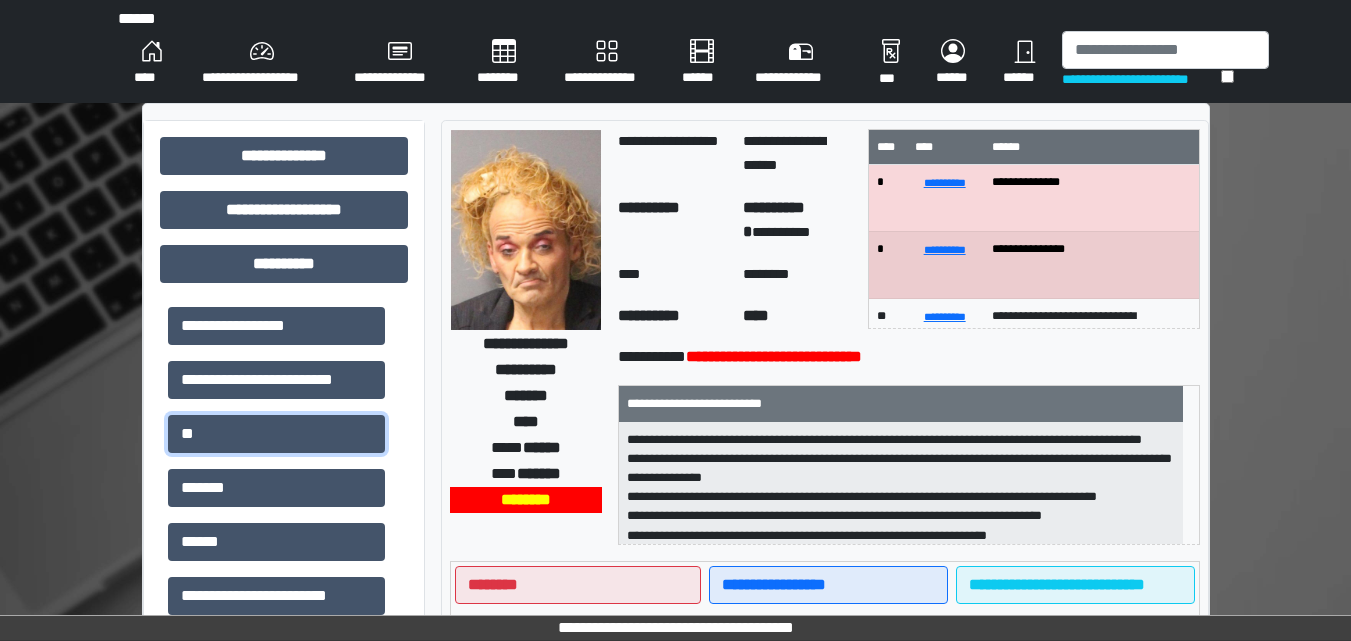 scroll, scrollTop: 0, scrollLeft: 0, axis: both 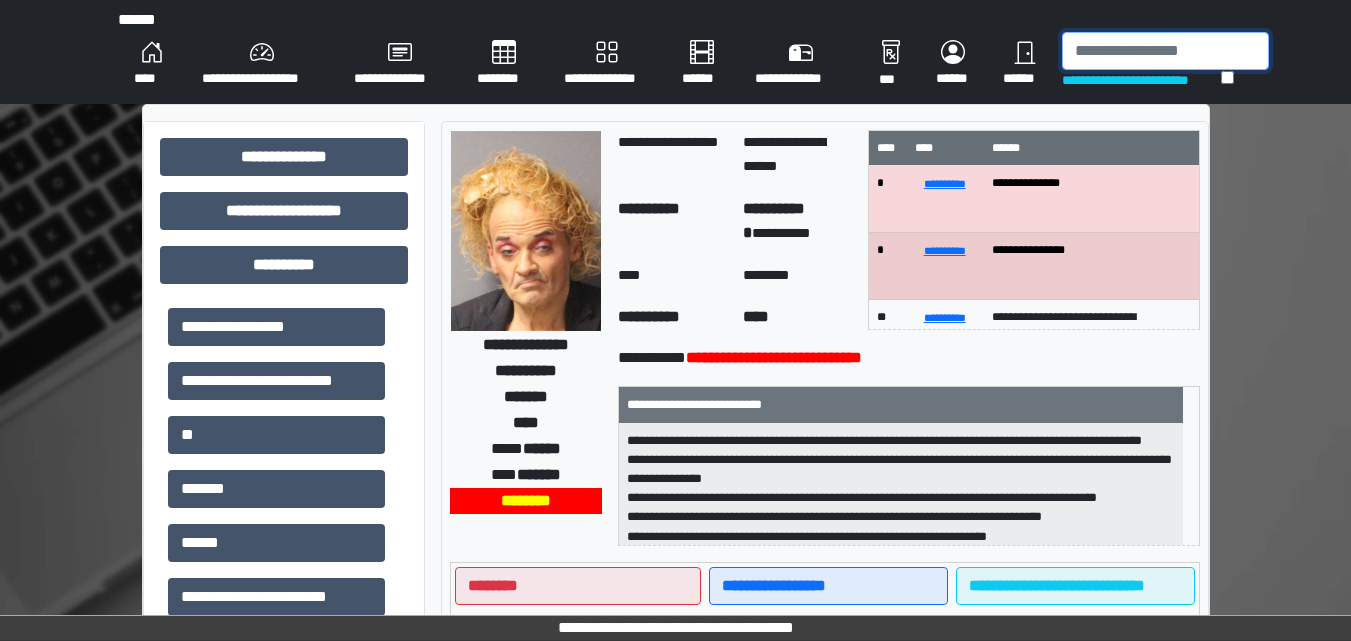 click at bounding box center [1165, 51] 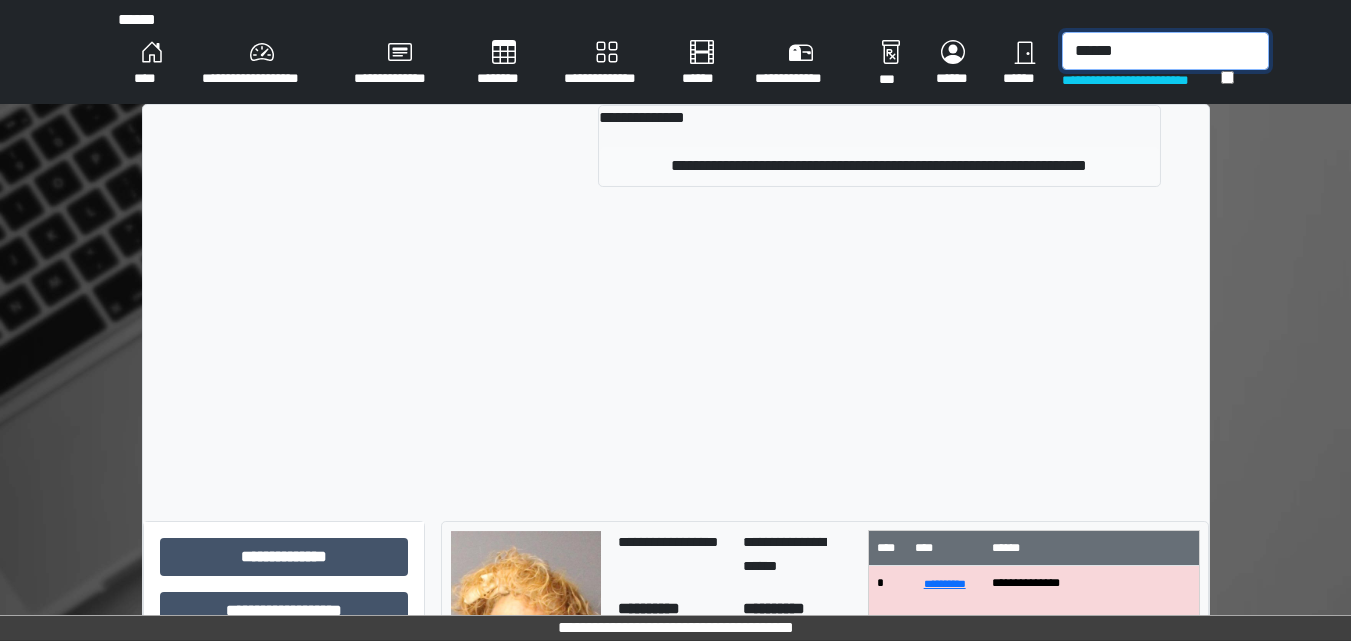type on "******" 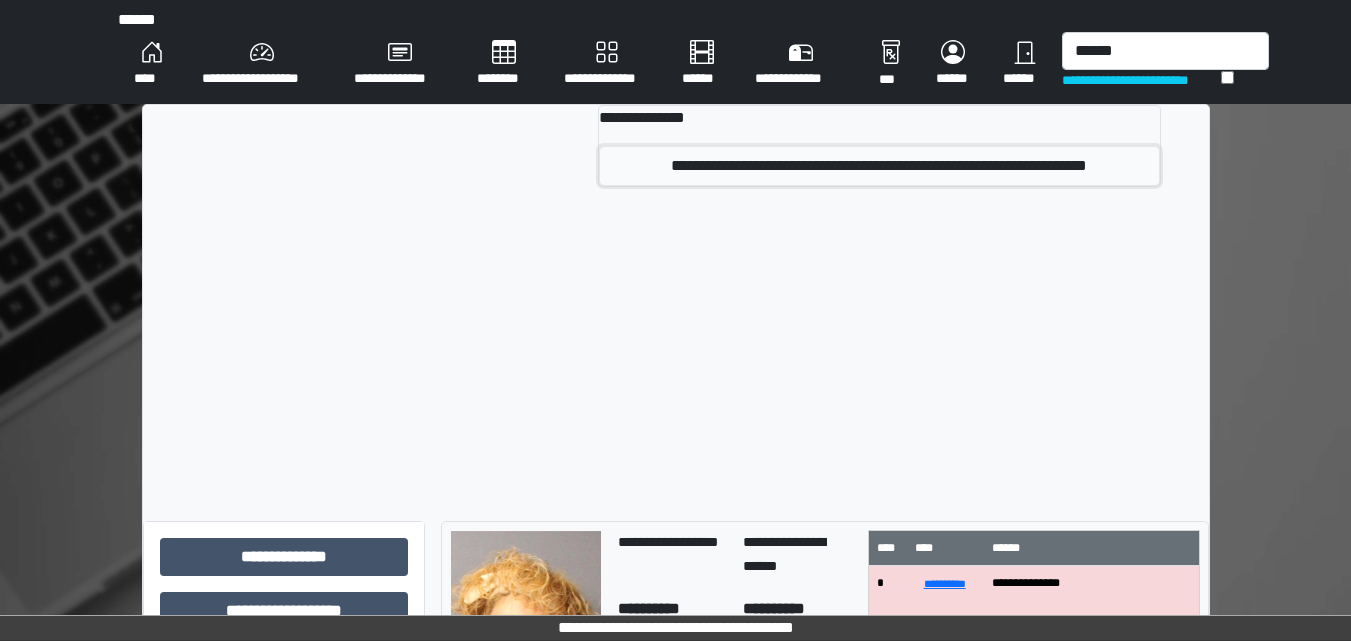 click on "**********" at bounding box center (879, 166) 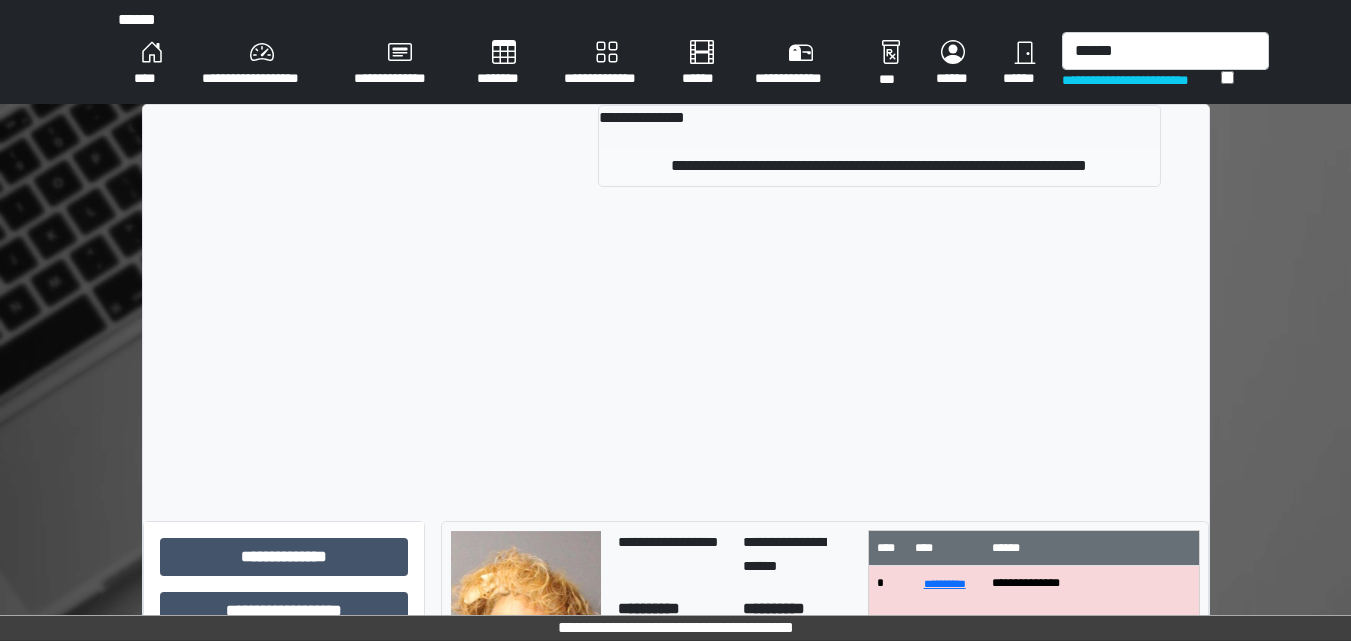 type 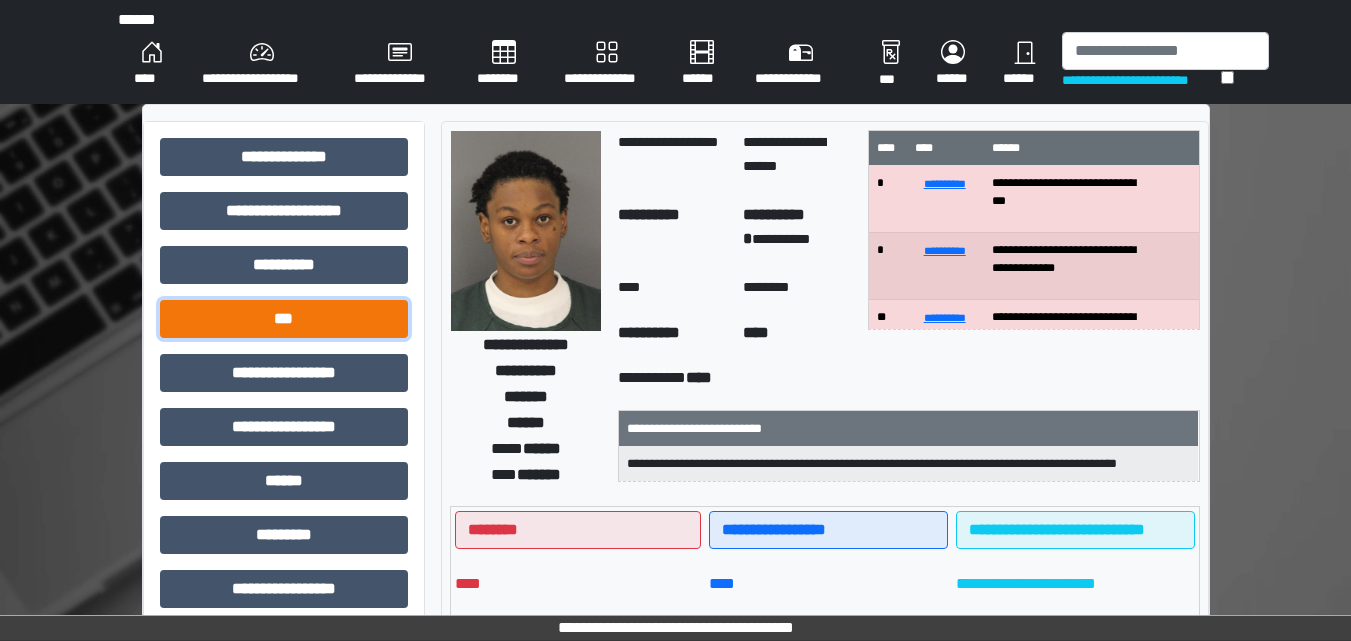 click on "***" at bounding box center [284, 319] 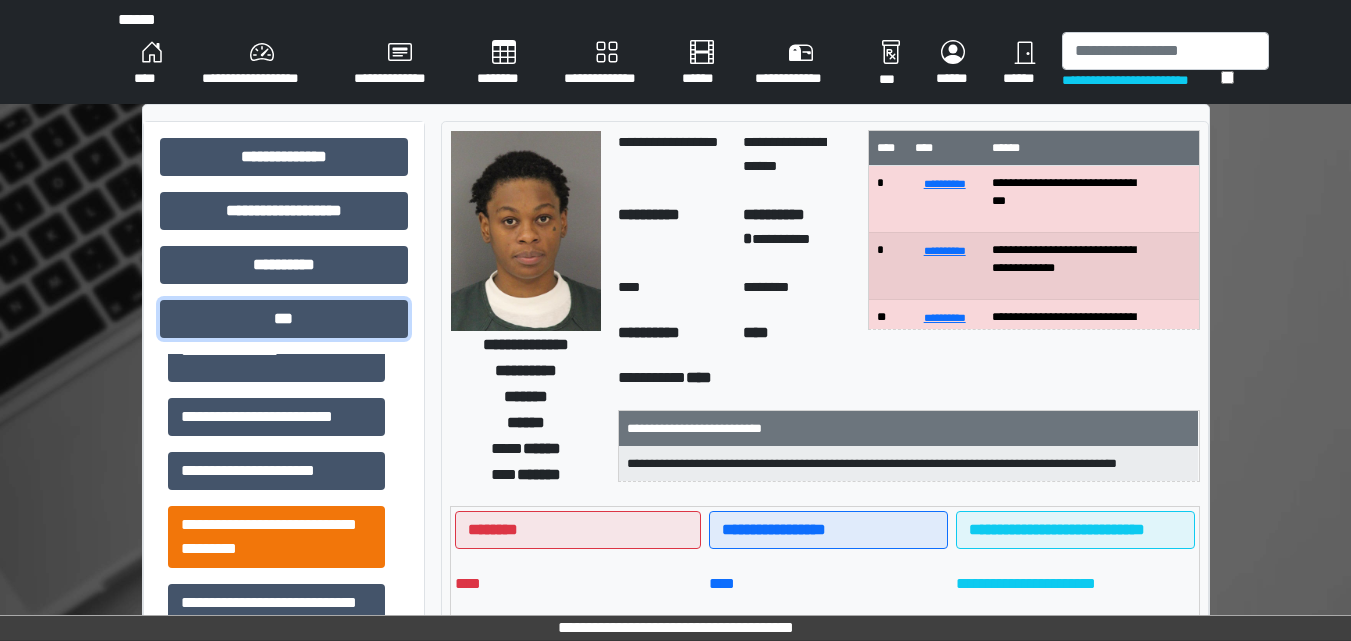 scroll, scrollTop: 400, scrollLeft: 0, axis: vertical 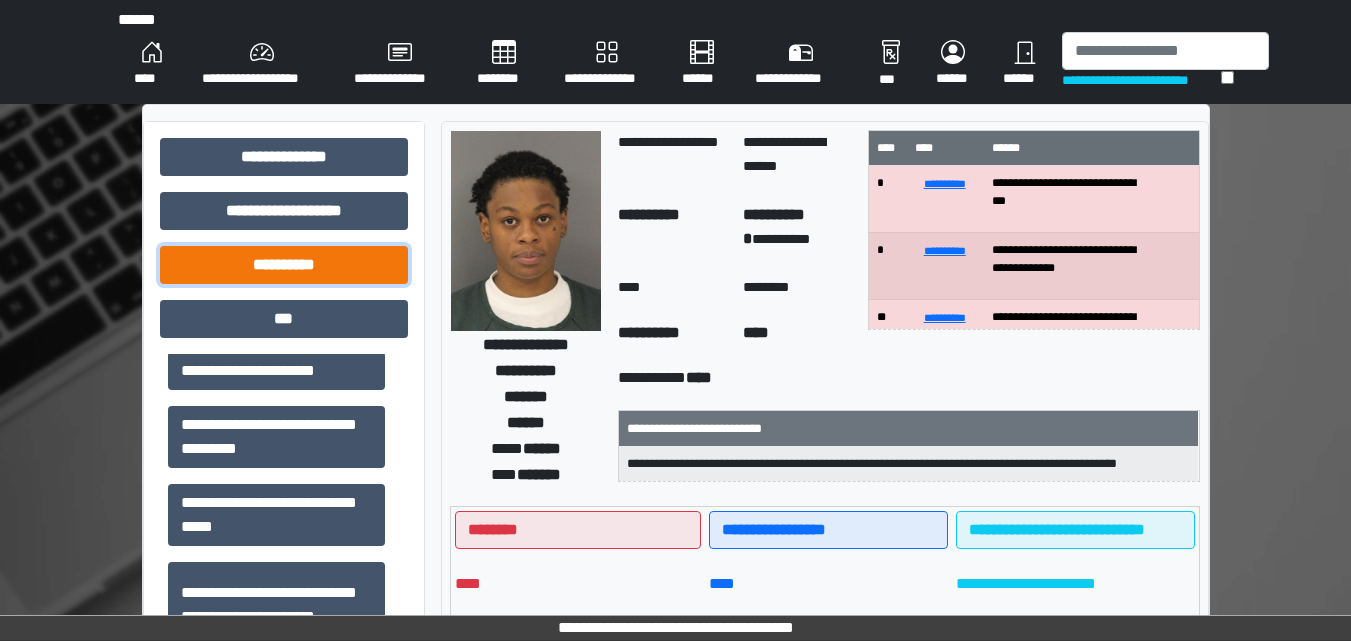click on "**********" at bounding box center (284, 265) 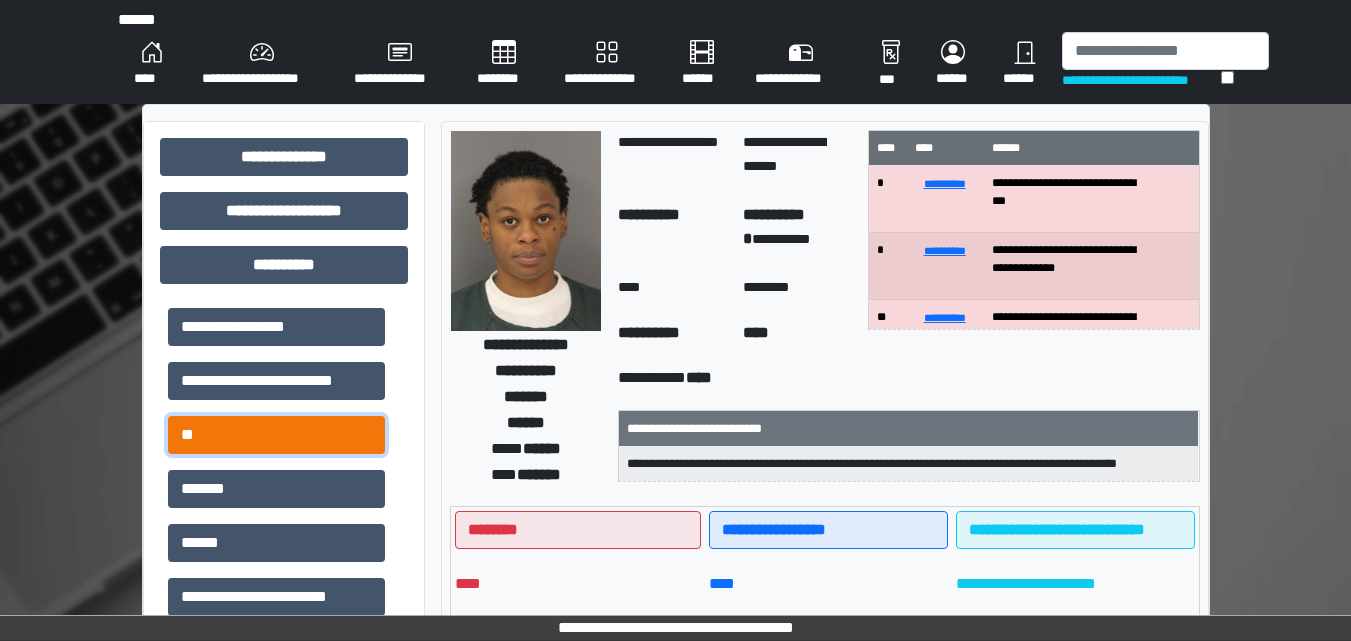 click on "**" at bounding box center (276, 435) 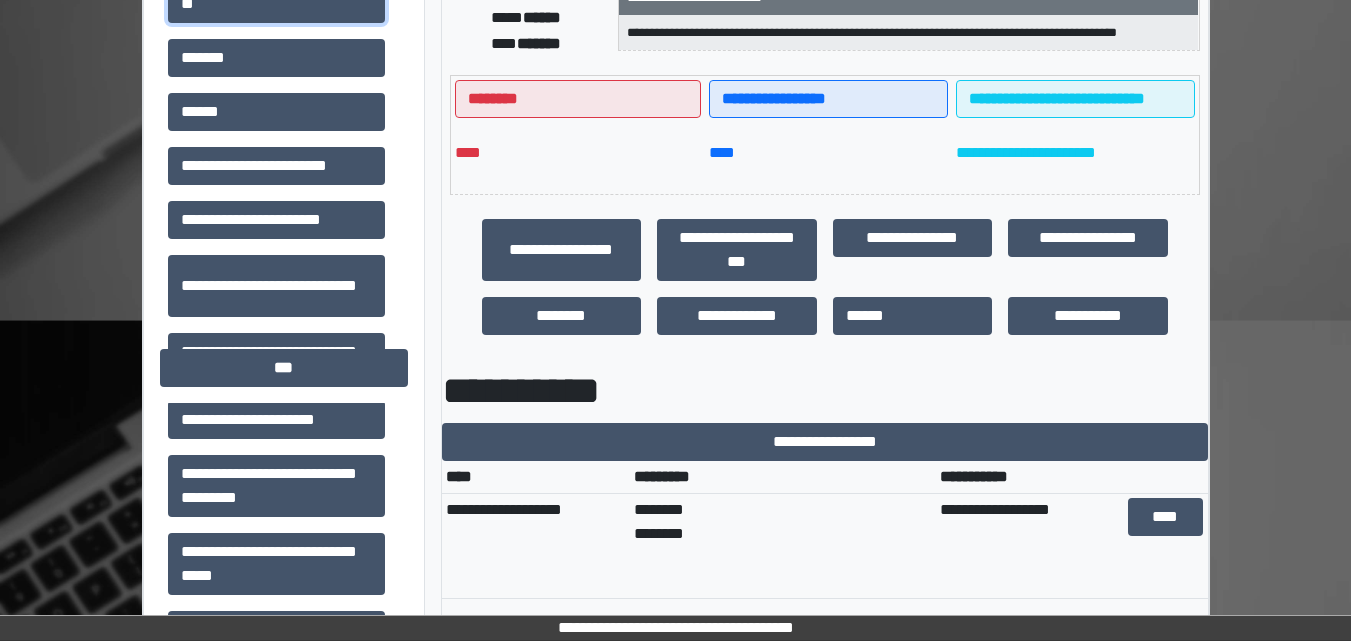 scroll, scrollTop: 500, scrollLeft: 0, axis: vertical 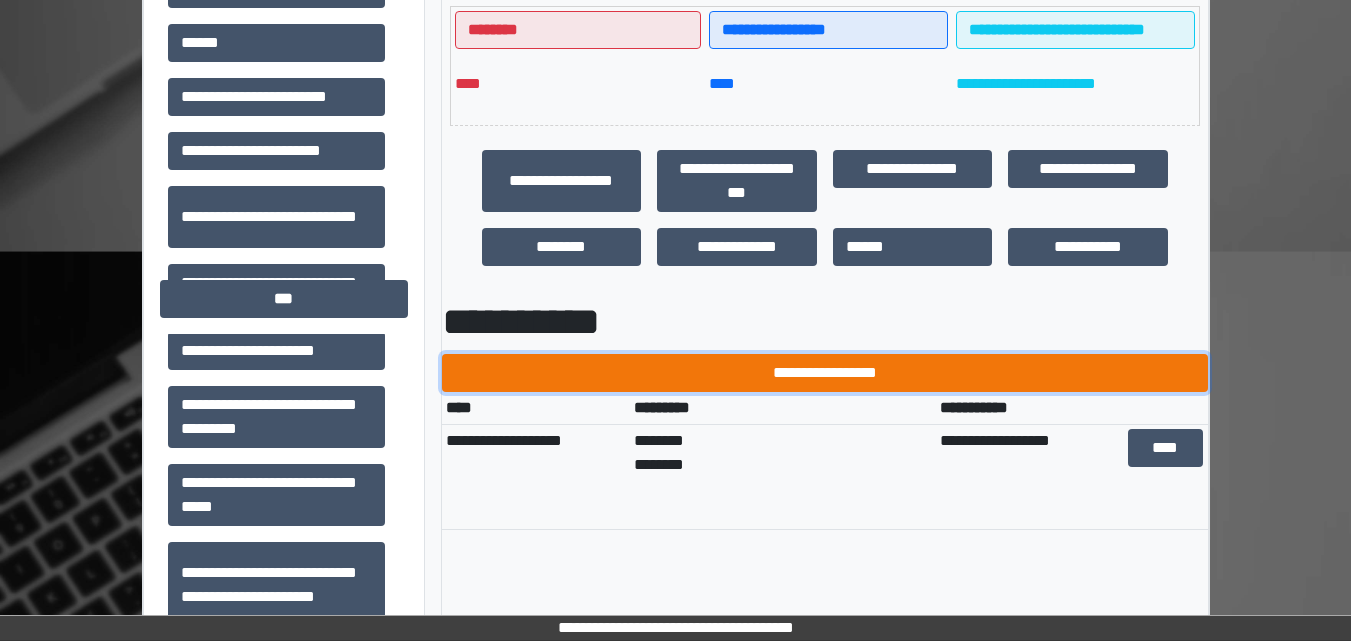 click on "**********" at bounding box center (825, 373) 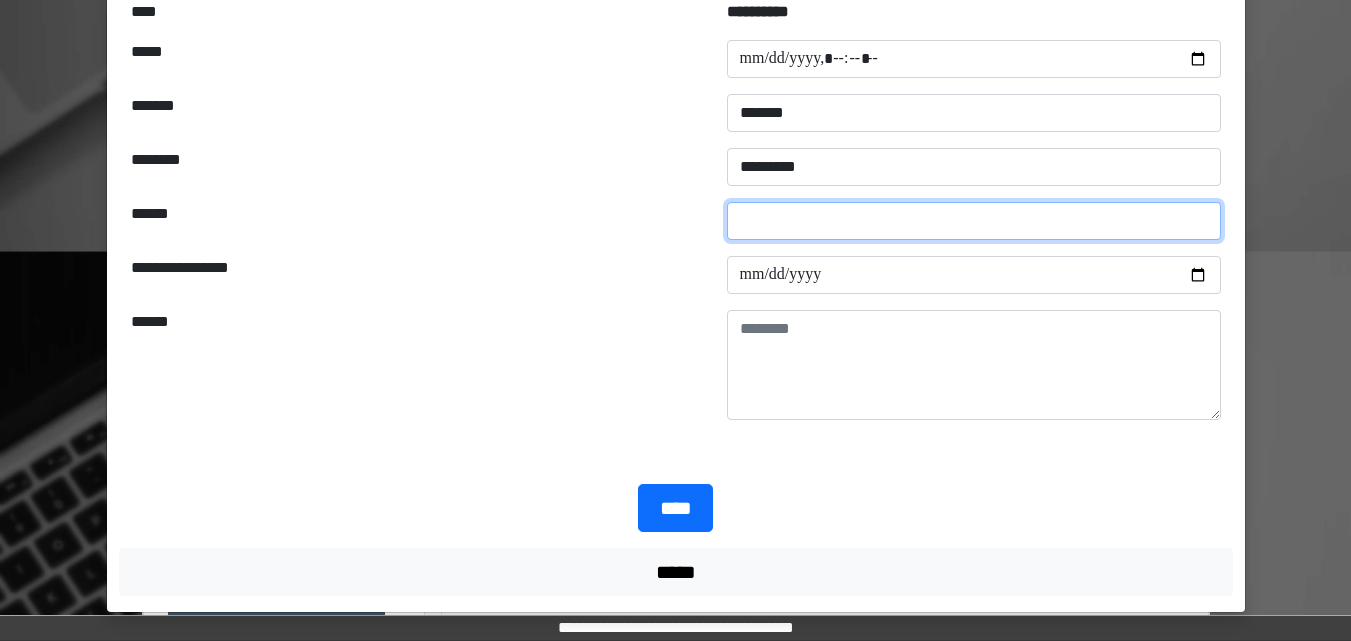 click at bounding box center (974, 221) 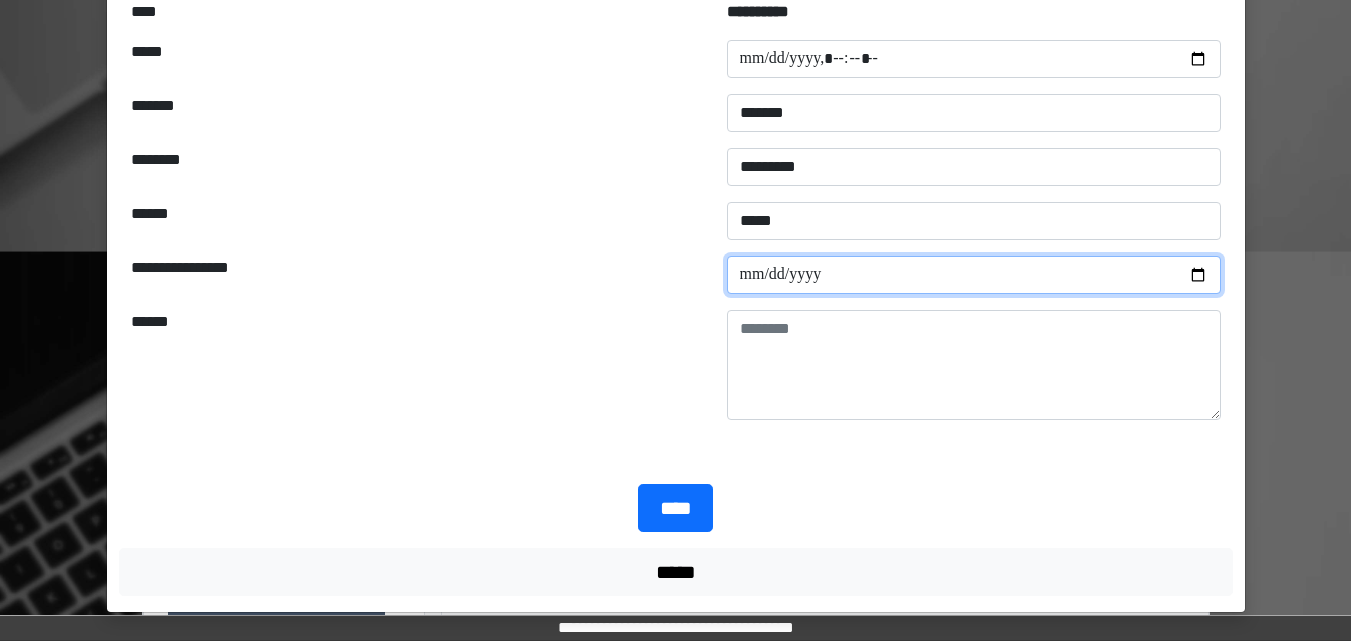 click at bounding box center [974, 275] 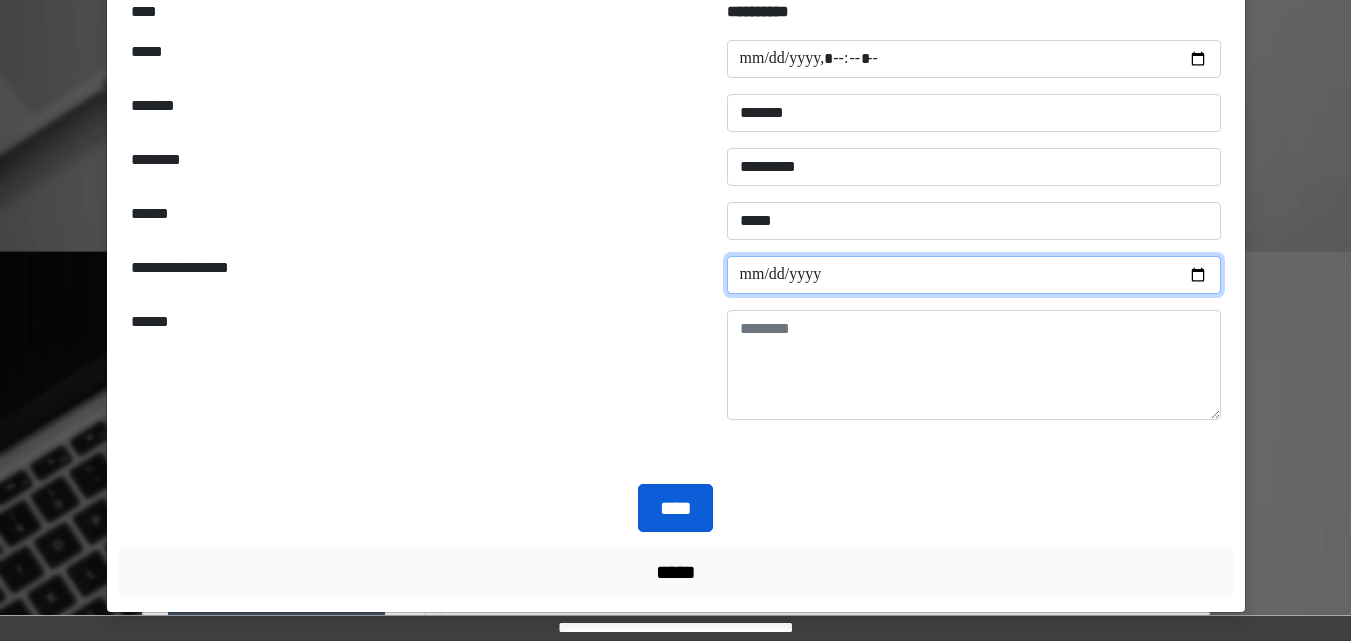 type on "**********" 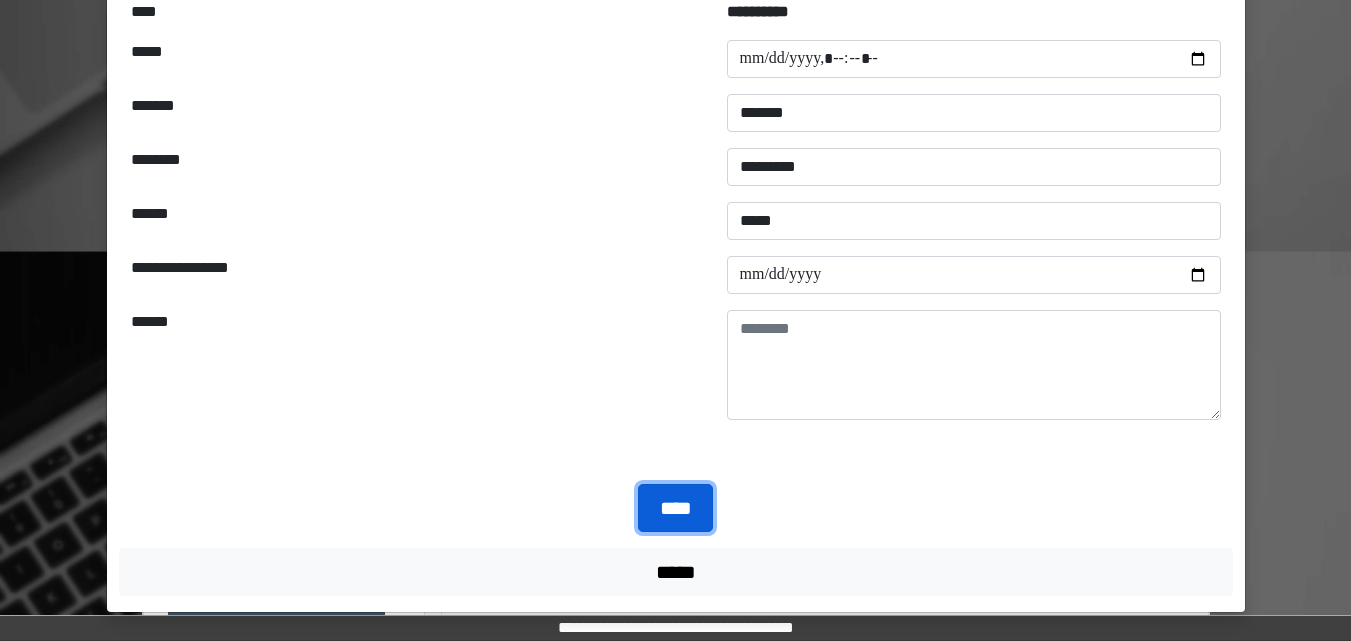 click on "****" at bounding box center (675, 508) 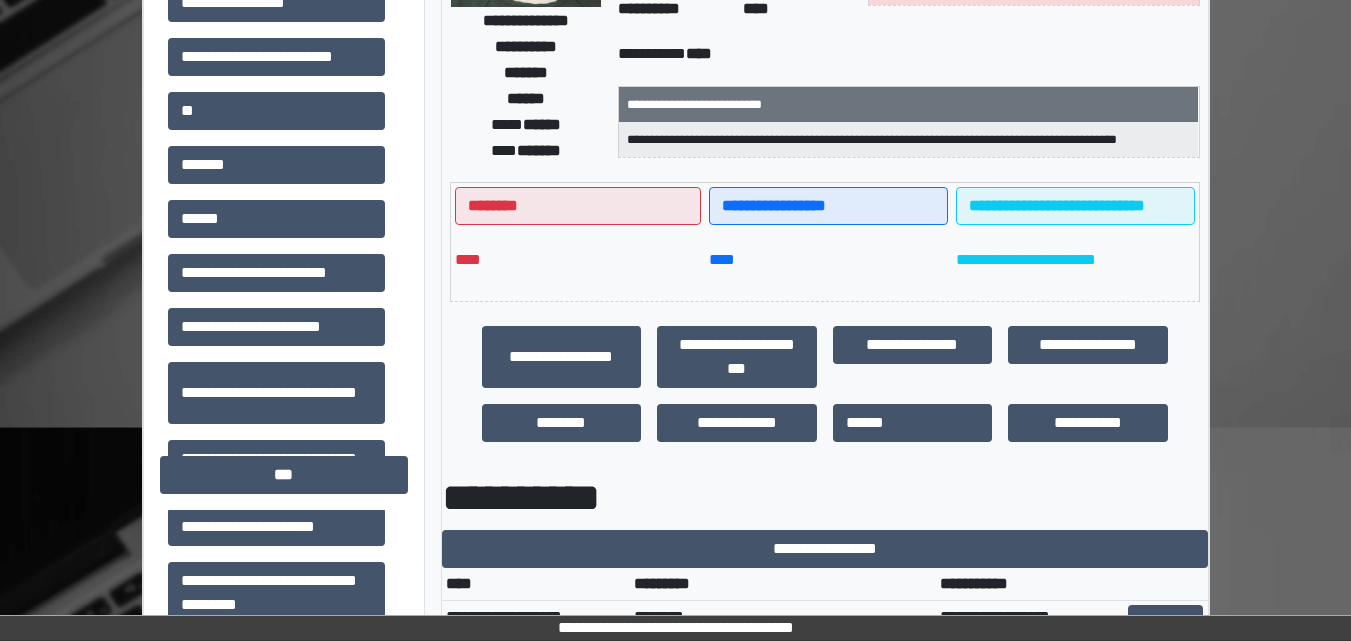 scroll, scrollTop: 300, scrollLeft: 0, axis: vertical 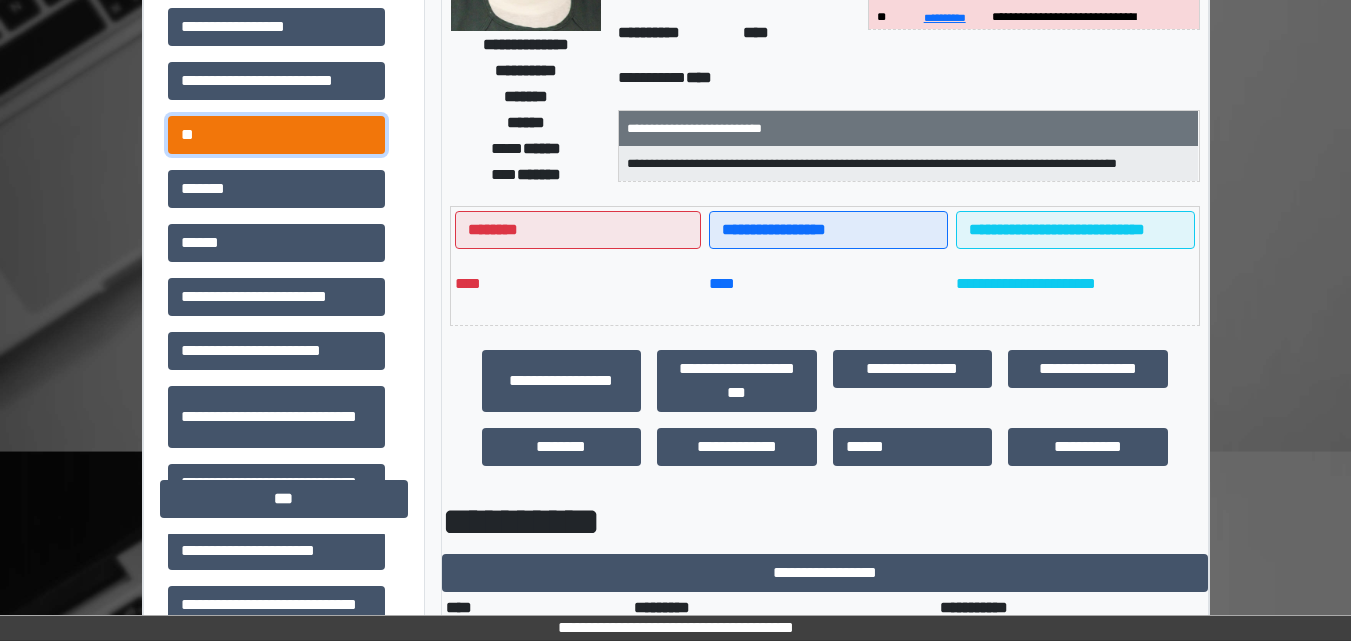 click on "**" at bounding box center (276, 135) 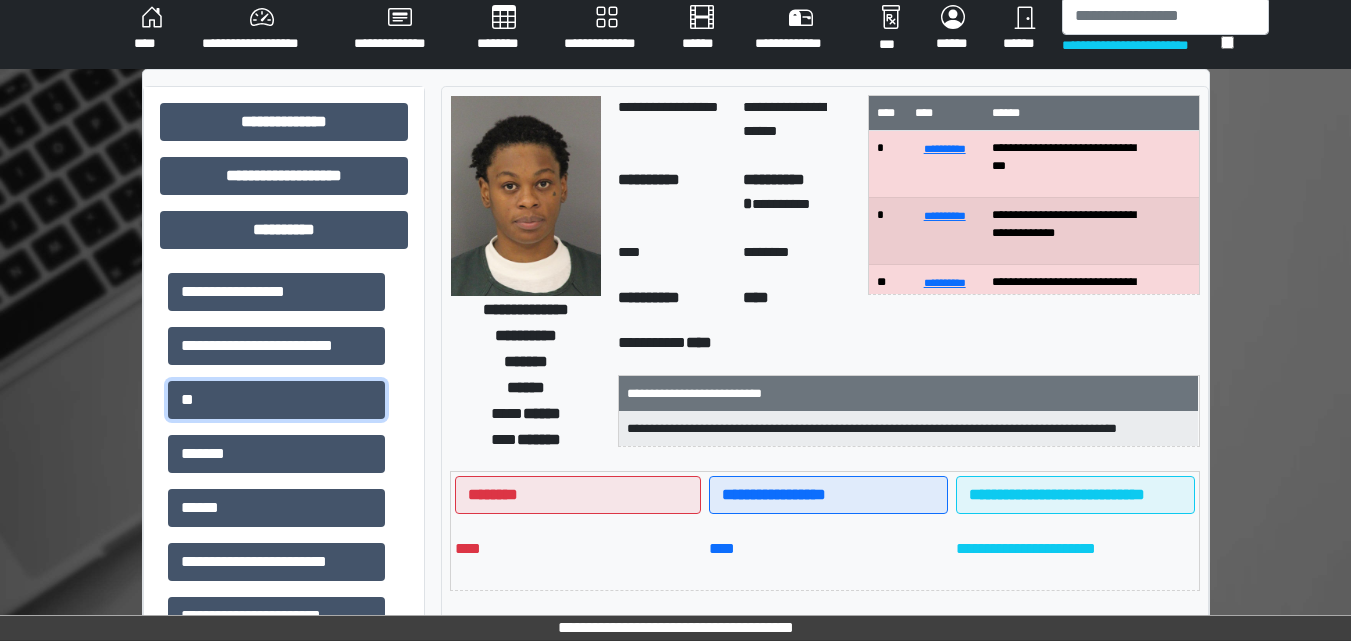 scroll, scrollTop: 0, scrollLeft: 0, axis: both 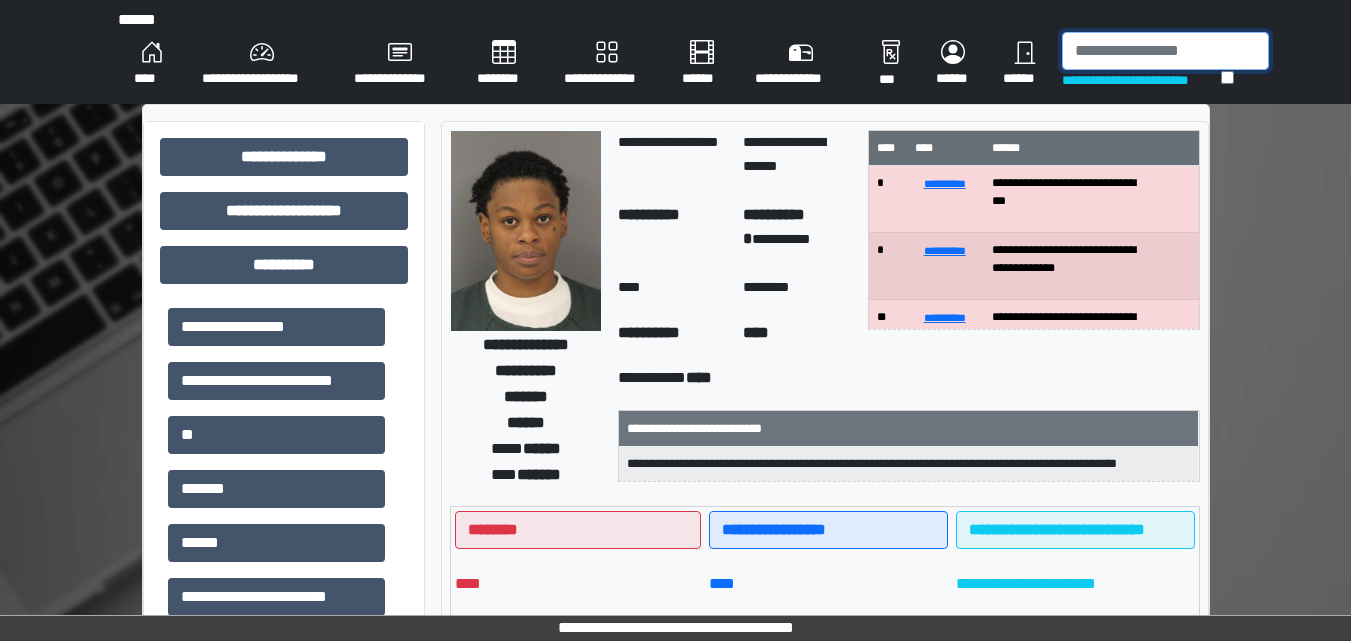 click at bounding box center [1165, 51] 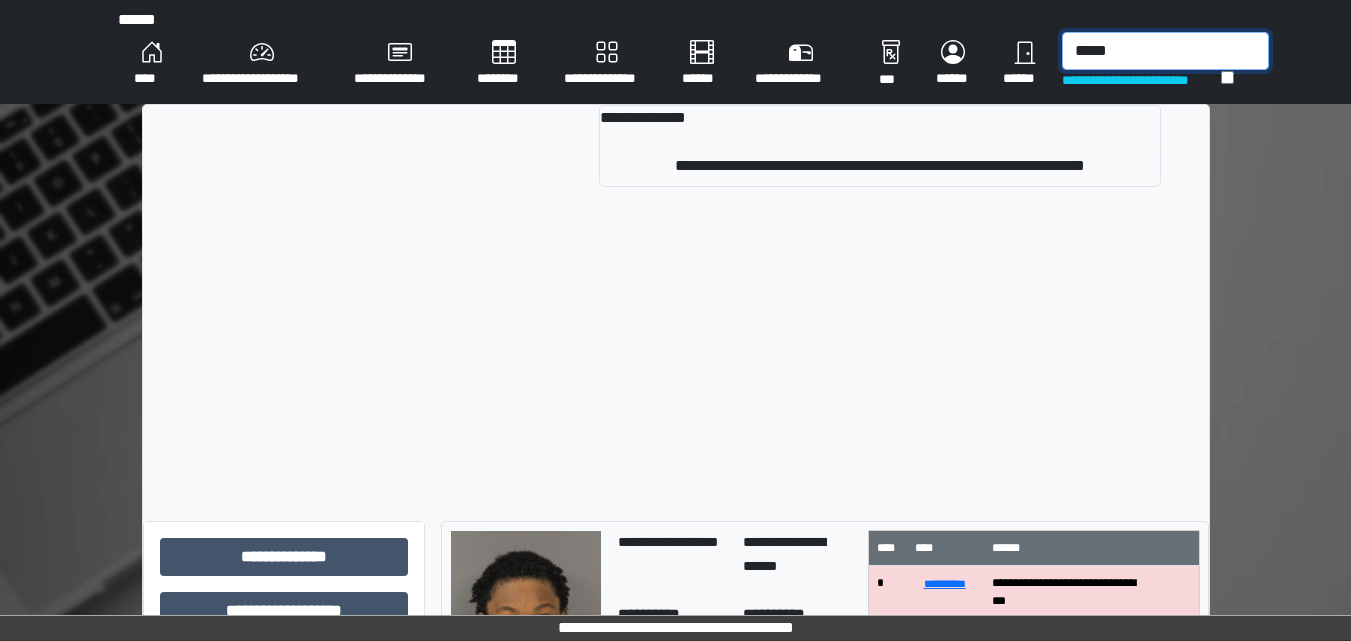 type on "*****" 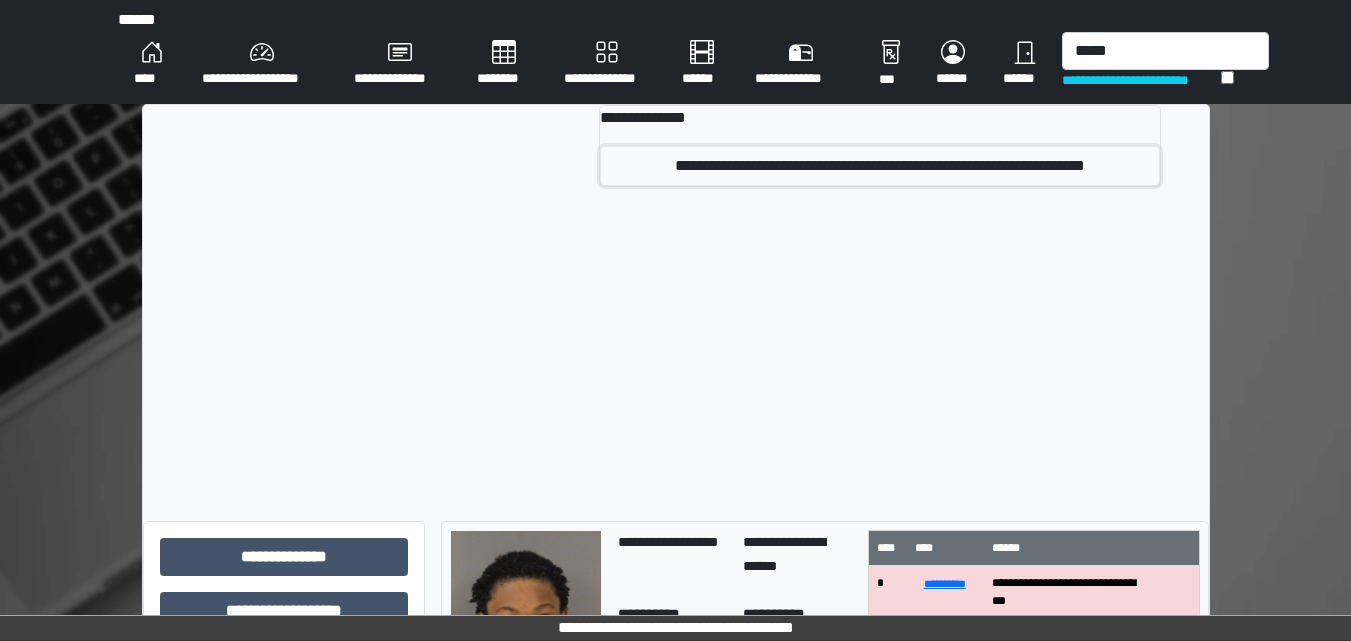 click on "**********" at bounding box center [880, 166] 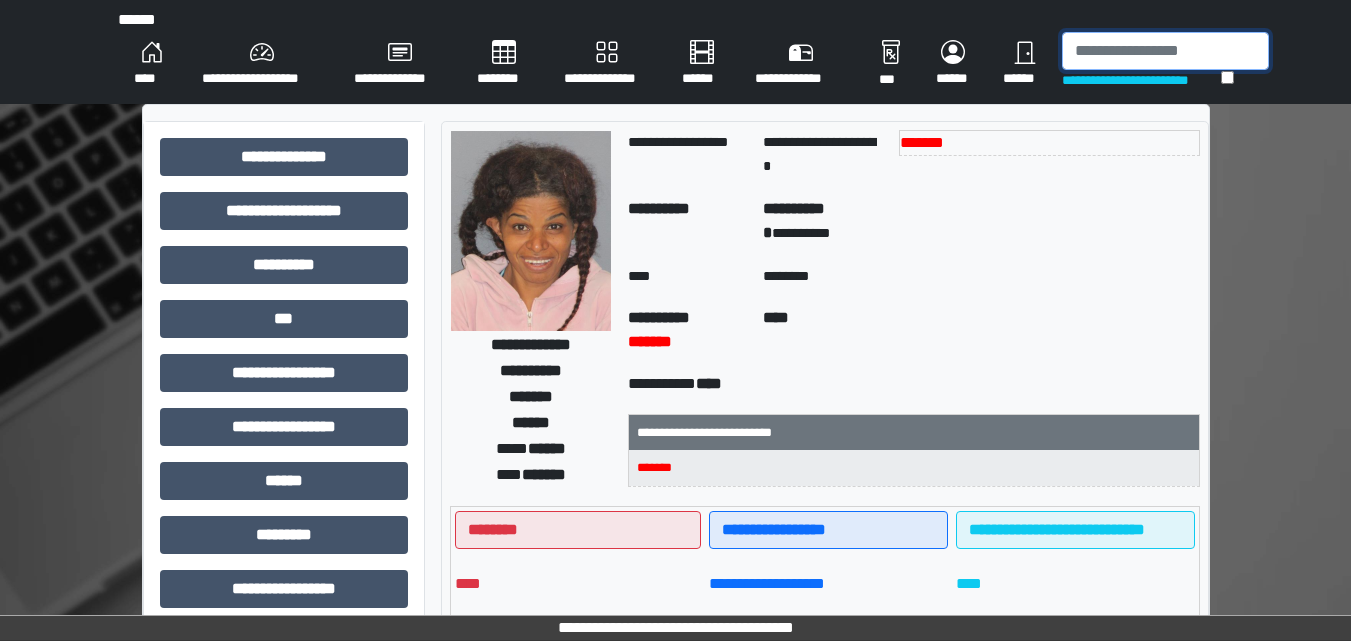 click at bounding box center [1165, 51] 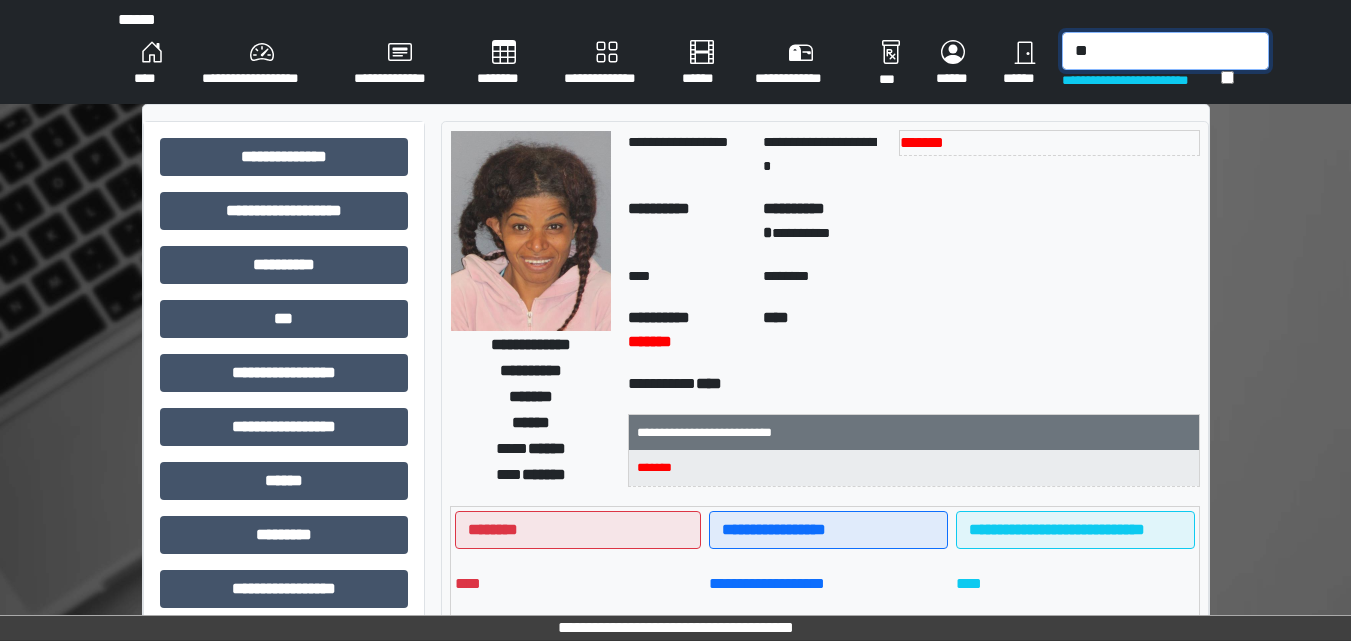 type on "*" 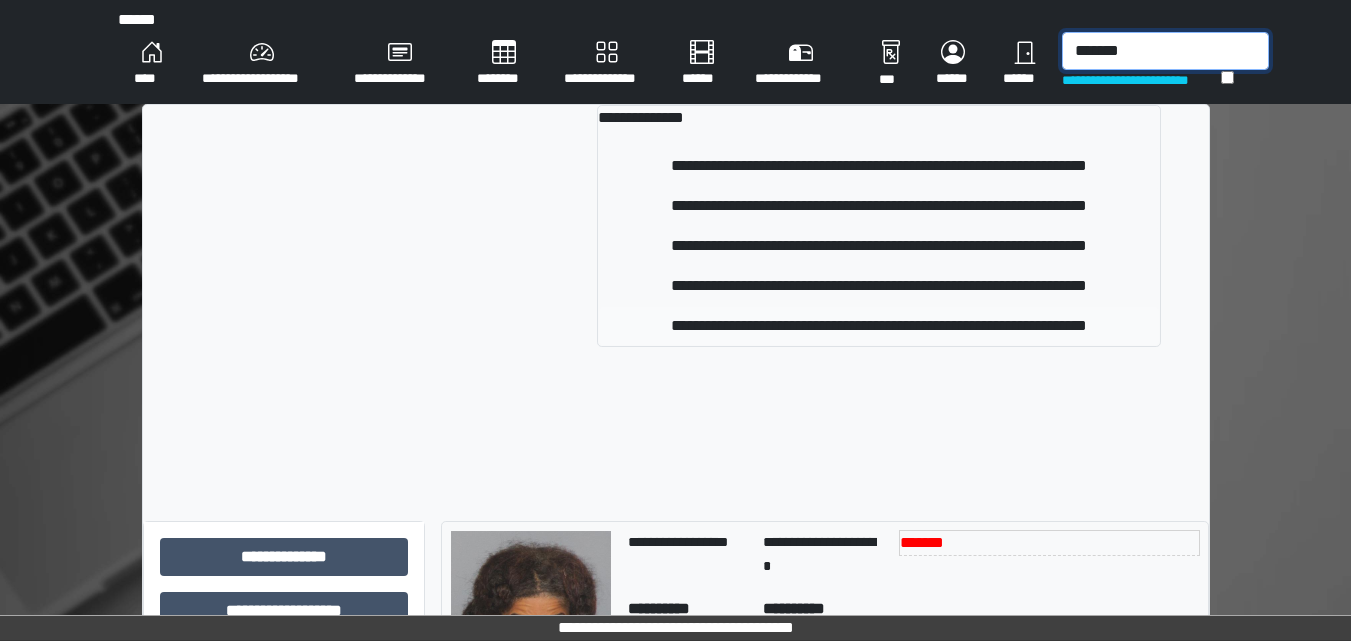 type on "*******" 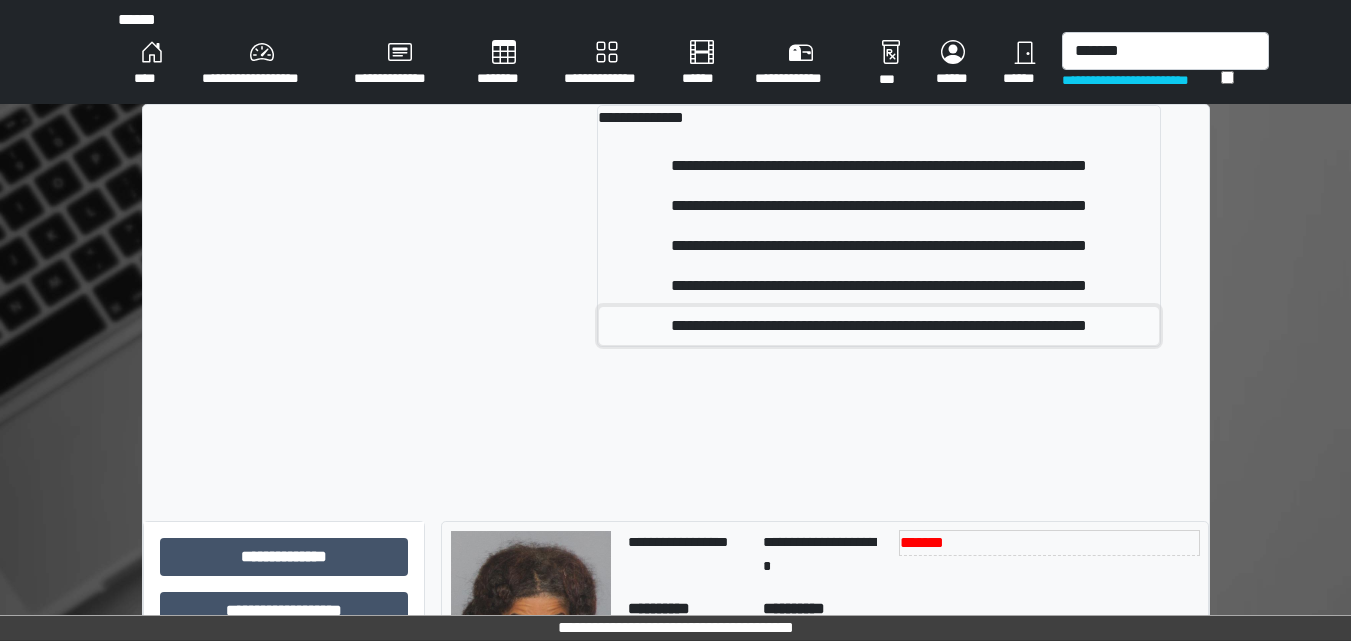 click on "**********" at bounding box center [879, 326] 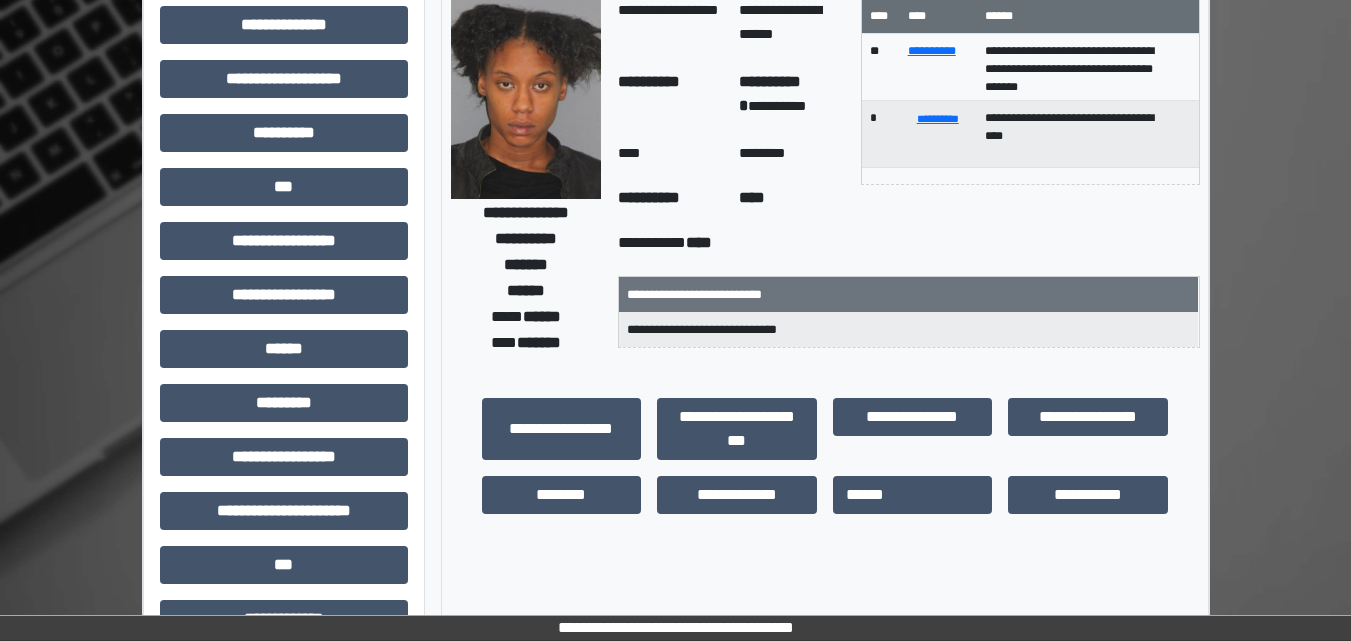 scroll, scrollTop: 100, scrollLeft: 0, axis: vertical 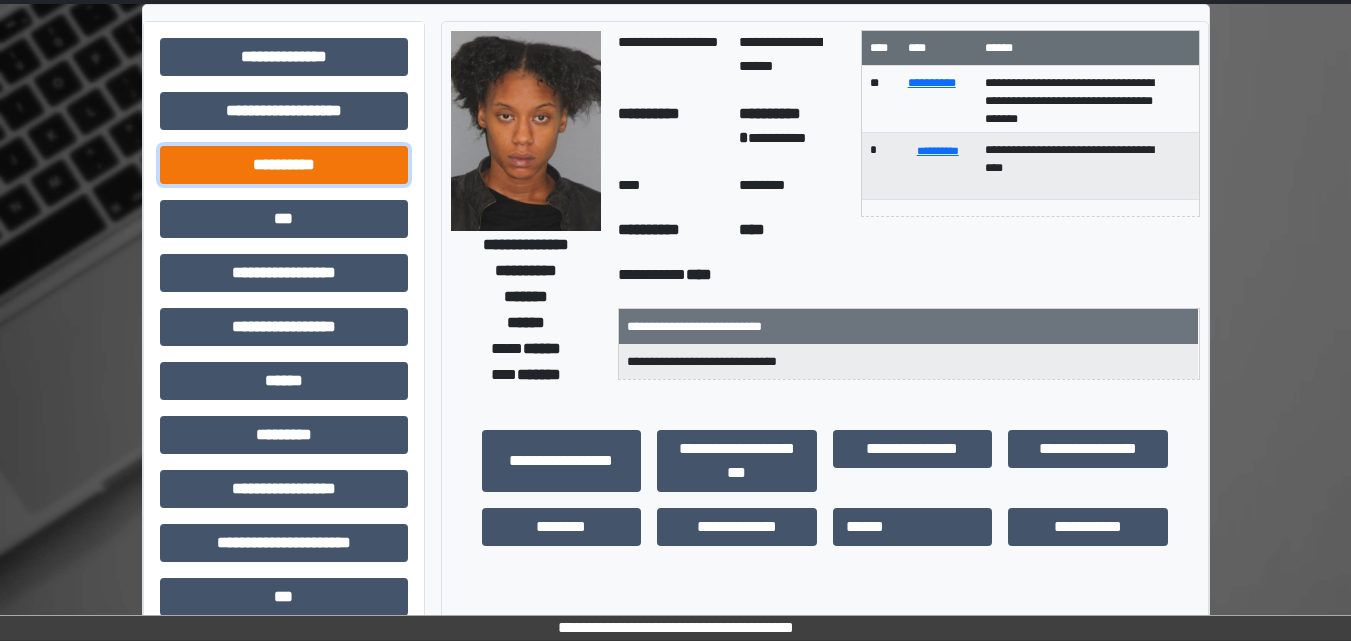 click on "**********" at bounding box center [284, 165] 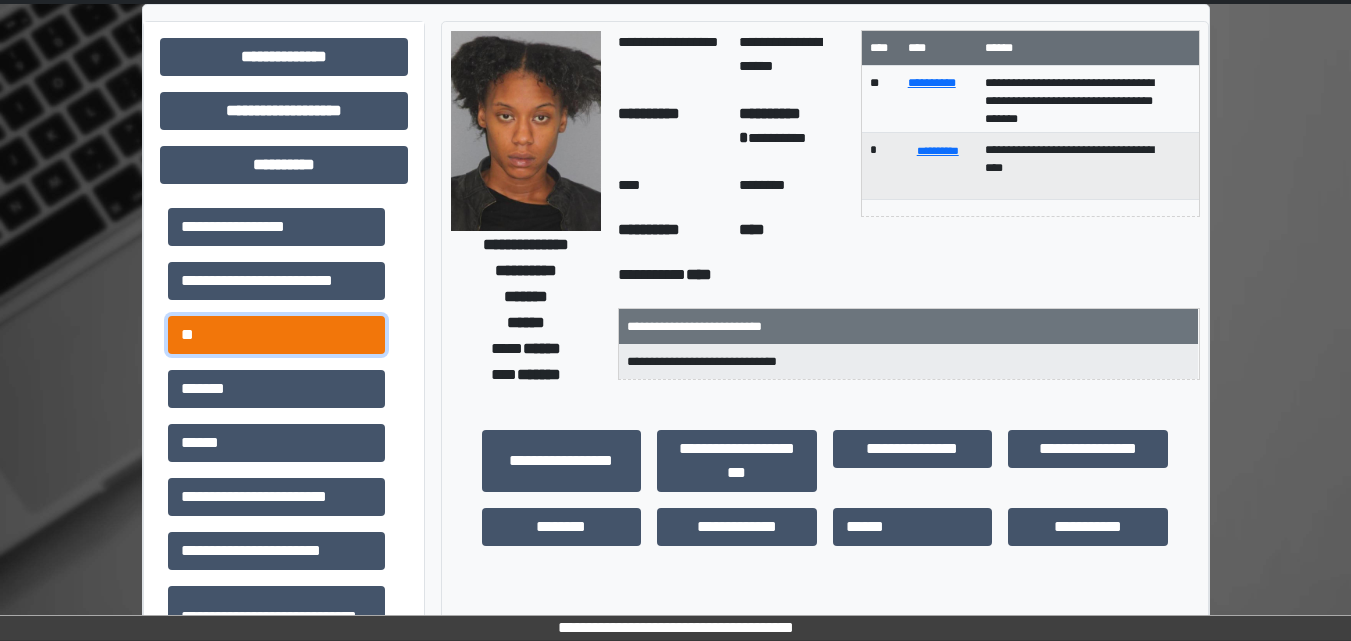 click on "**" at bounding box center [276, 335] 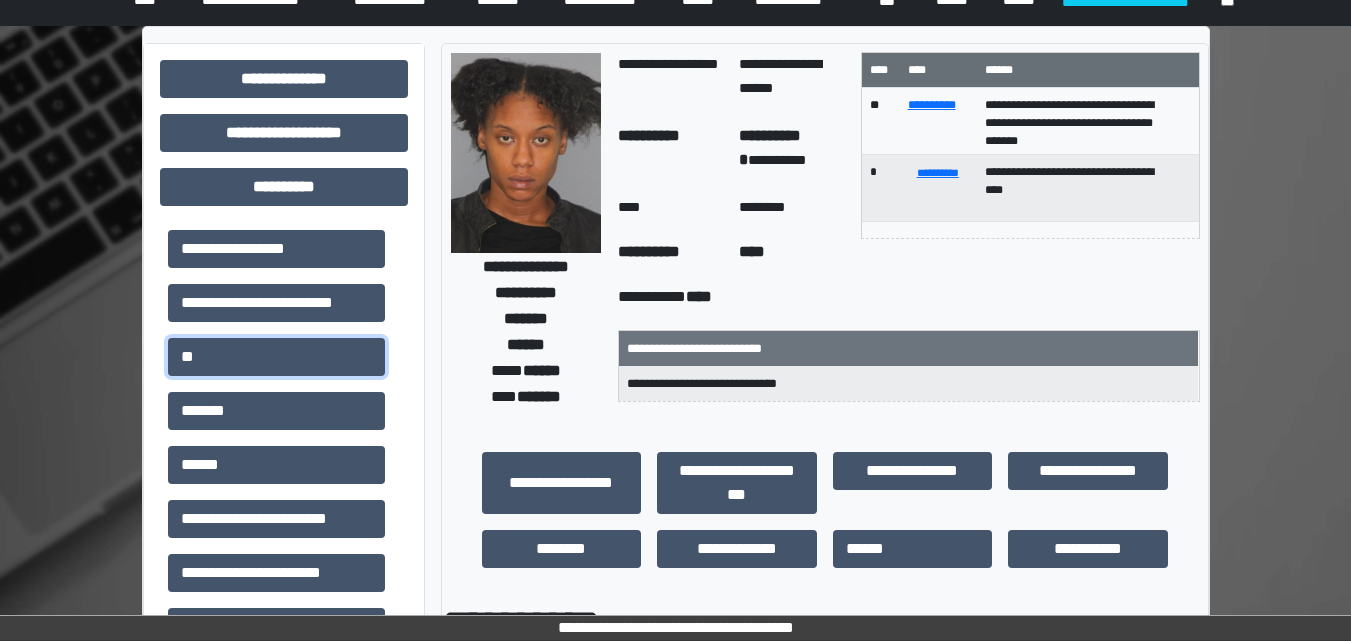 scroll, scrollTop: 0, scrollLeft: 0, axis: both 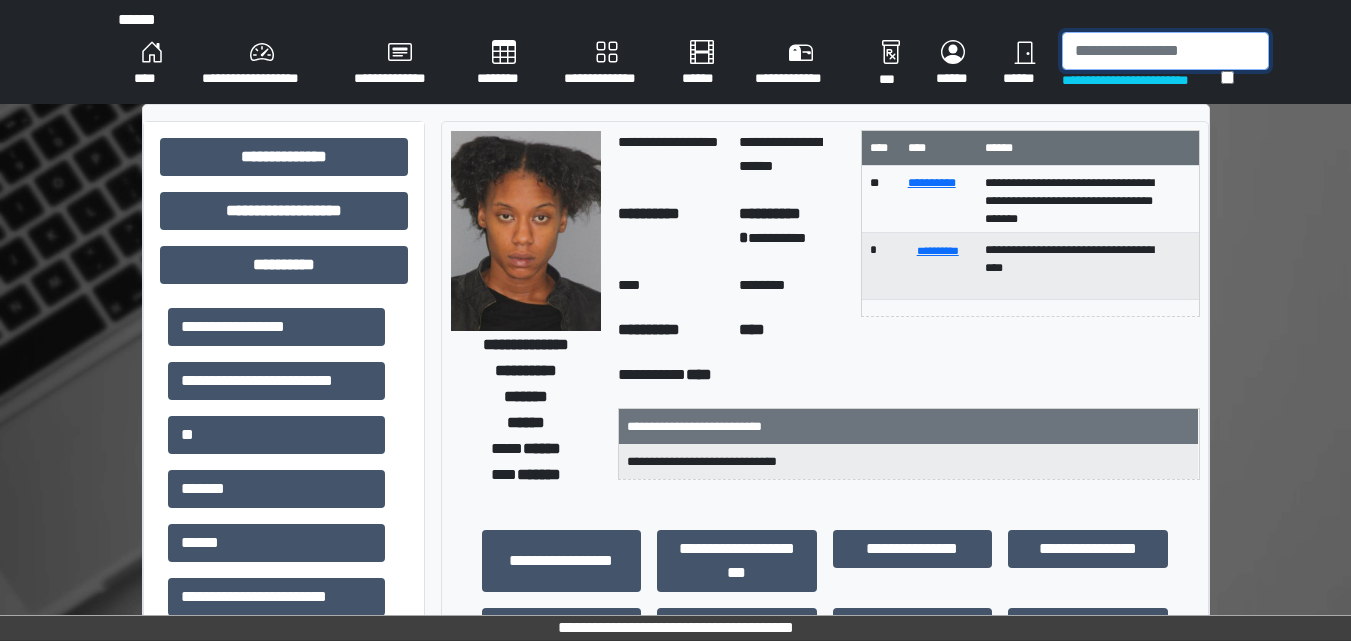 click at bounding box center (1165, 51) 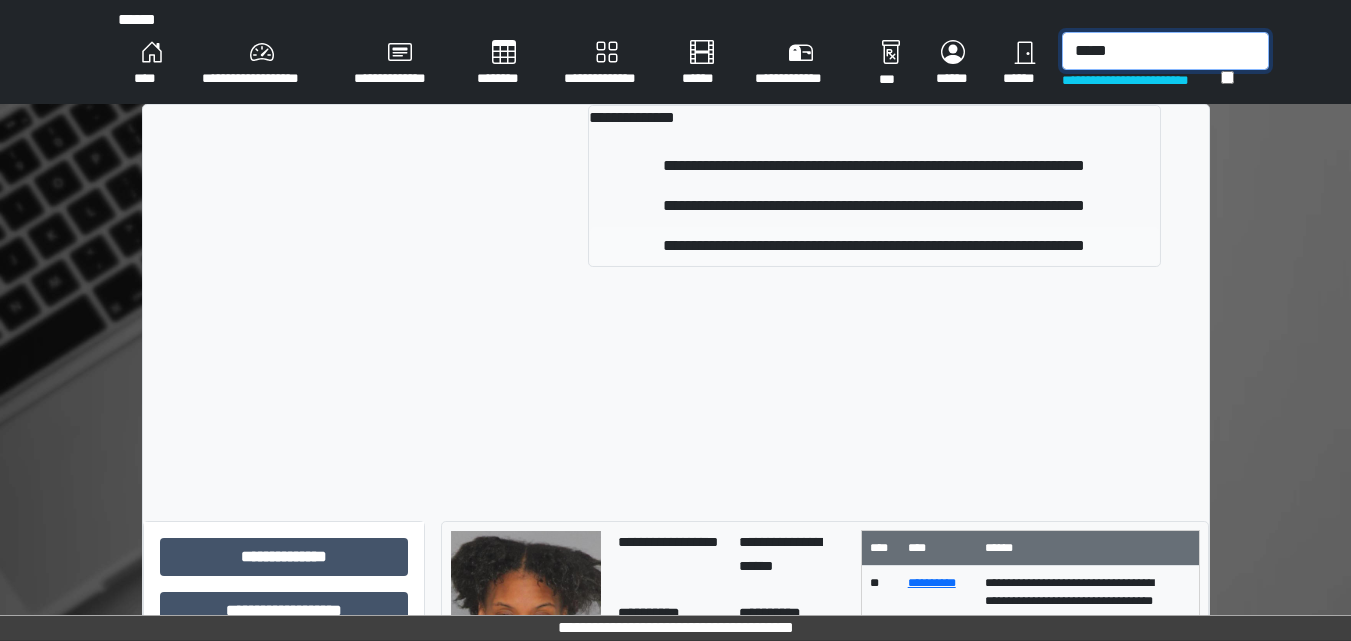 type on "*****" 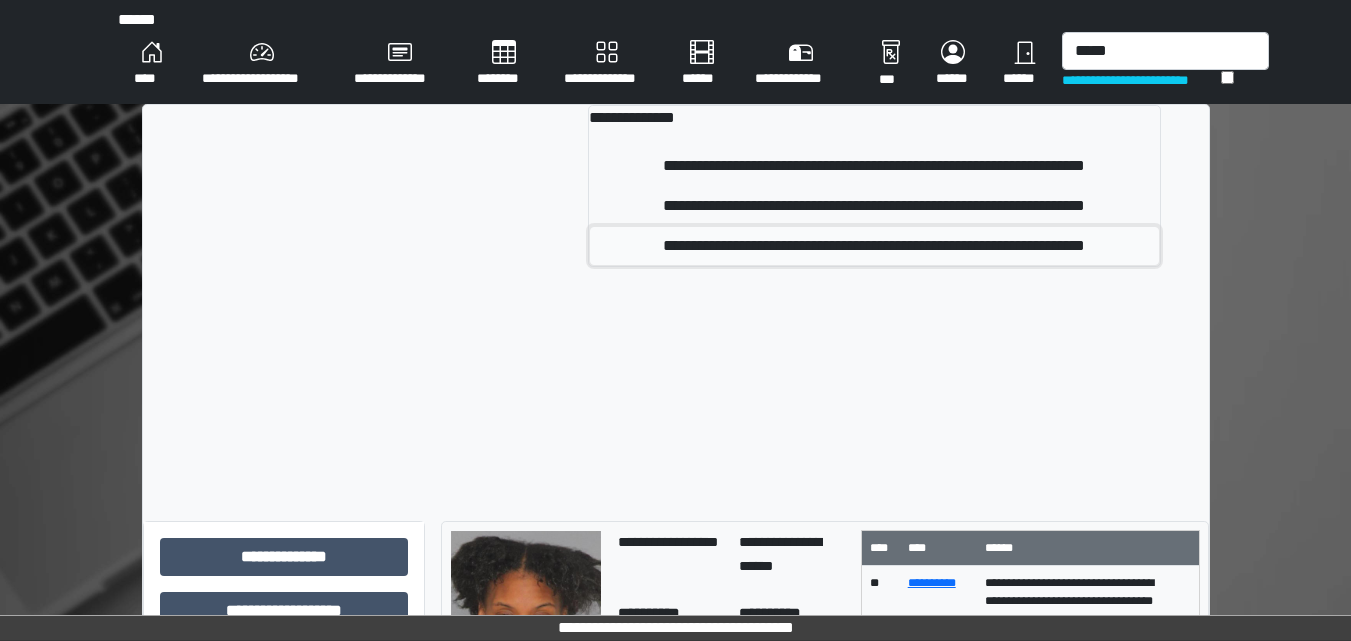 click on "**********" at bounding box center (874, 246) 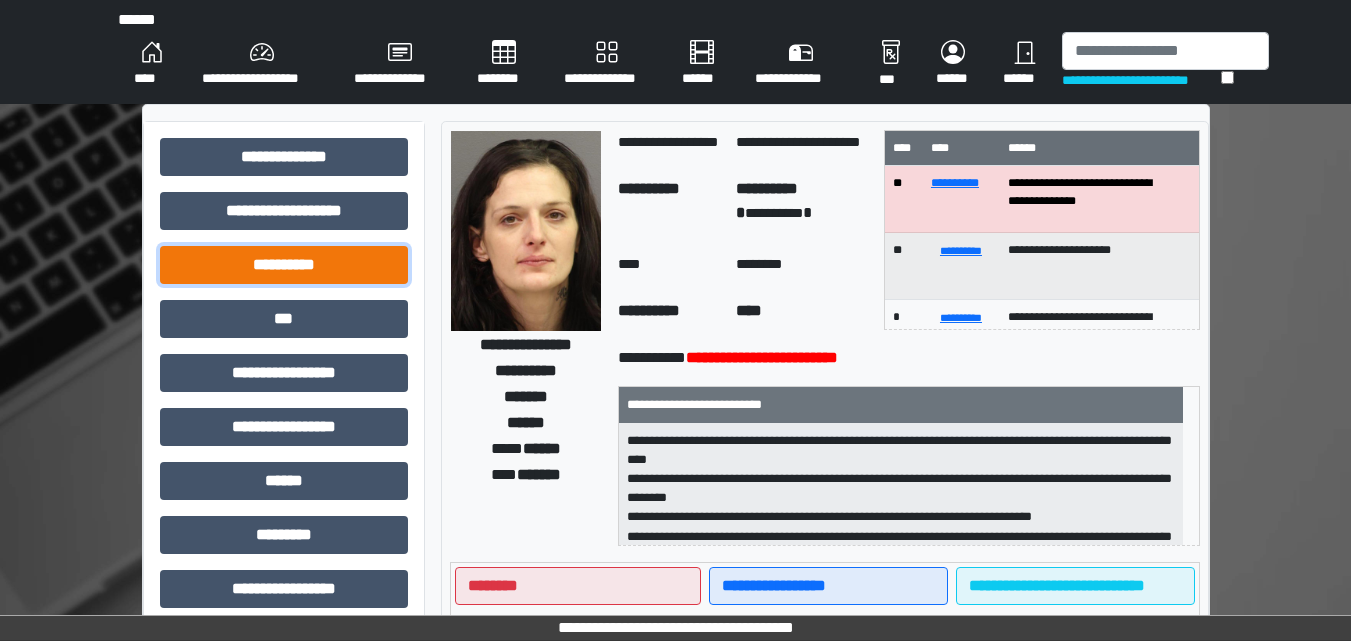 click on "**********" at bounding box center (284, 265) 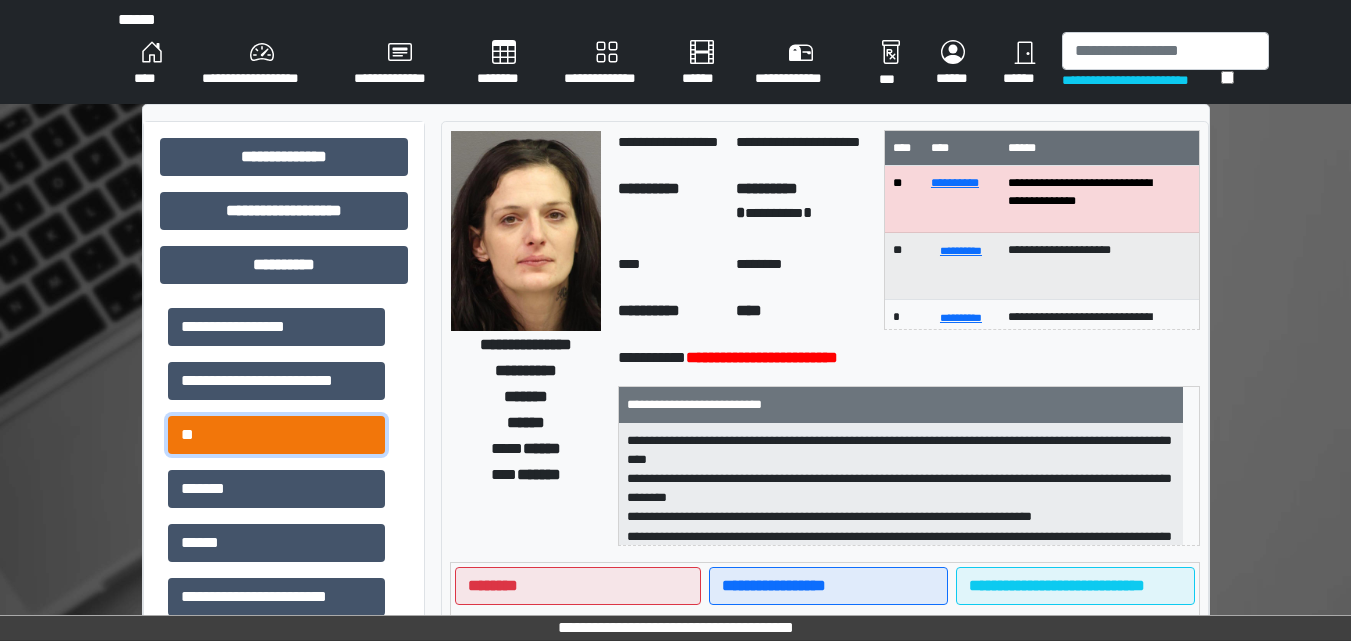 click on "**" at bounding box center (276, 435) 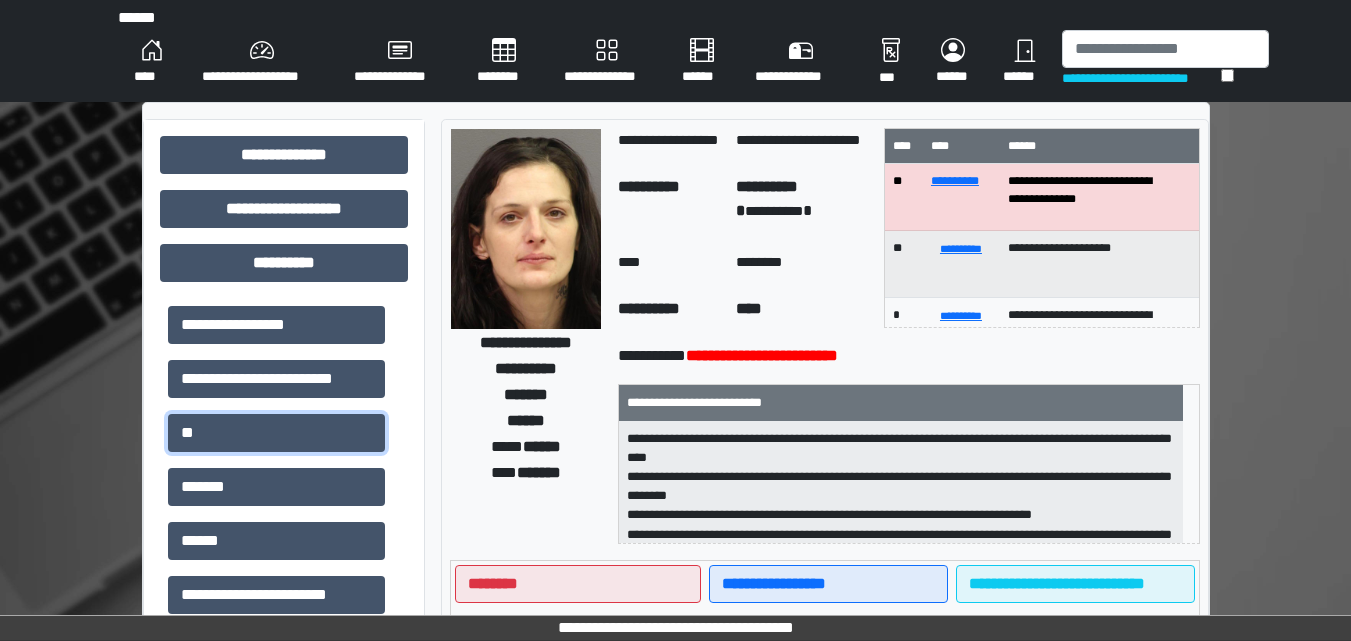 scroll, scrollTop: 0, scrollLeft: 0, axis: both 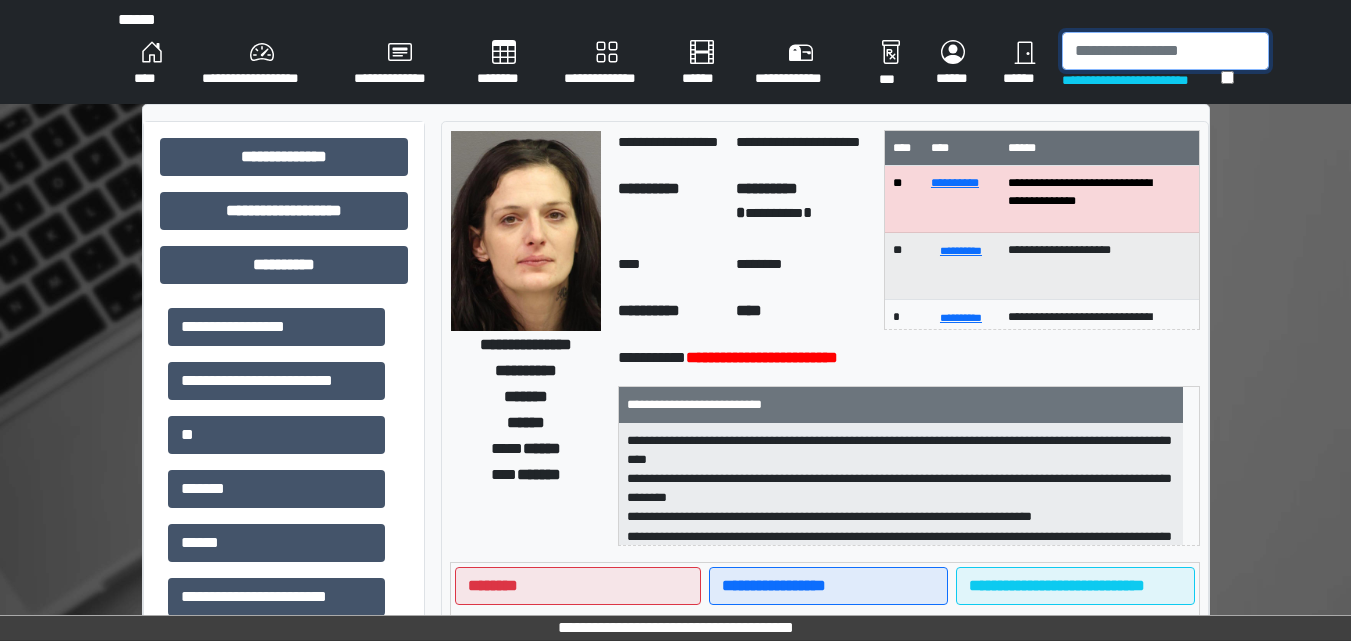 click at bounding box center (1165, 51) 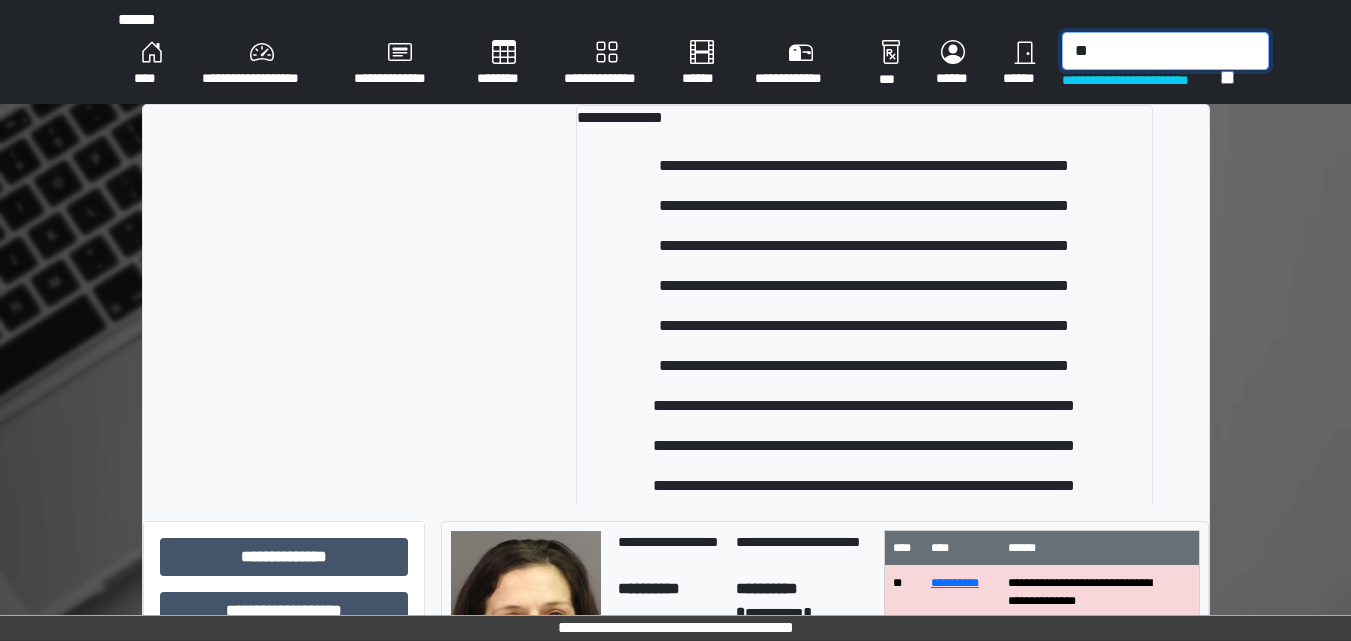 type on "*" 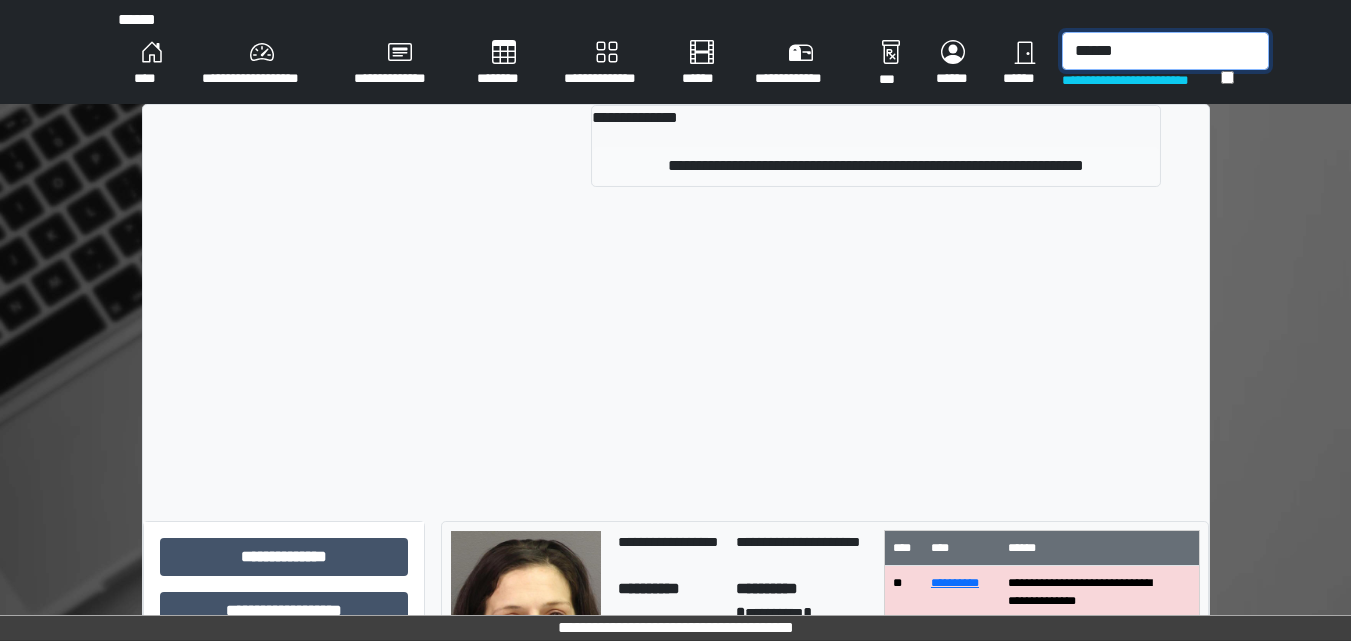 type on "******" 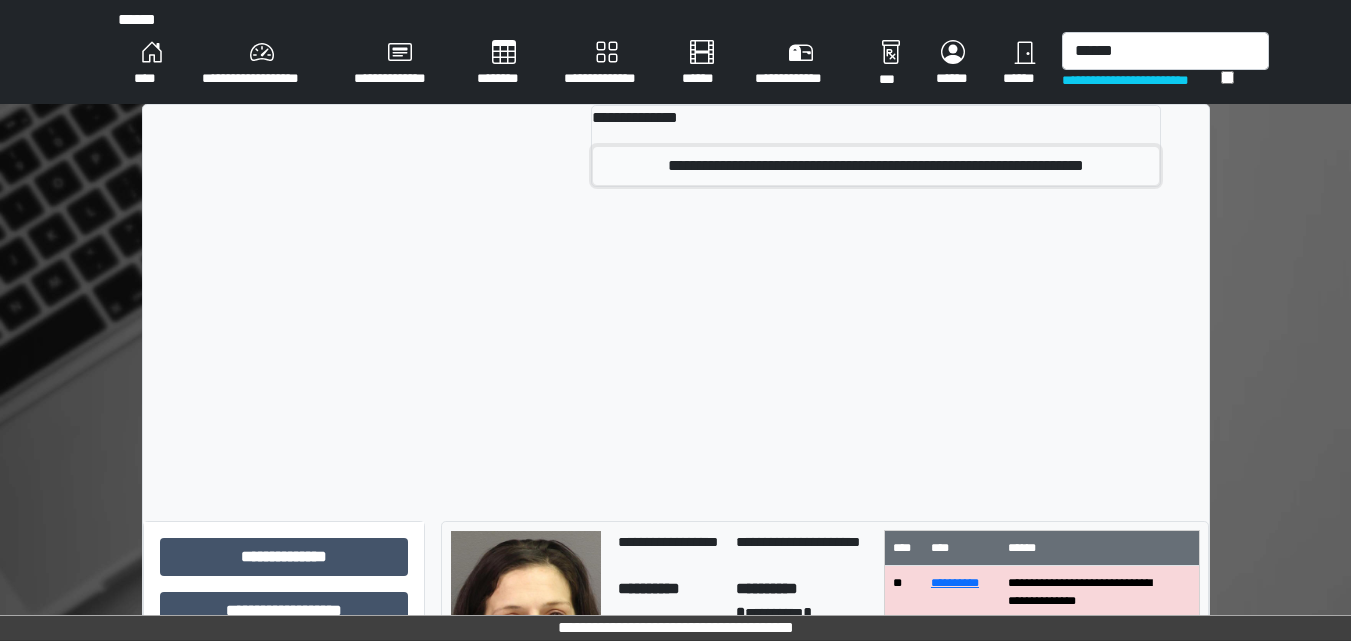 click on "**********" at bounding box center (875, 166) 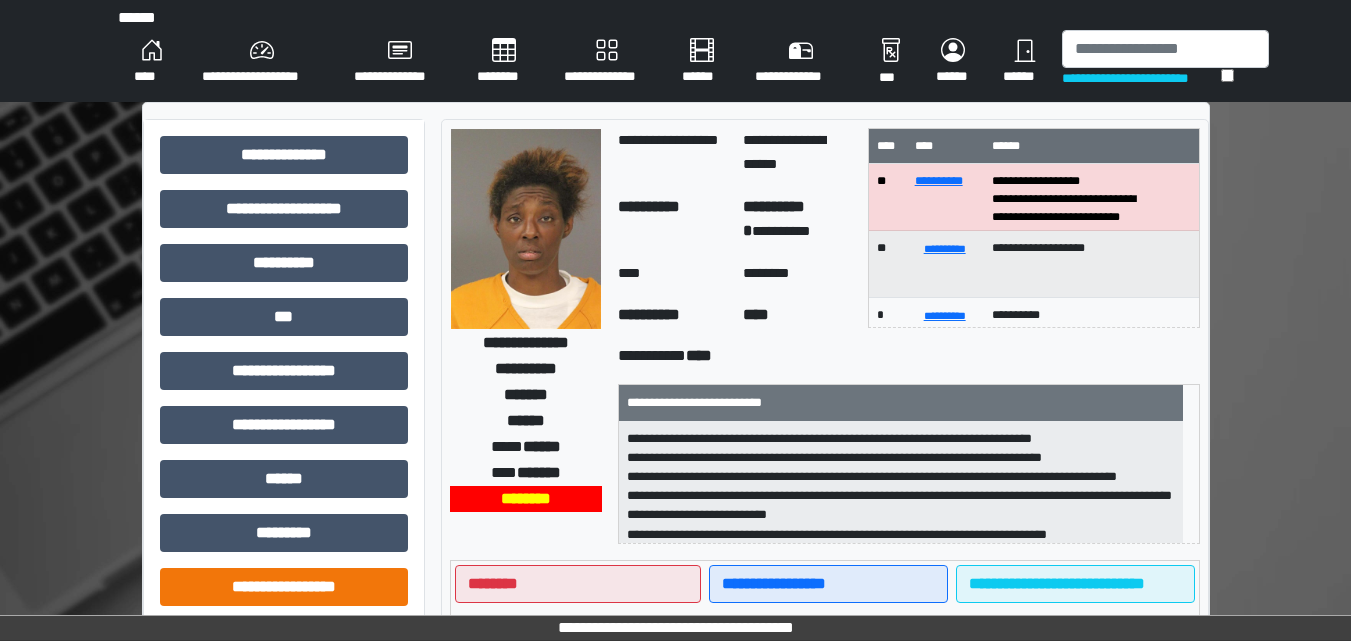 scroll, scrollTop: 0, scrollLeft: 0, axis: both 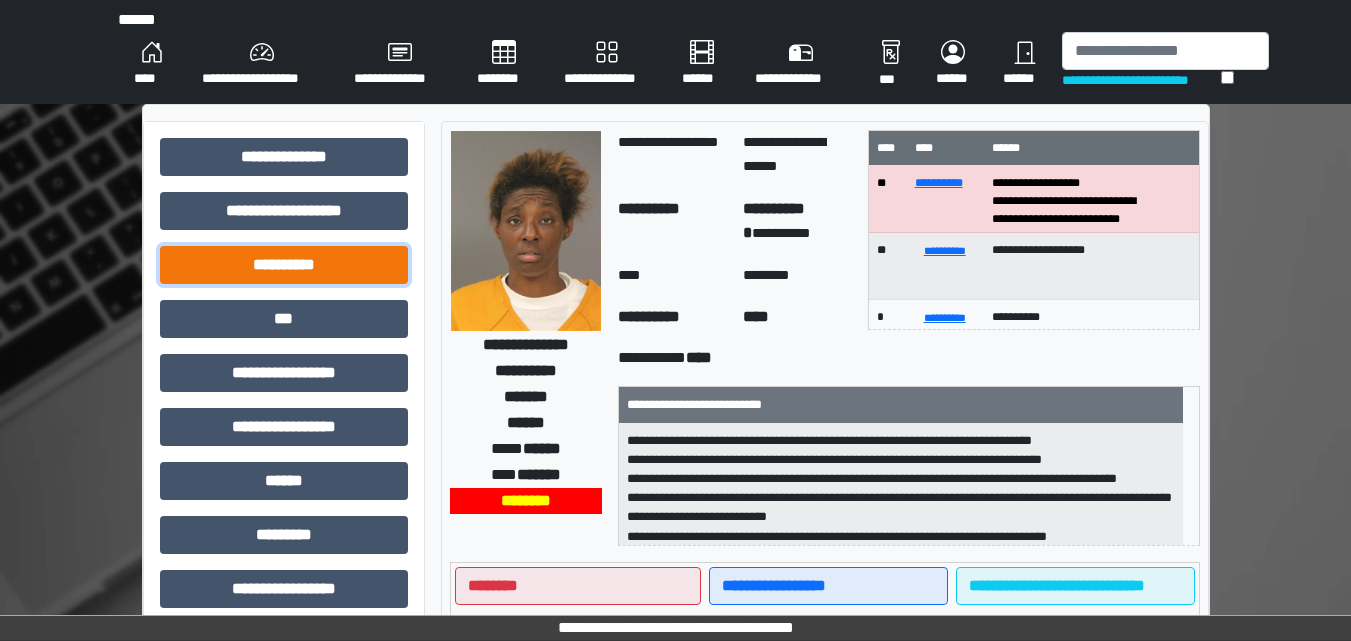 click on "**********" at bounding box center (284, 265) 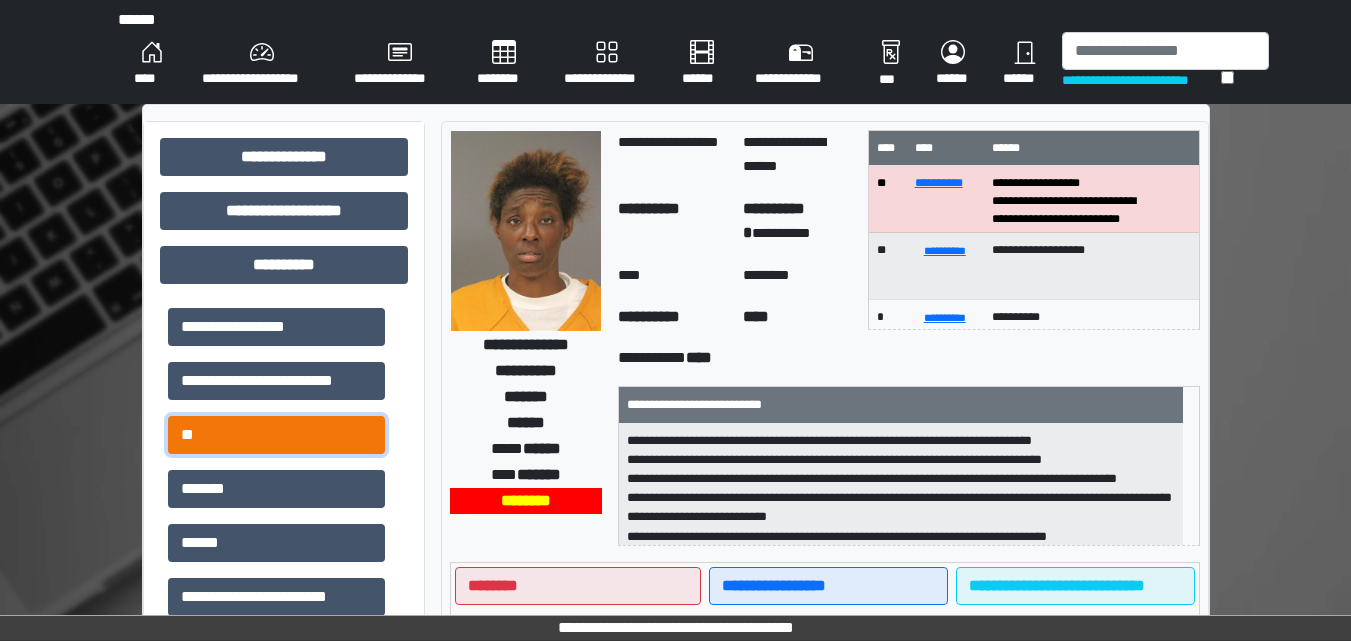 click on "**" at bounding box center [276, 435] 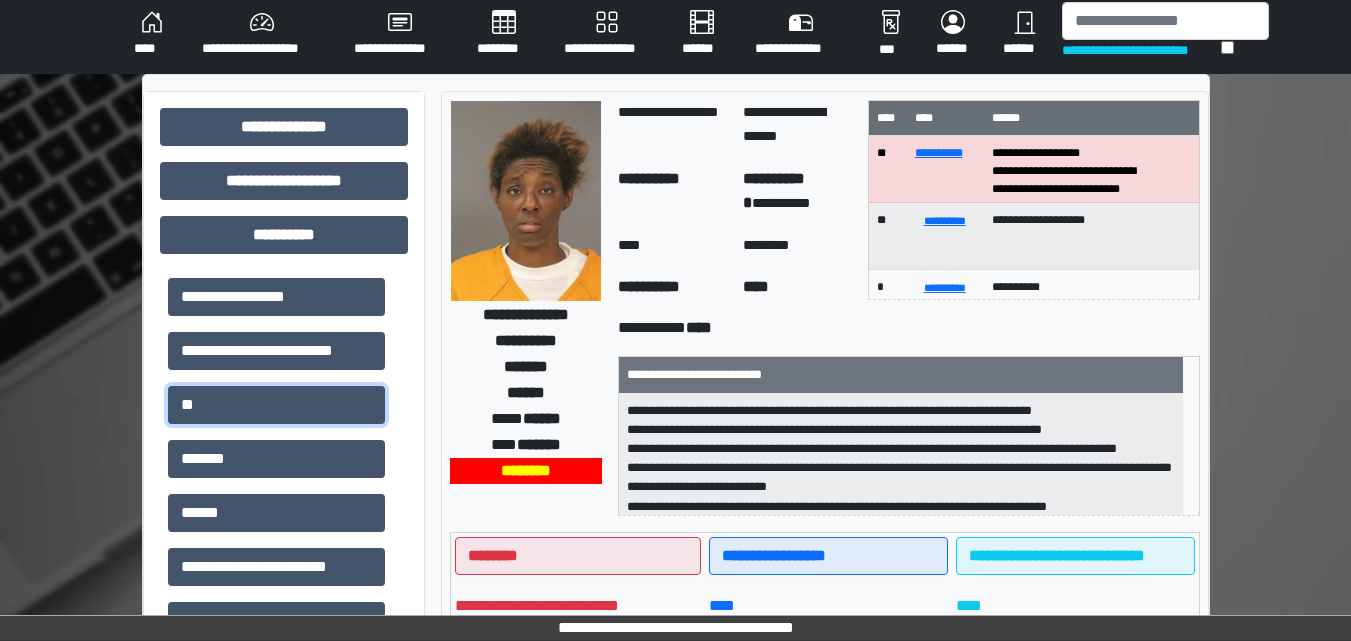 scroll, scrollTop: 0, scrollLeft: 0, axis: both 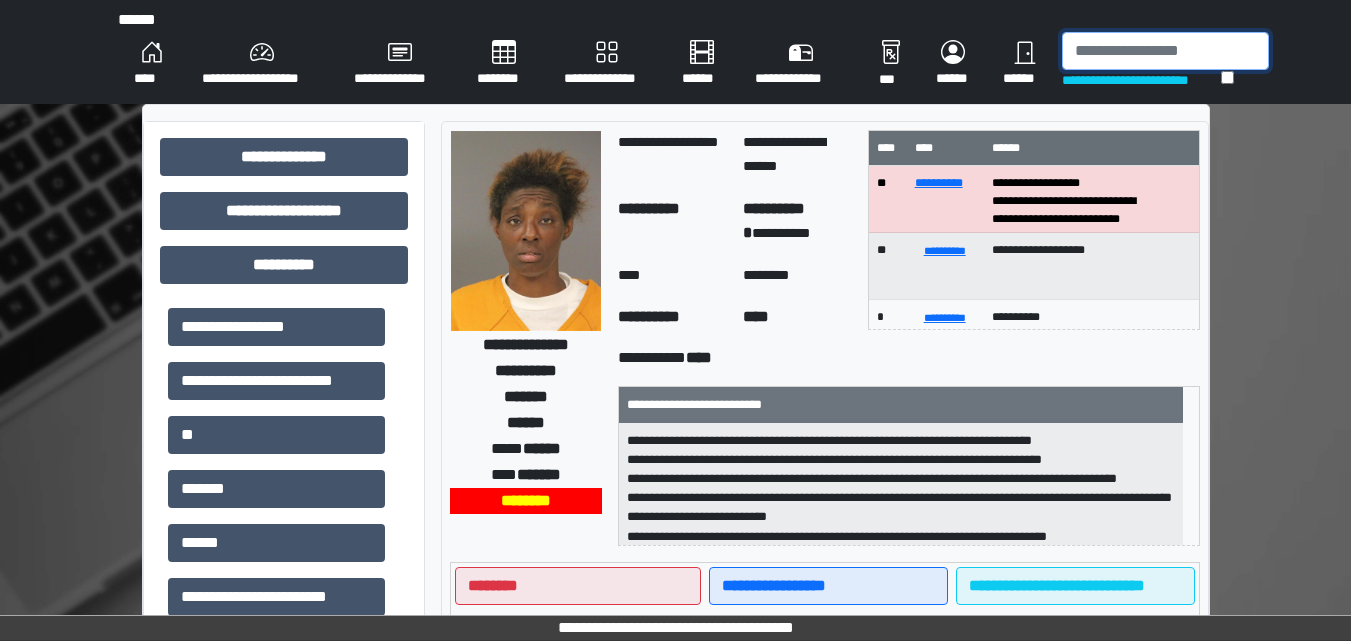 click at bounding box center [1165, 51] 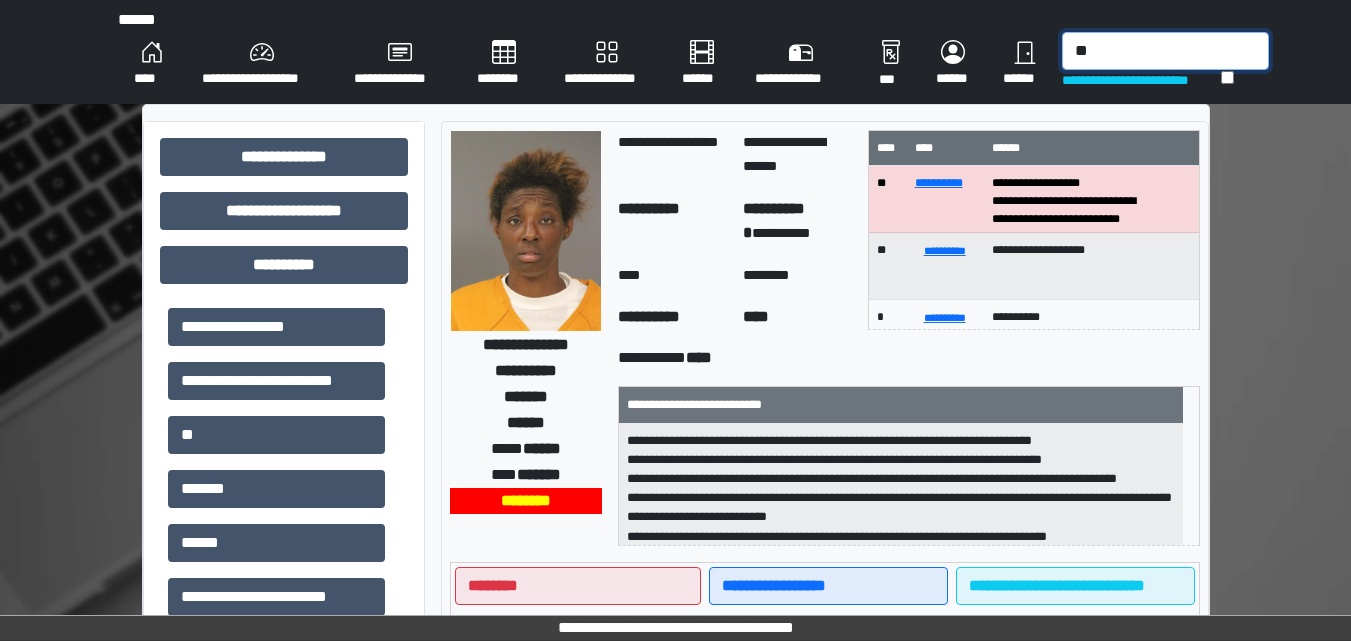 type on "*" 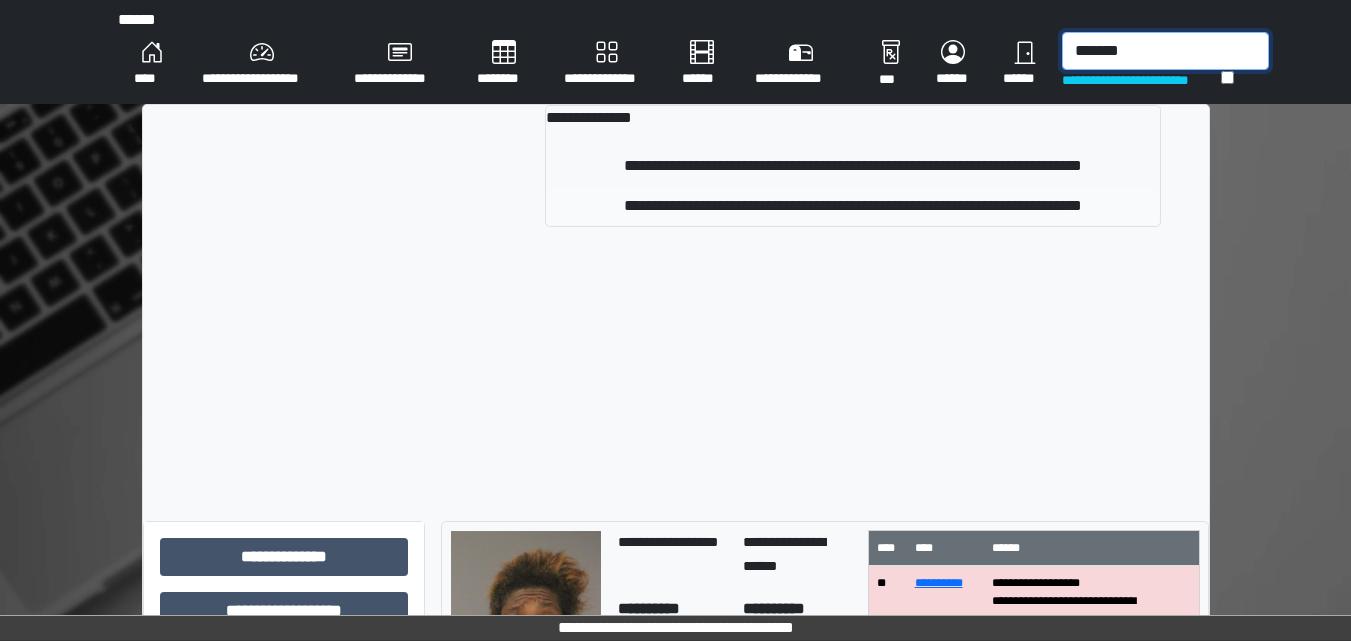 type on "*******" 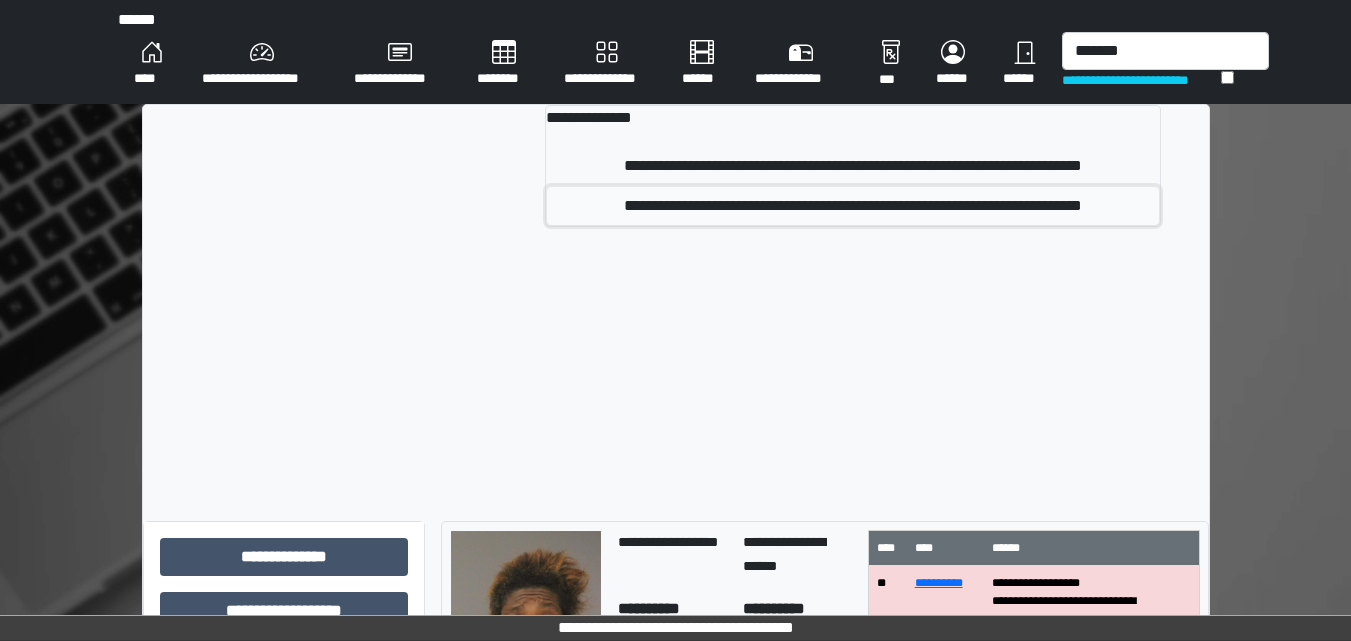 click on "**********" at bounding box center [853, 206] 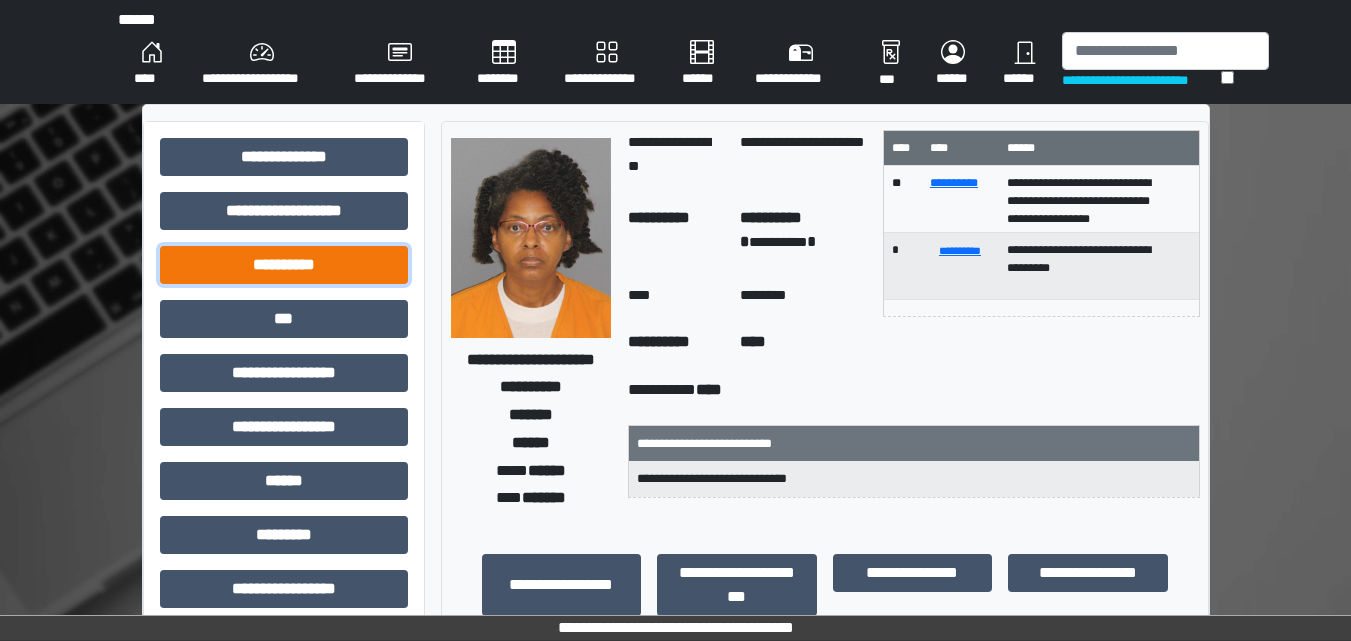 click on "**********" at bounding box center (284, 265) 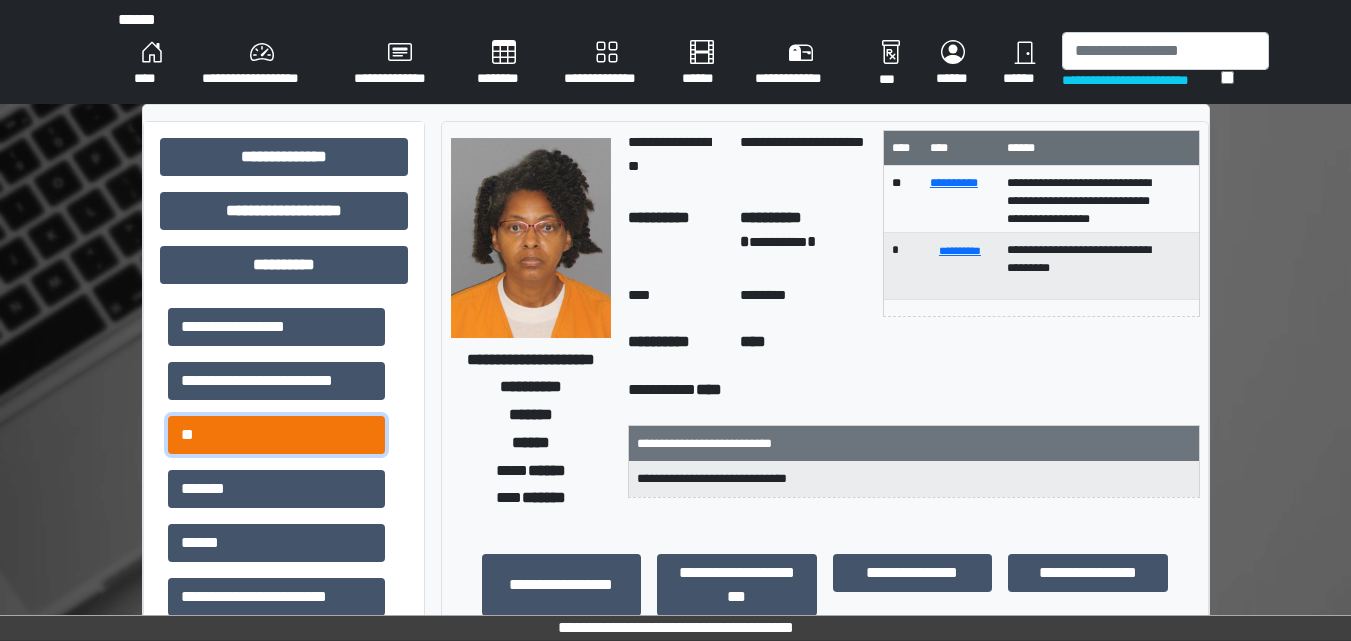 click on "**" at bounding box center [276, 435] 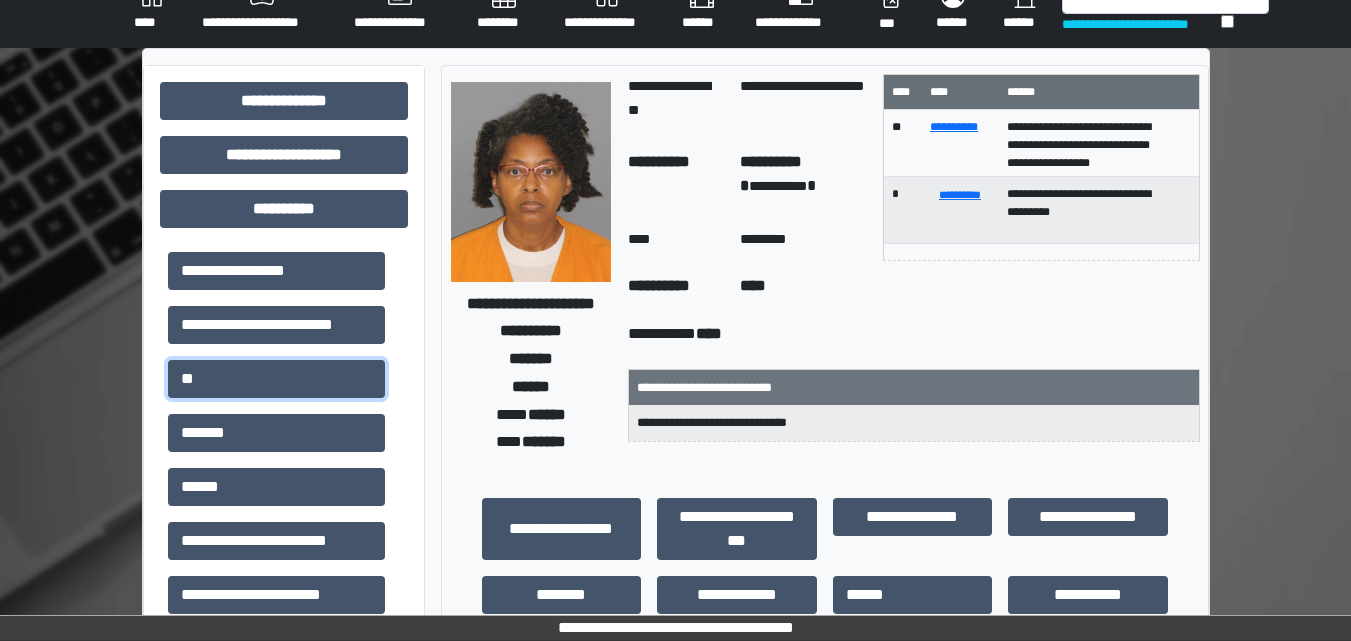 scroll, scrollTop: 0, scrollLeft: 0, axis: both 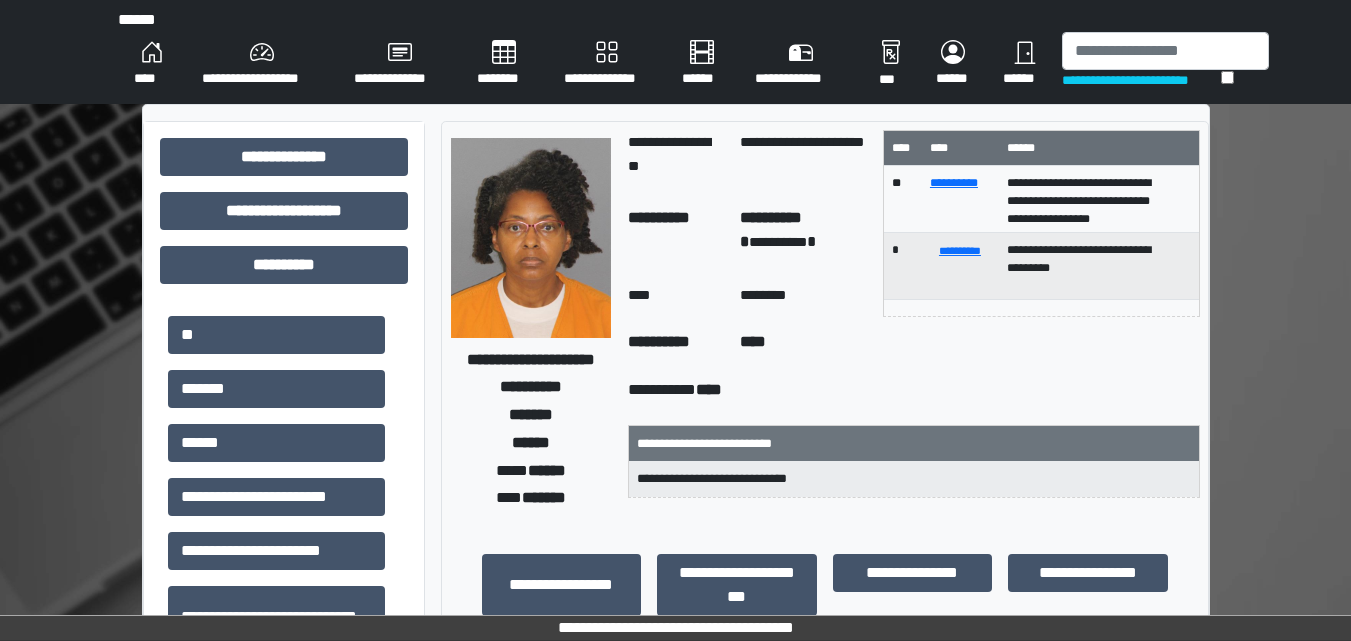 click on "**********" at bounding box center (262, 64) 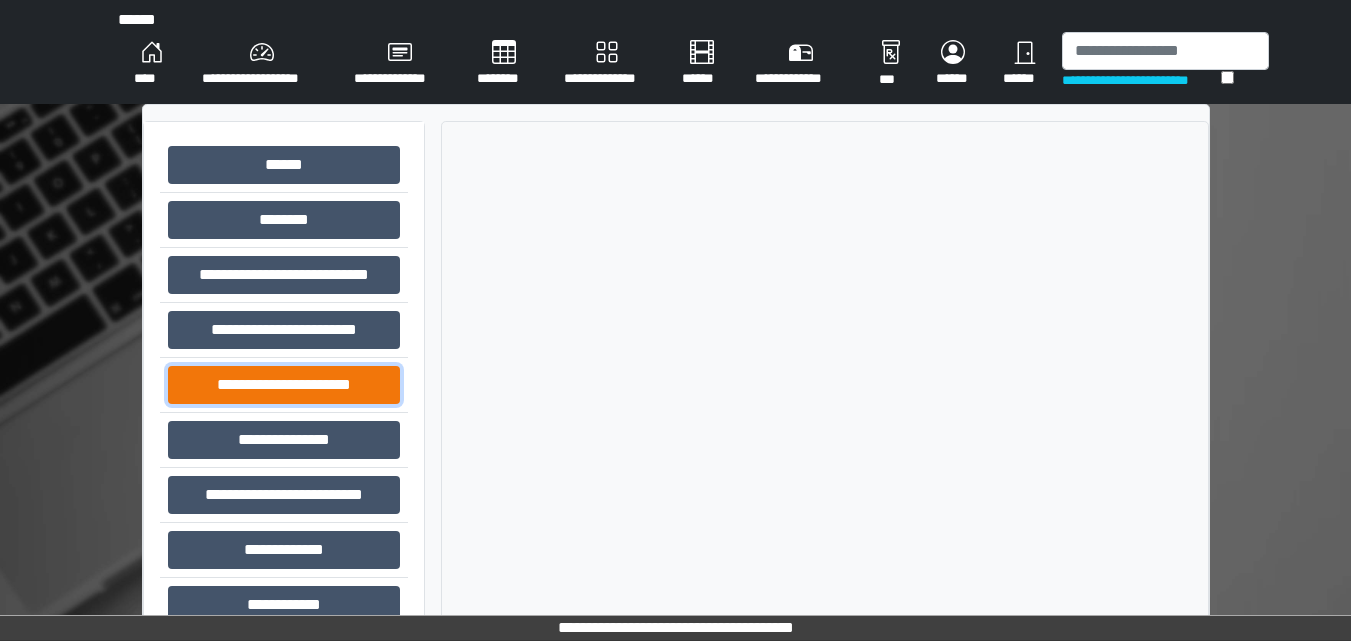 click on "**********" at bounding box center [284, 385] 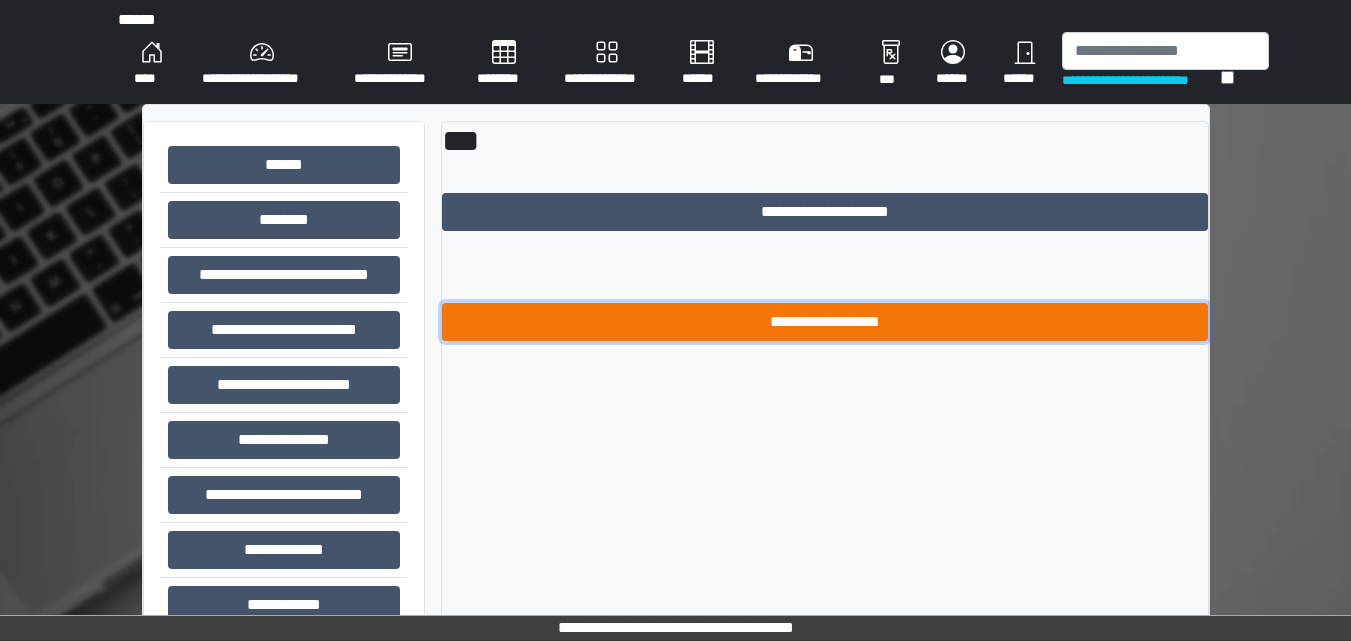click on "**********" at bounding box center (825, 322) 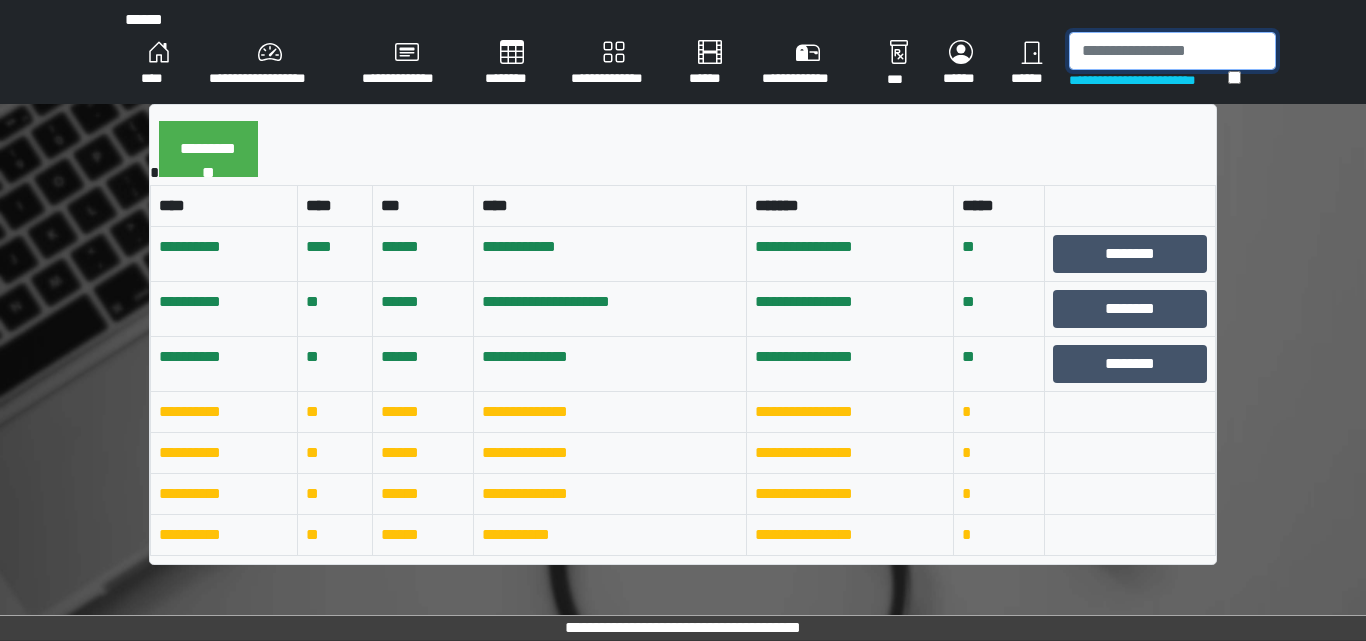 click at bounding box center (1172, 51) 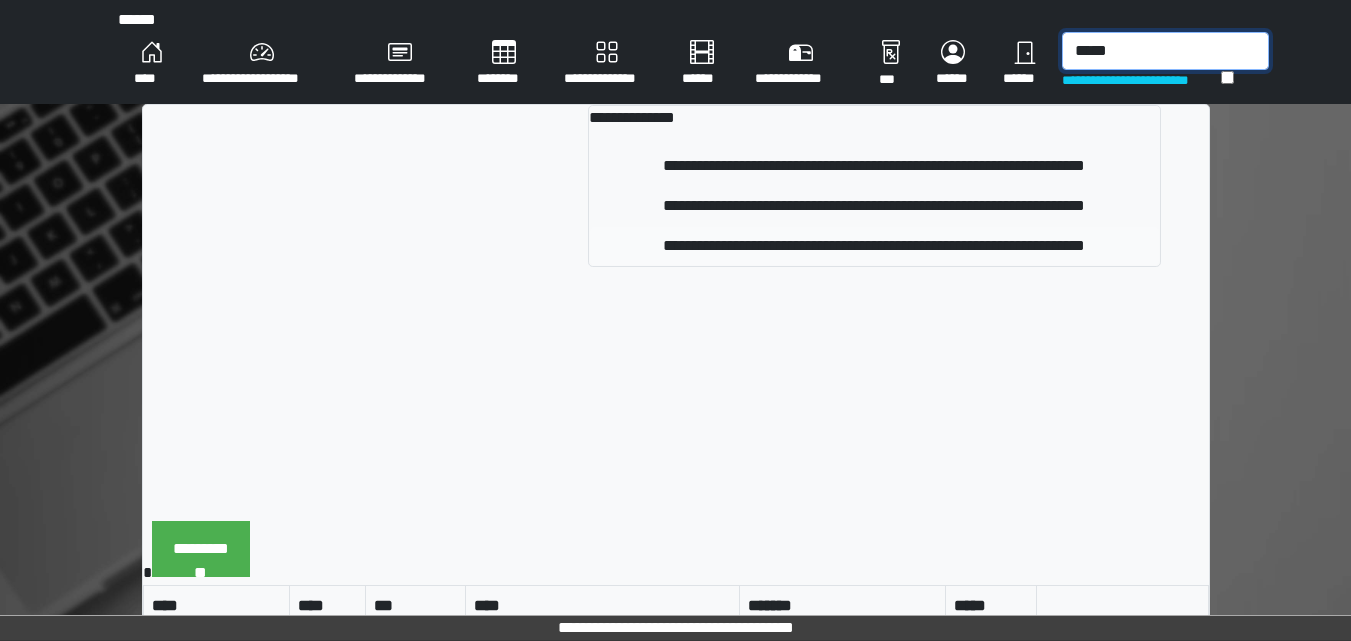 type on "*****" 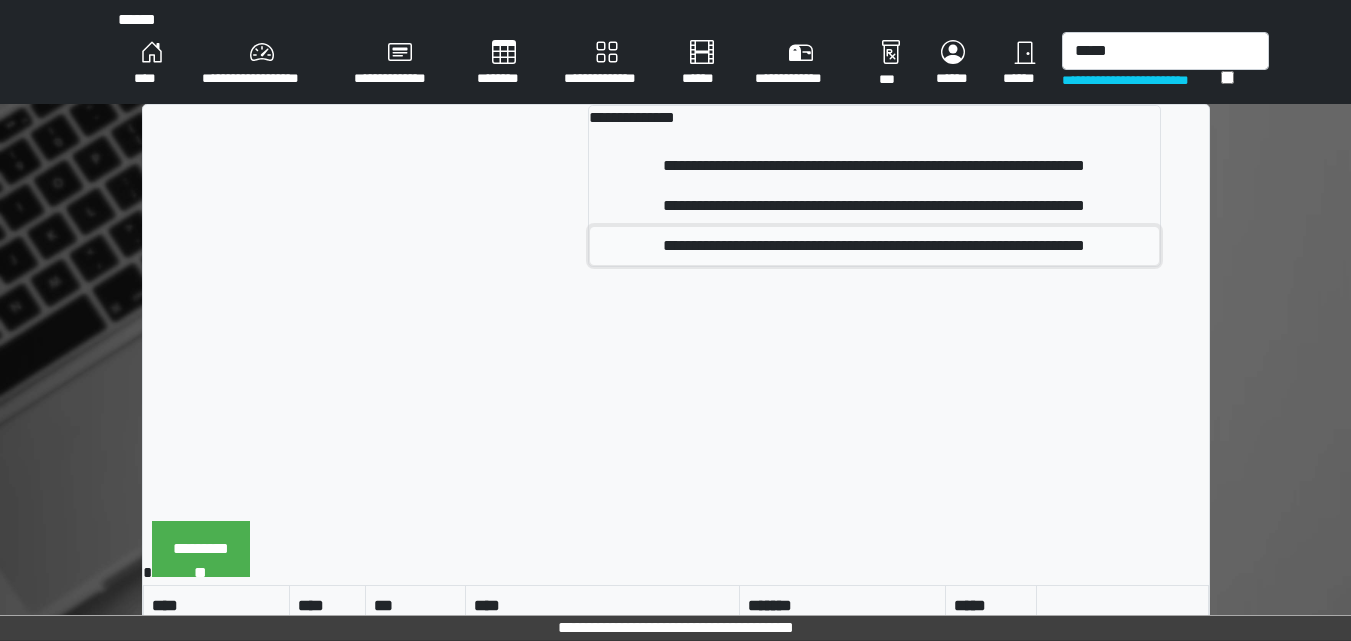click on "**********" at bounding box center [874, 246] 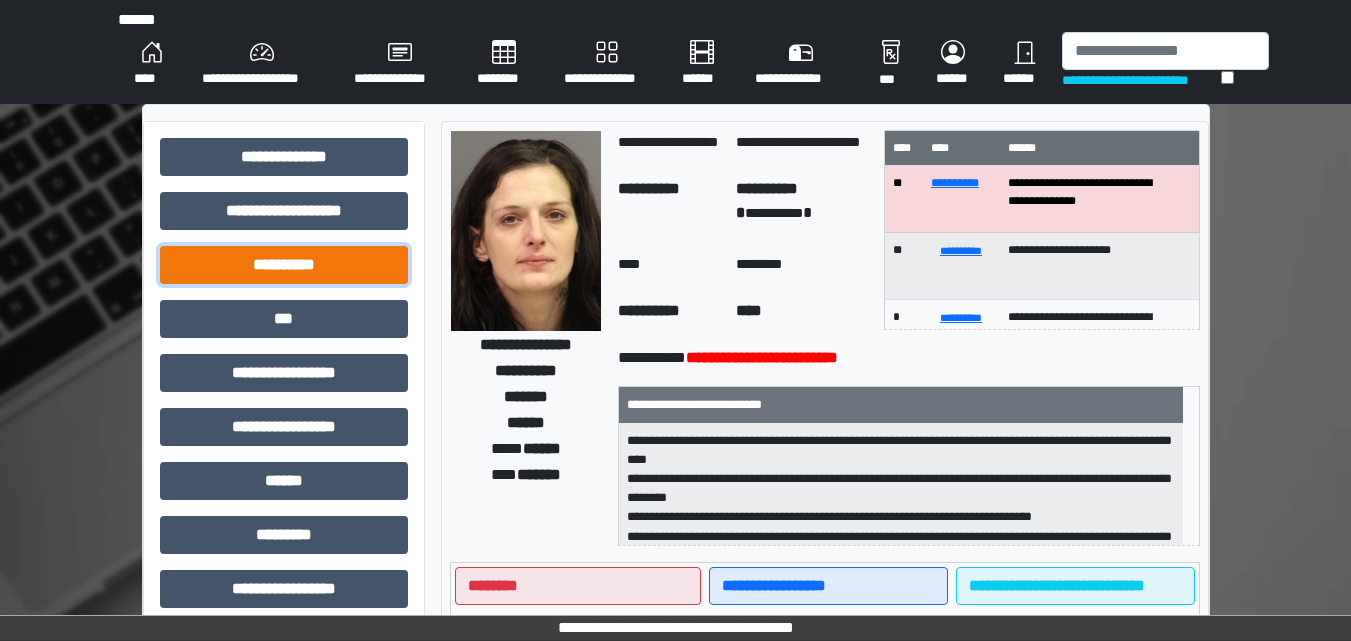 click on "**********" at bounding box center [284, 265] 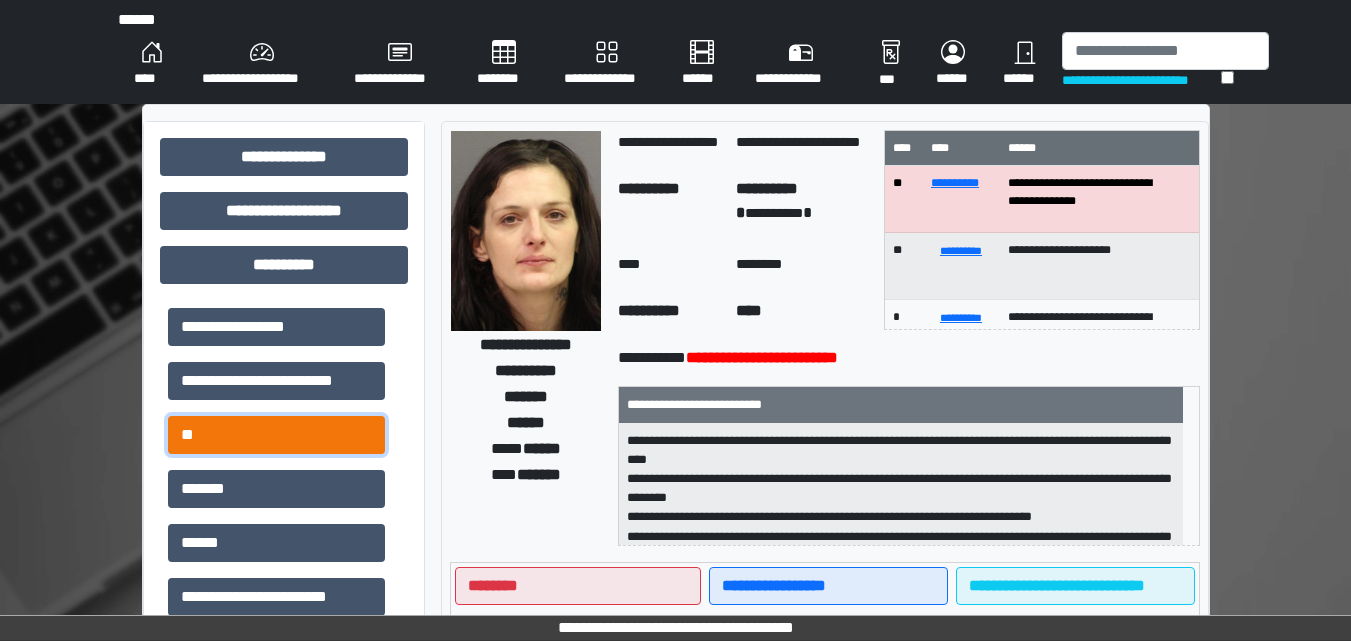 click on "**" at bounding box center [276, 435] 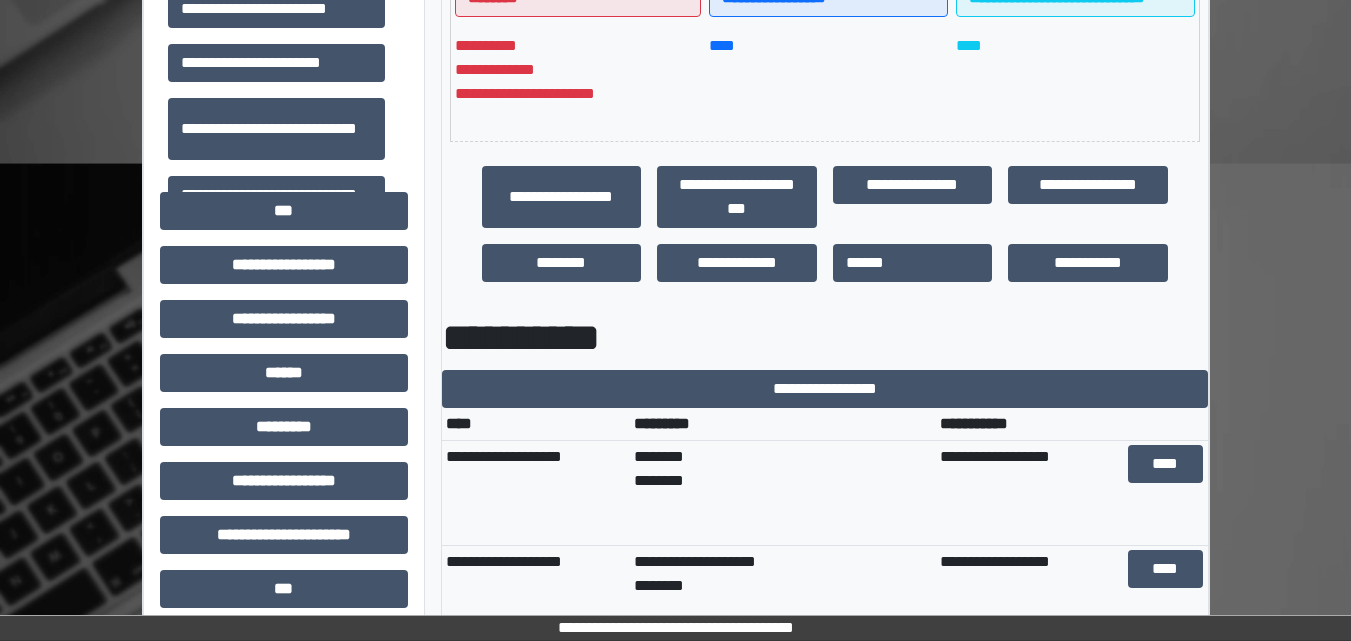 scroll, scrollTop: 600, scrollLeft: 0, axis: vertical 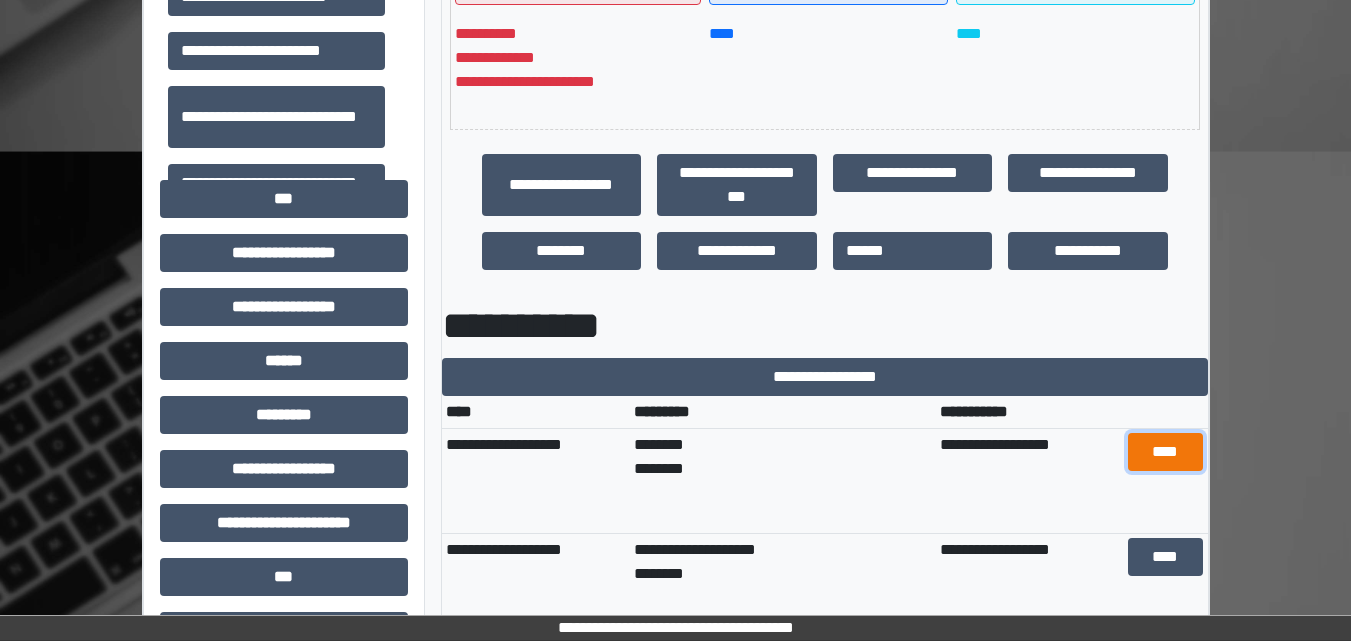 click on "****" at bounding box center (1165, 452) 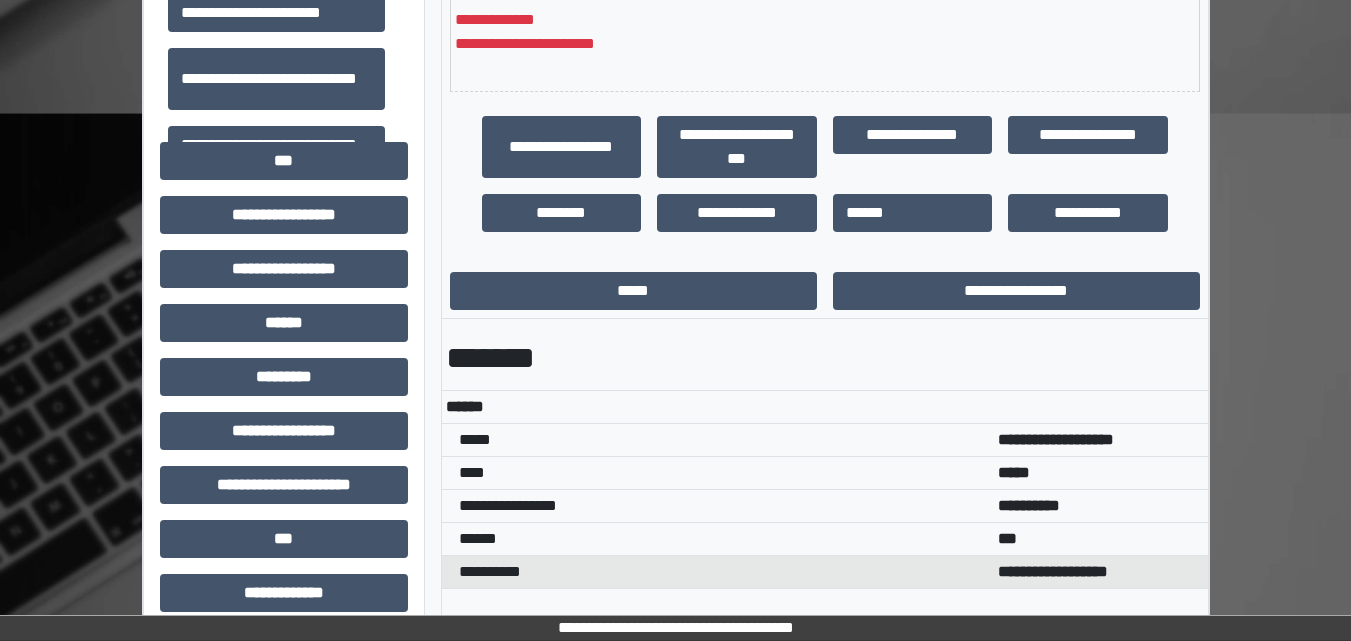 scroll, scrollTop: 637, scrollLeft: 0, axis: vertical 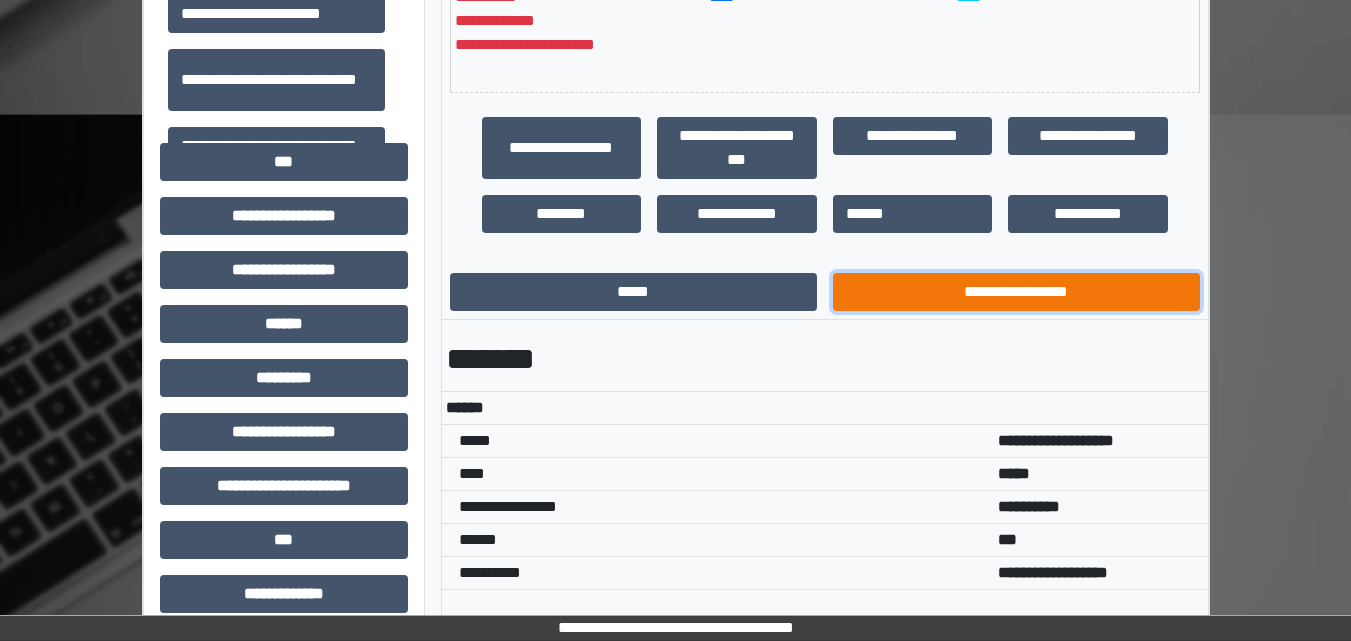 click on "**********" at bounding box center (1016, 292) 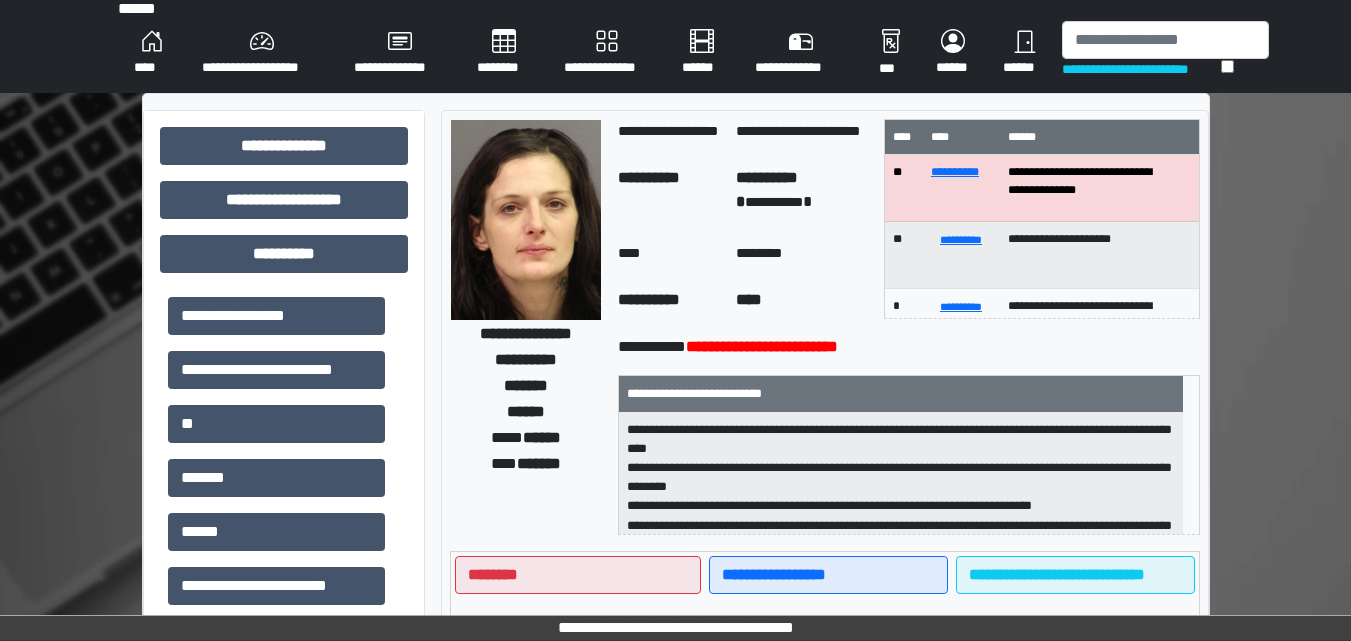 scroll, scrollTop: 0, scrollLeft: 0, axis: both 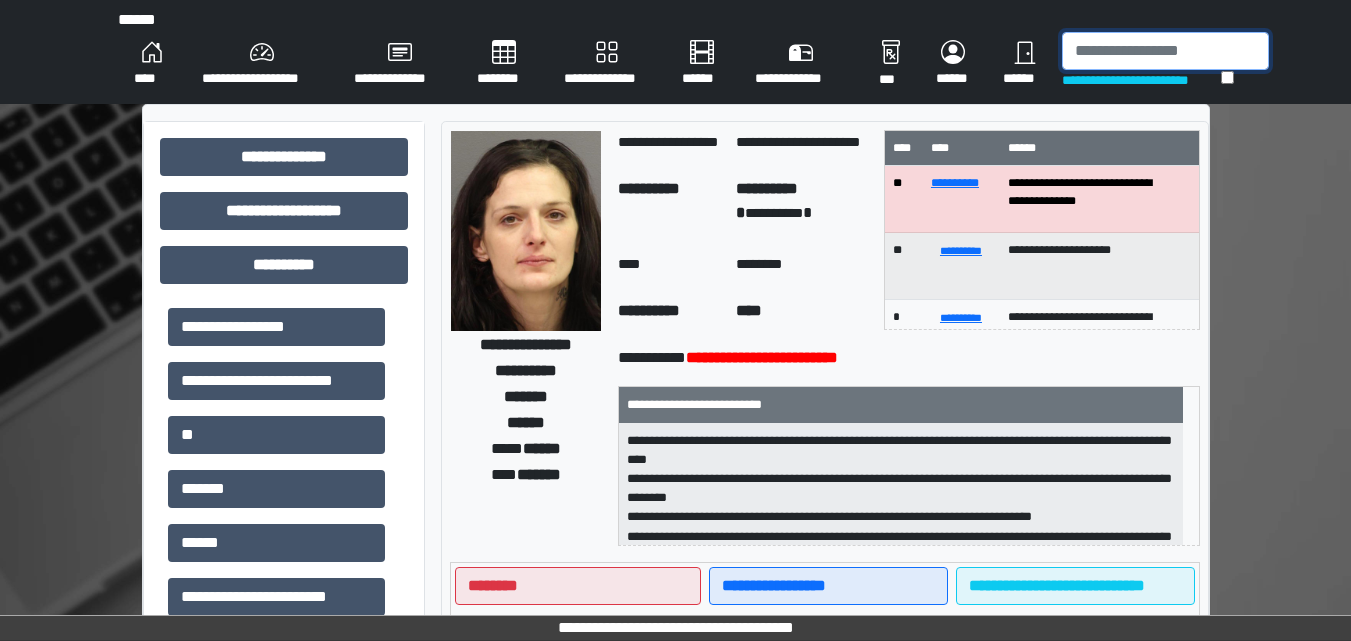 click at bounding box center (1165, 51) 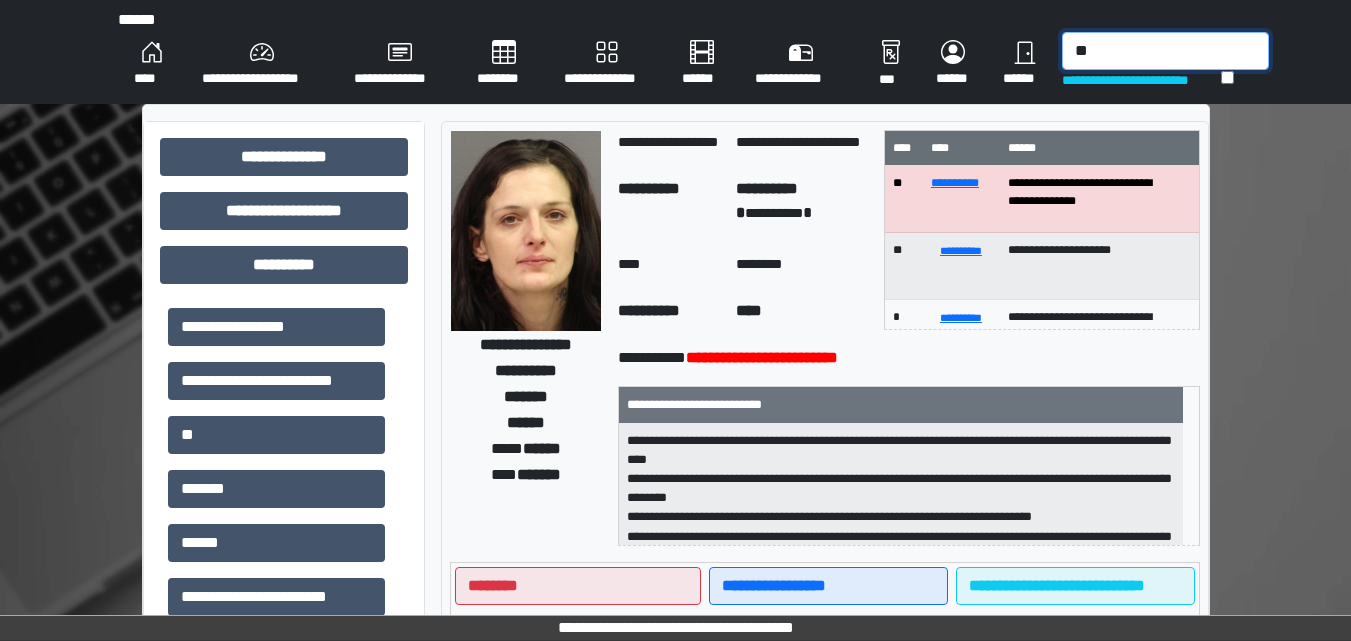 type on "*" 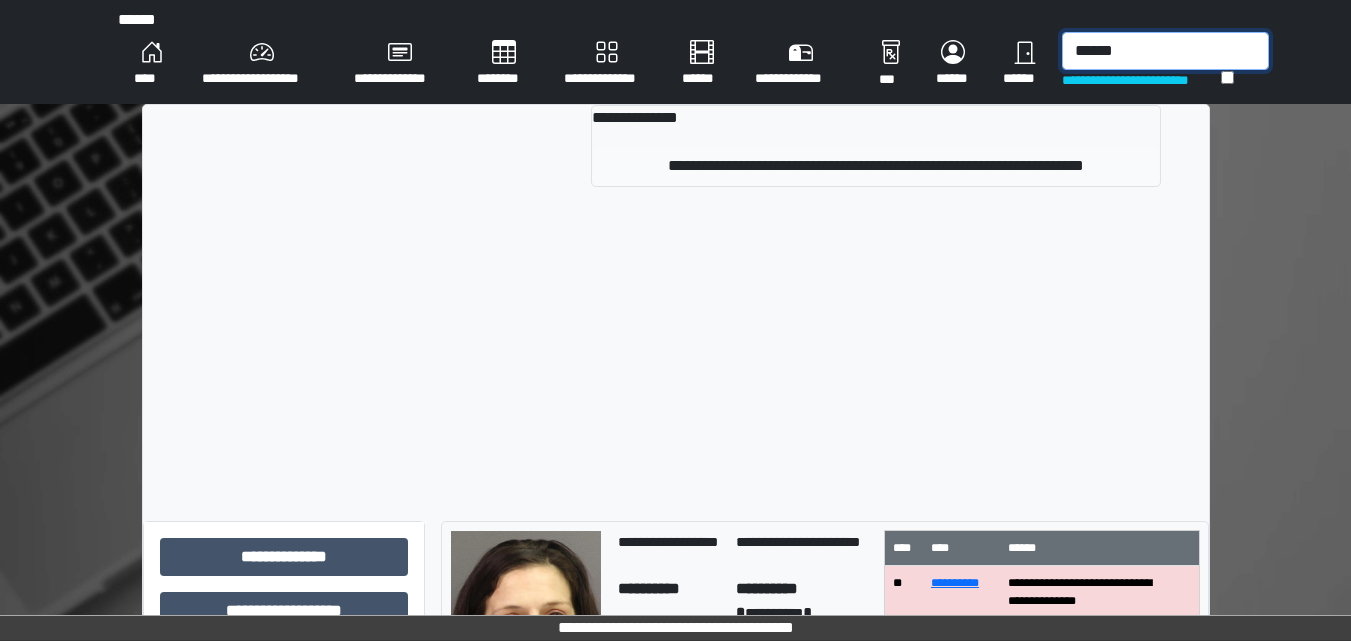 type on "******" 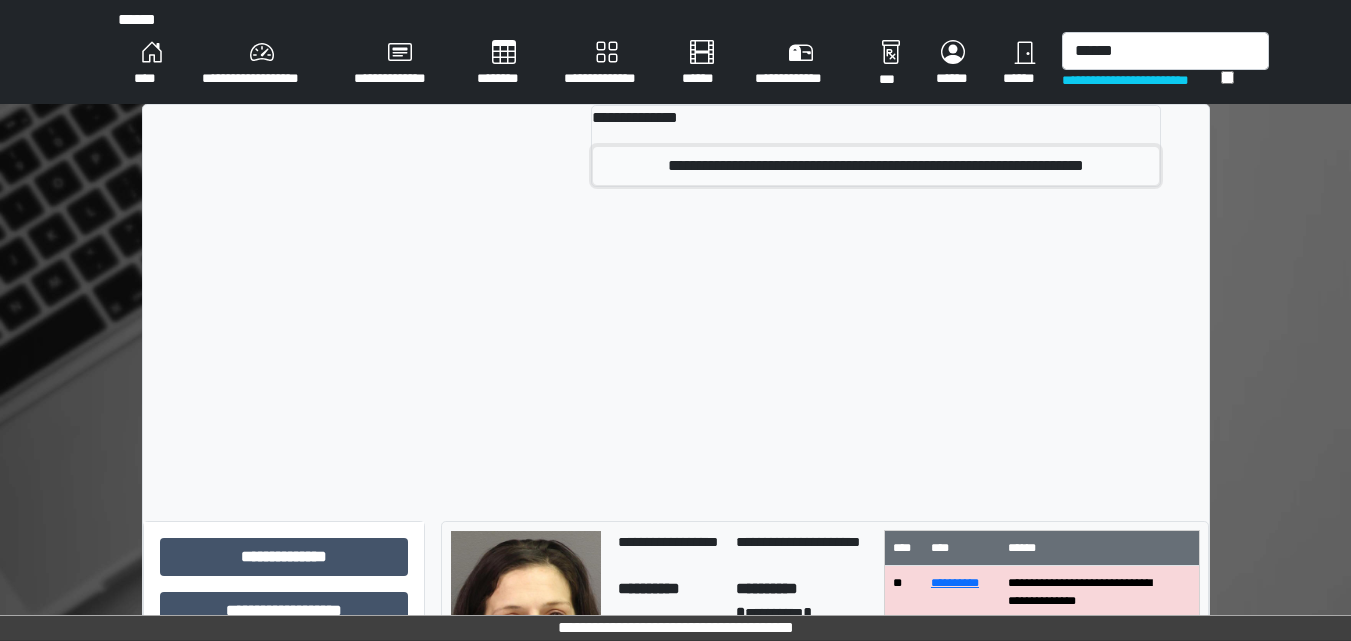 click on "**********" at bounding box center (875, 166) 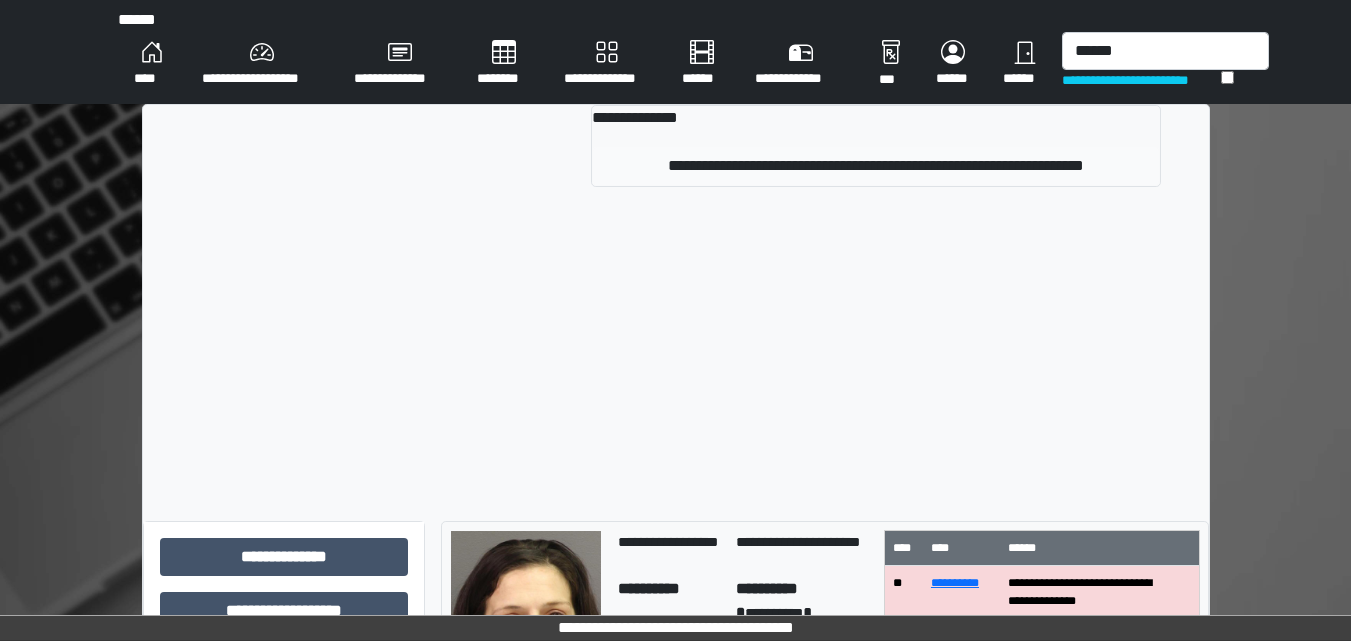 type 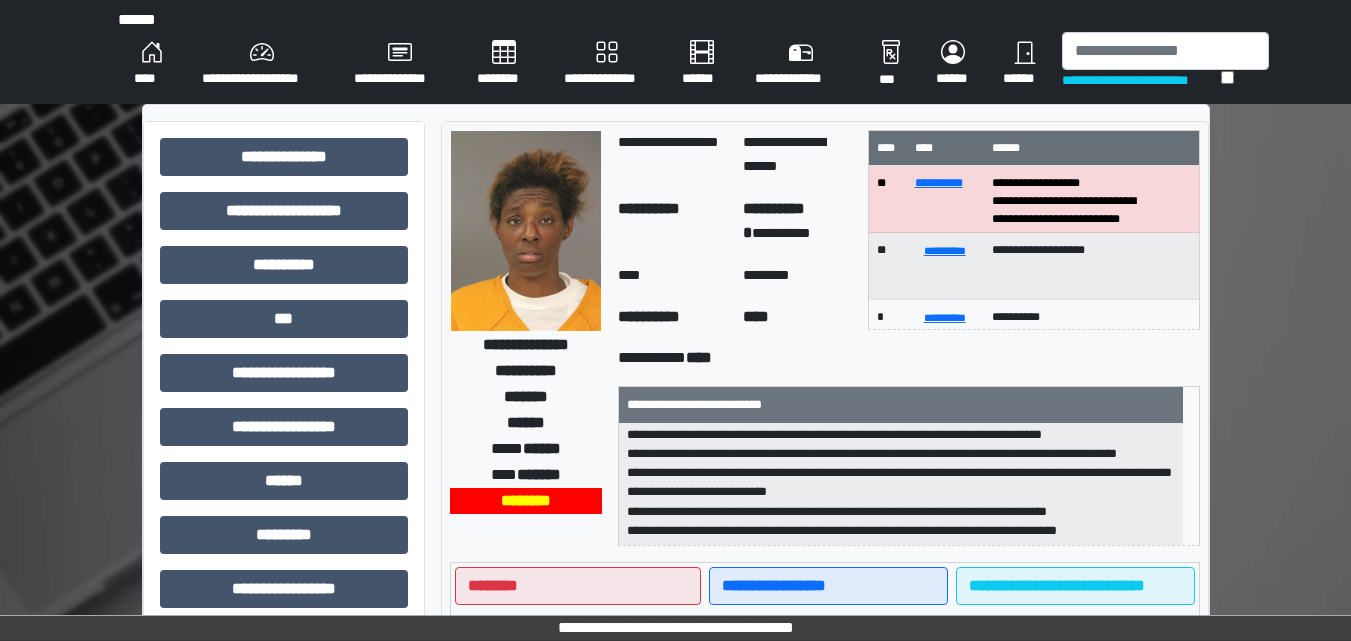 scroll, scrollTop: 44, scrollLeft: 0, axis: vertical 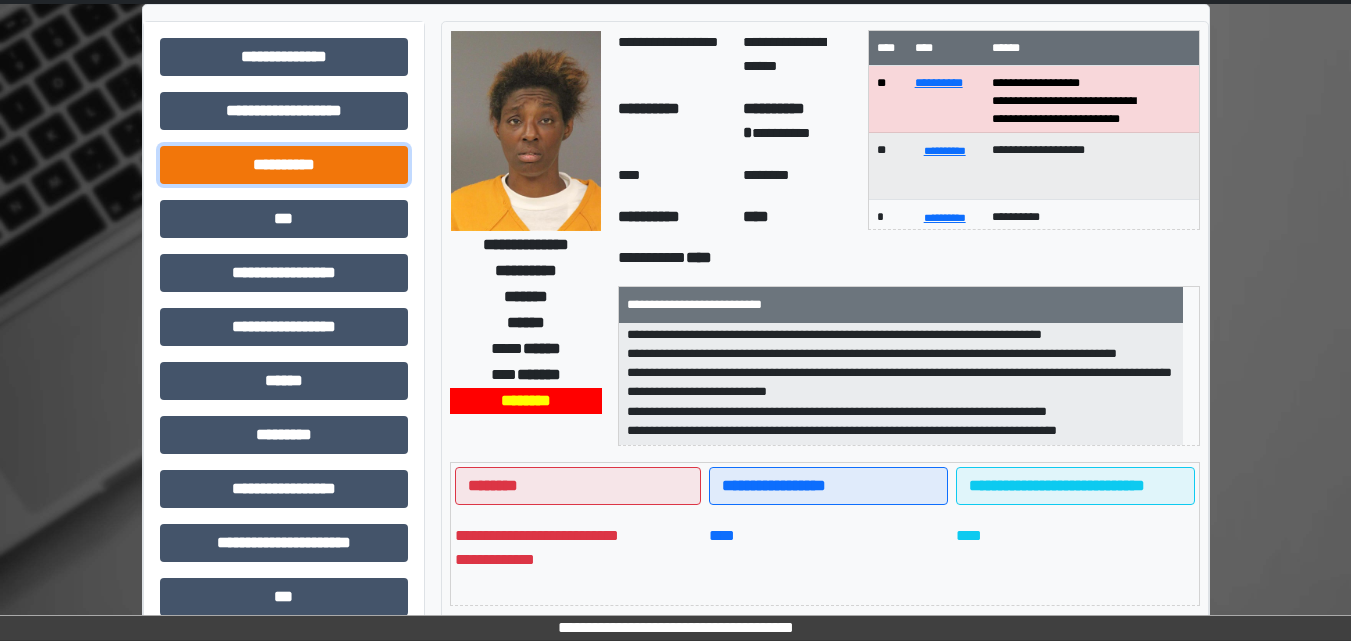 click on "**********" at bounding box center (284, 165) 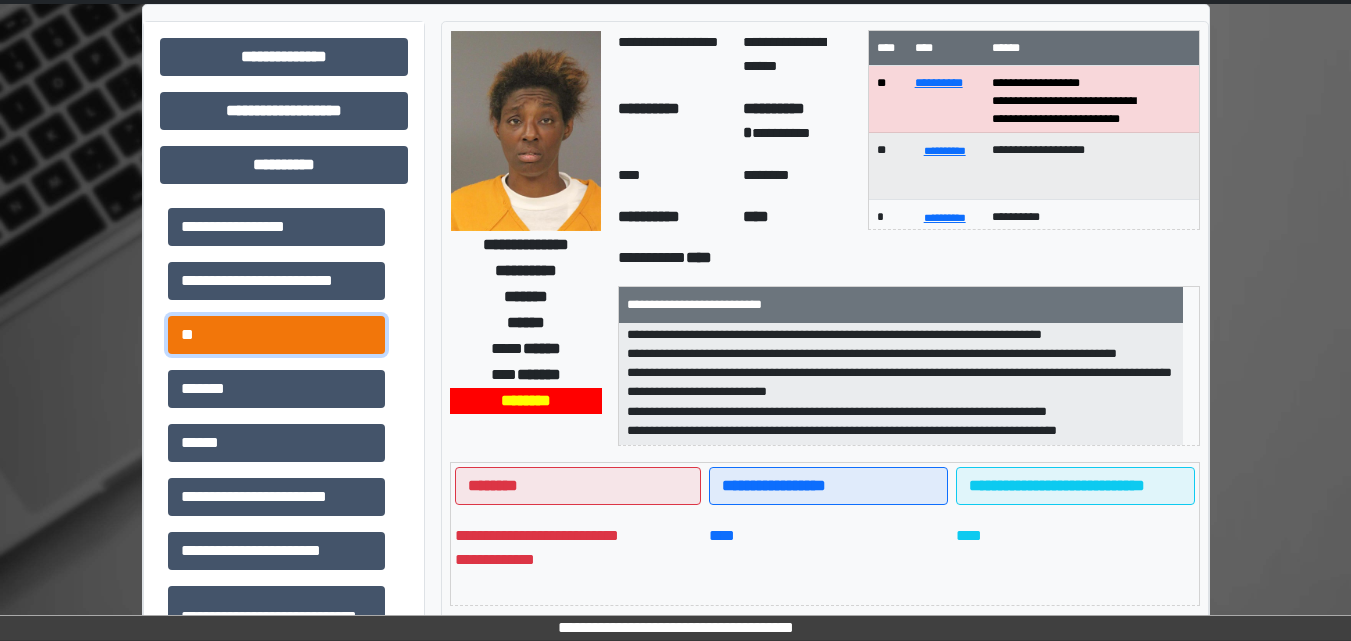 click on "**" at bounding box center [276, 335] 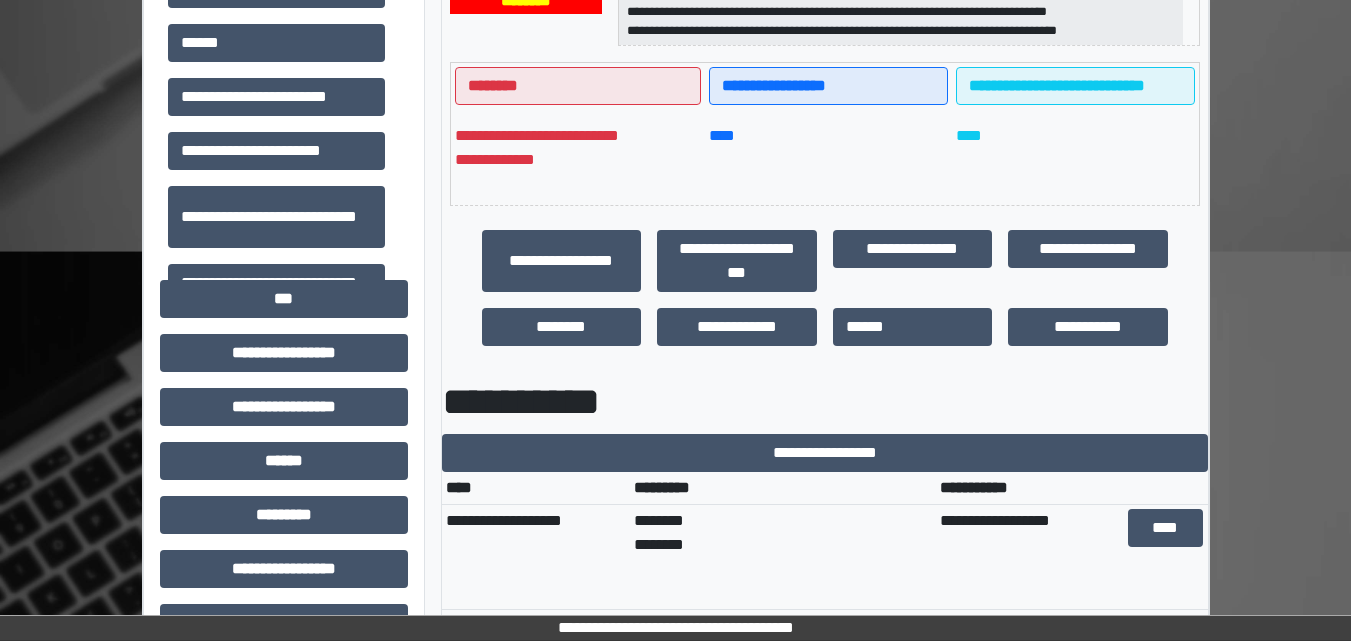 scroll, scrollTop: 600, scrollLeft: 0, axis: vertical 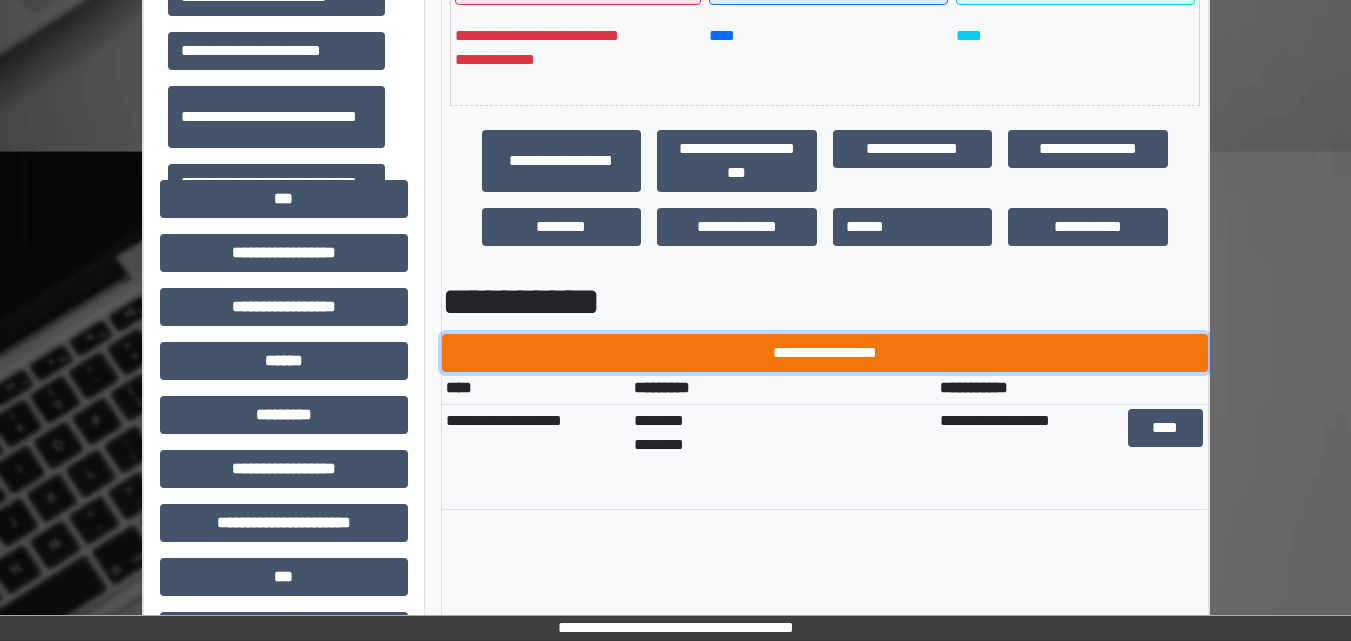 click on "**********" at bounding box center (825, 353) 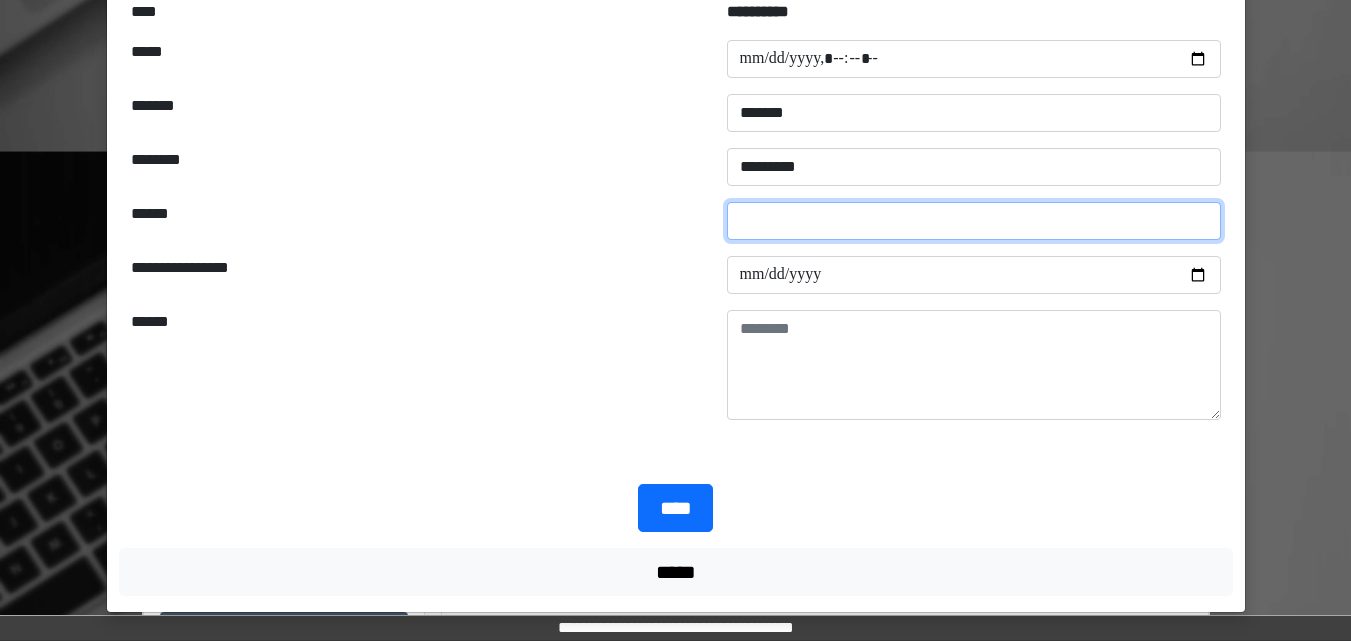 click at bounding box center [974, 221] 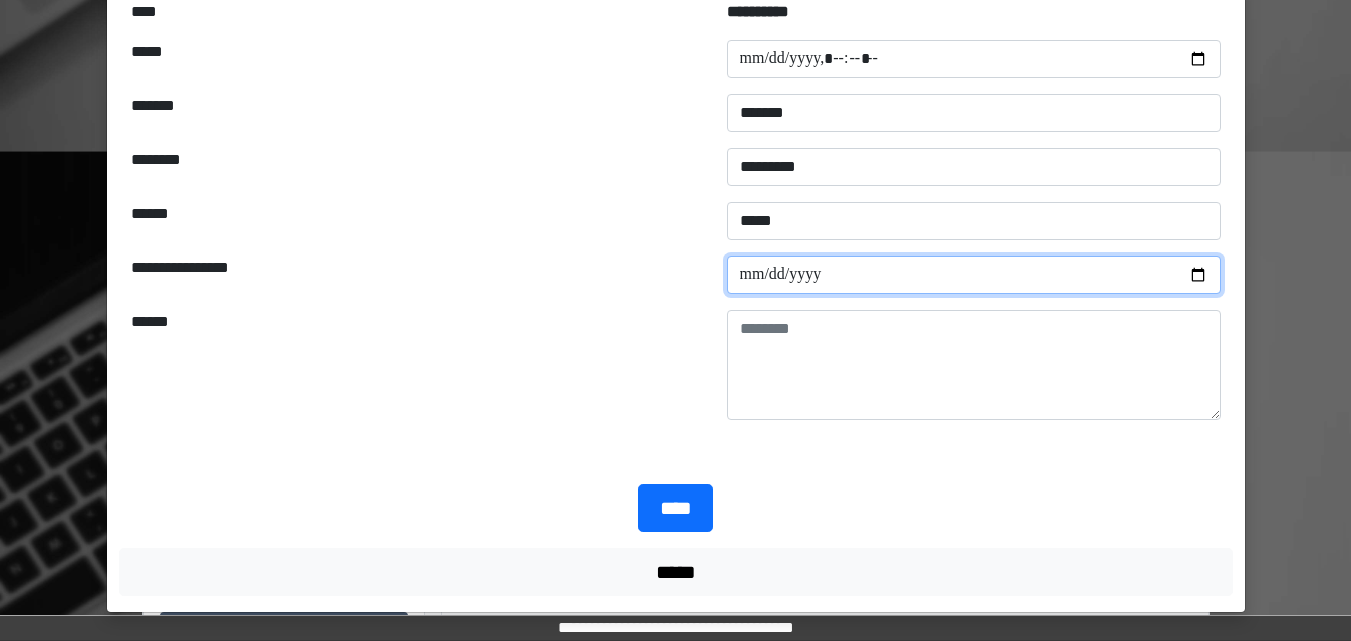 click at bounding box center [974, 275] 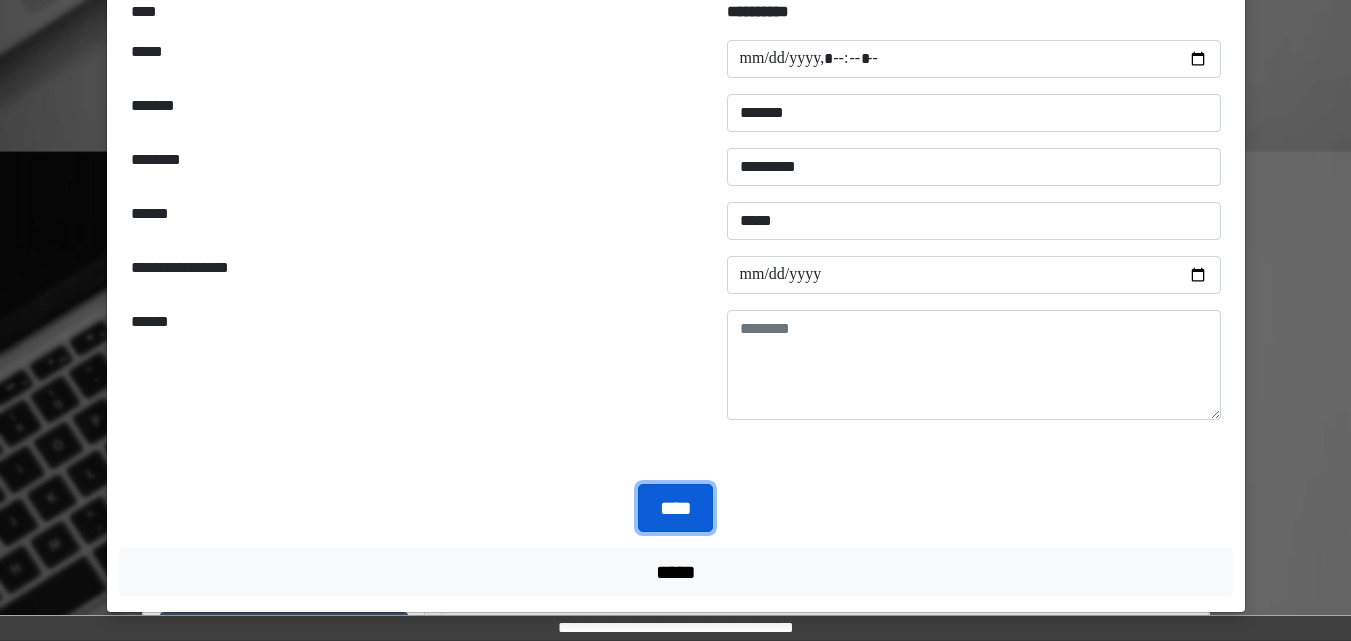 click on "****" at bounding box center [675, 508] 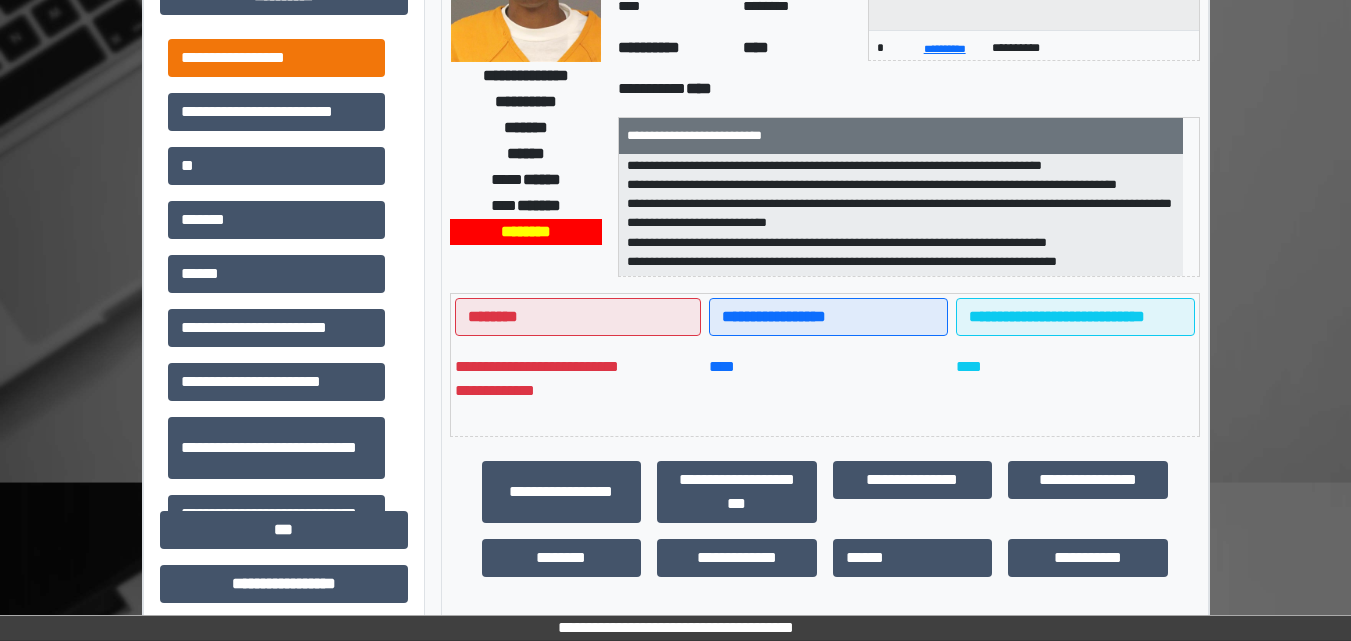 scroll, scrollTop: 200, scrollLeft: 0, axis: vertical 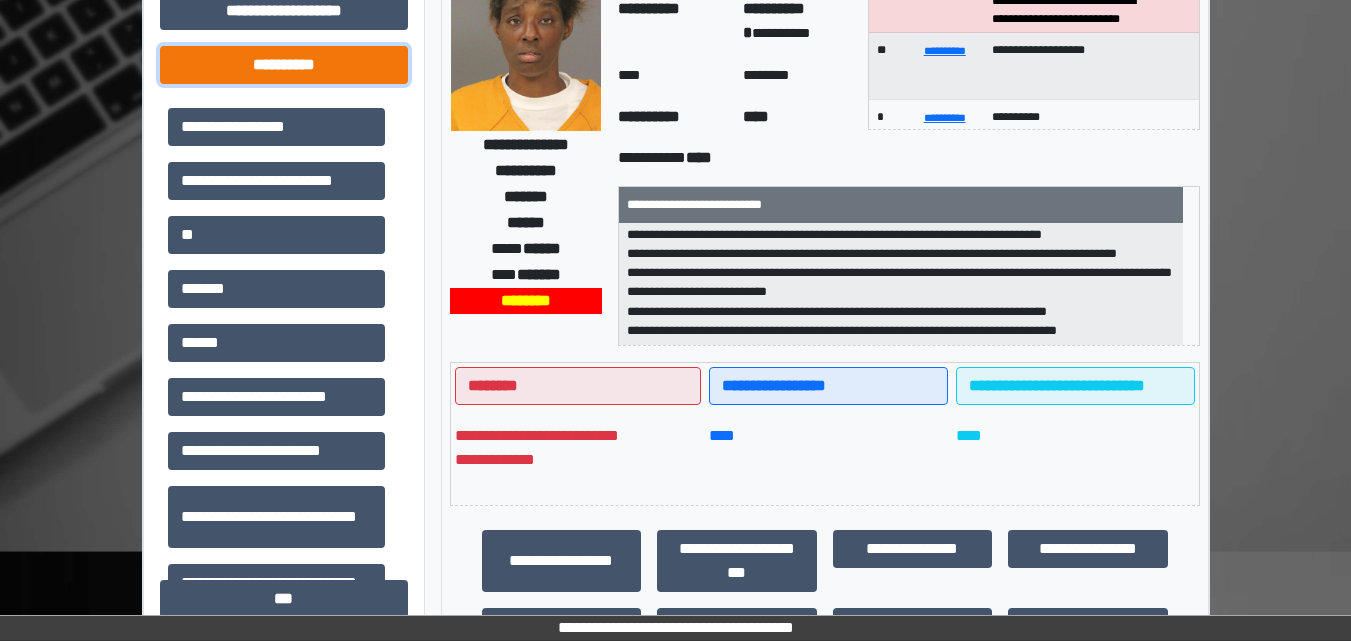 click on "**********" at bounding box center (284, 65) 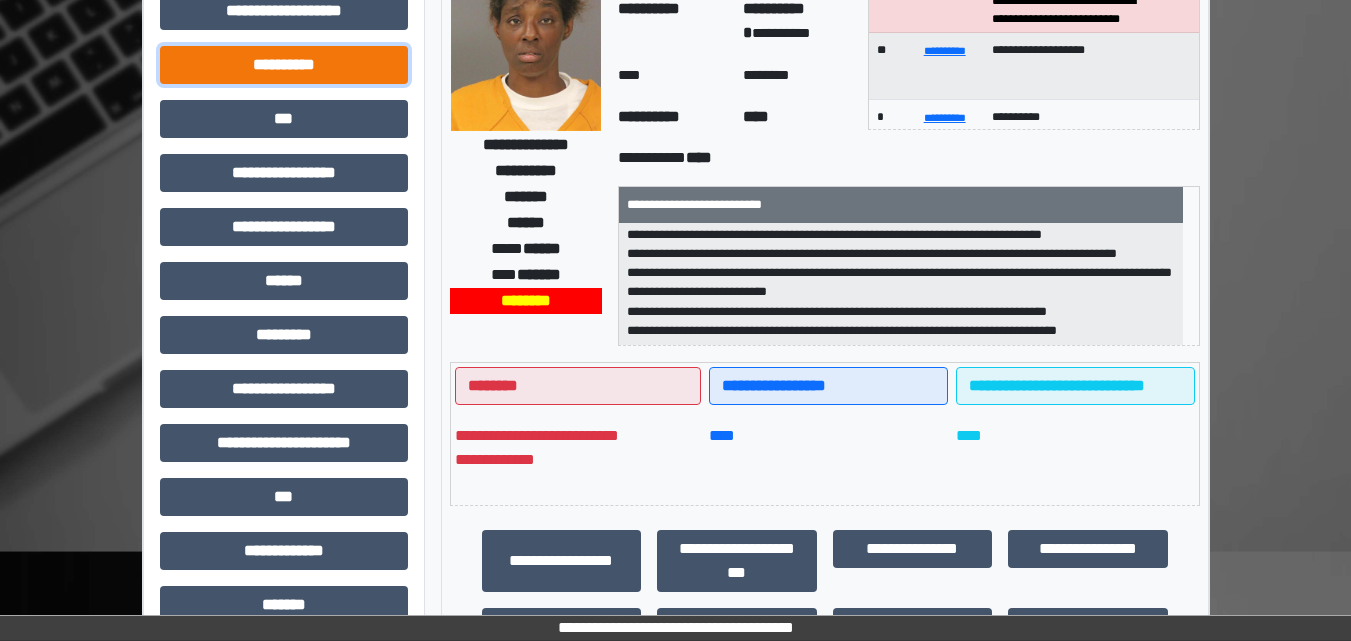 click on "**********" at bounding box center (284, 65) 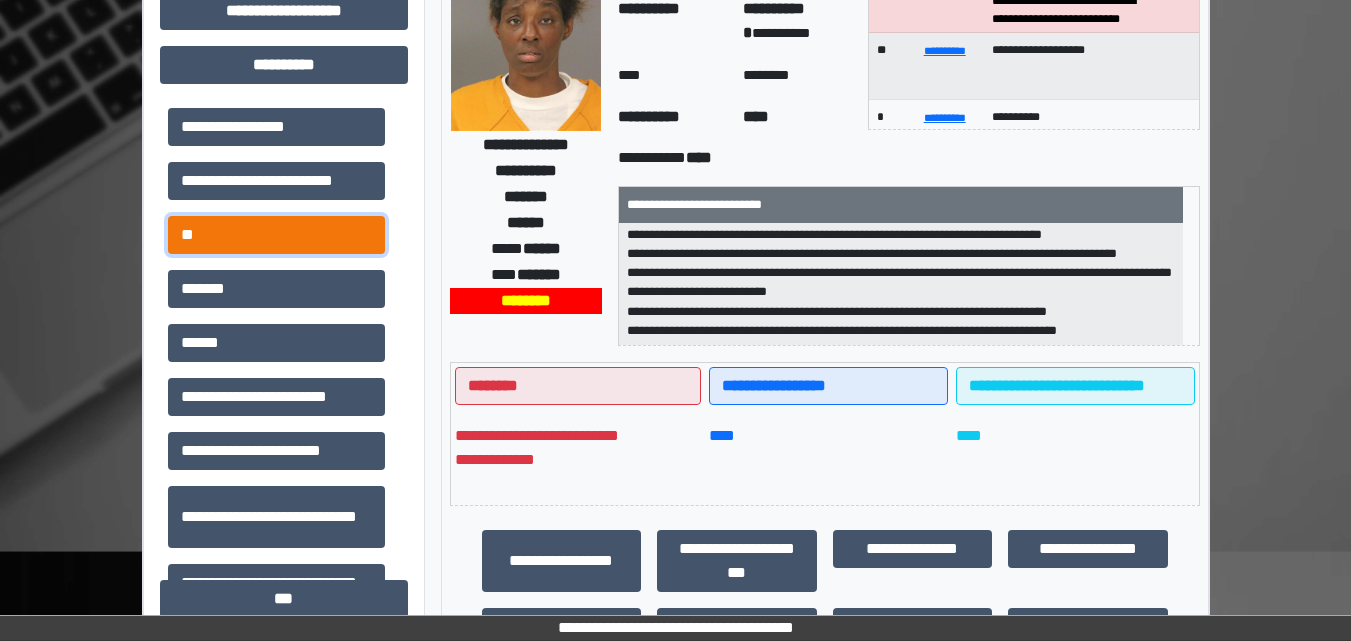 click on "**" at bounding box center (276, 235) 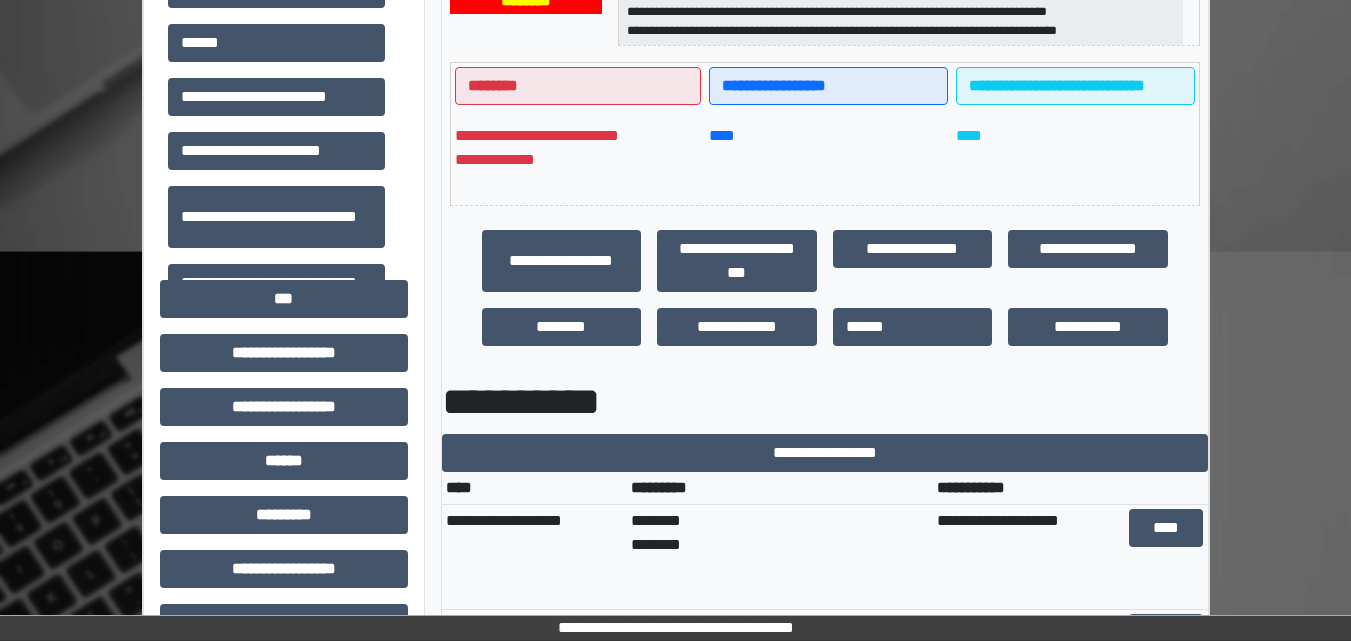 scroll, scrollTop: 600, scrollLeft: 0, axis: vertical 